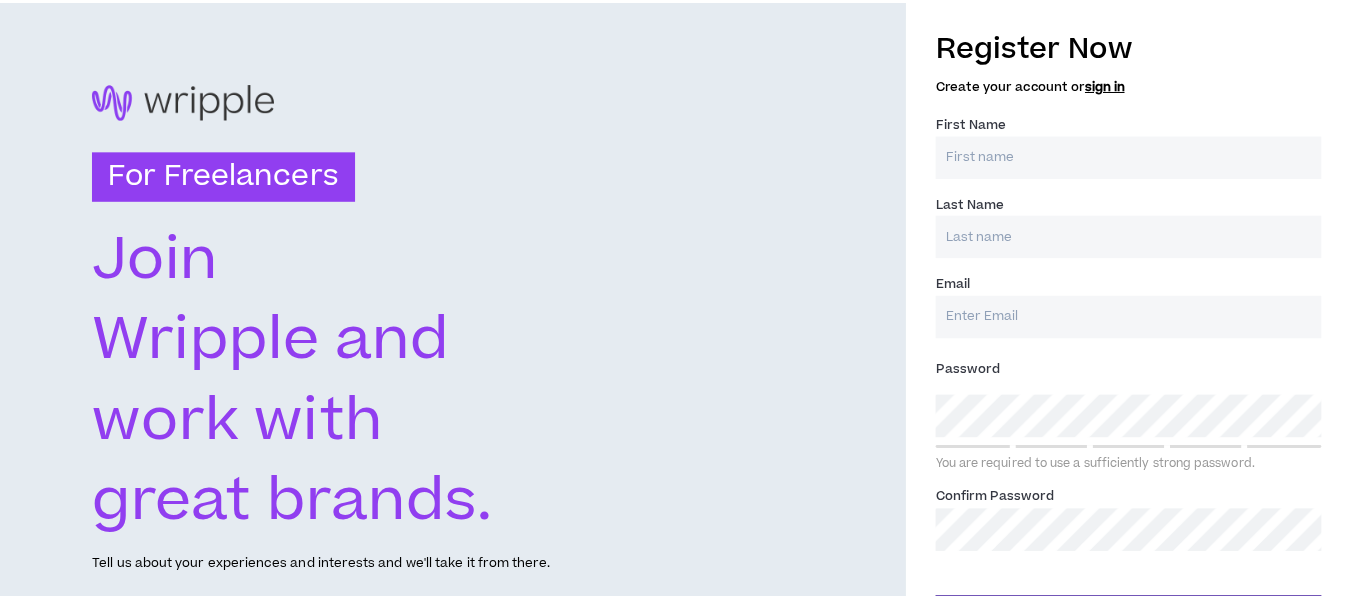 scroll, scrollTop: 0, scrollLeft: 0, axis: both 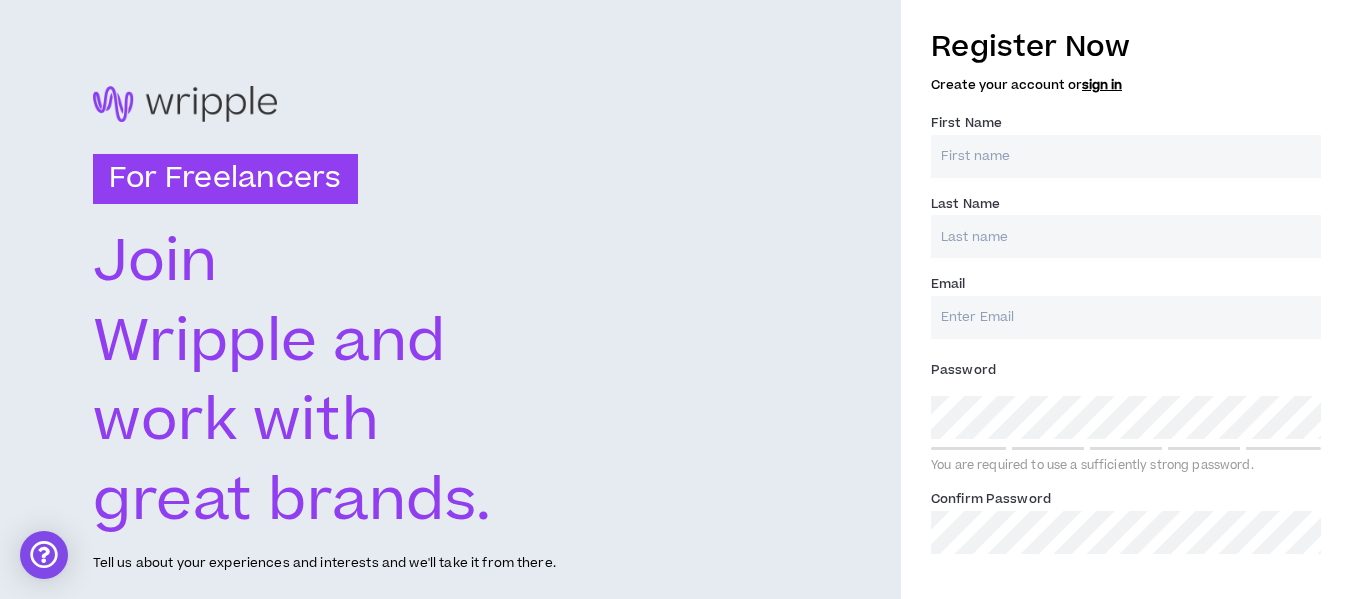click on "First Name  *" at bounding box center [1126, 156] 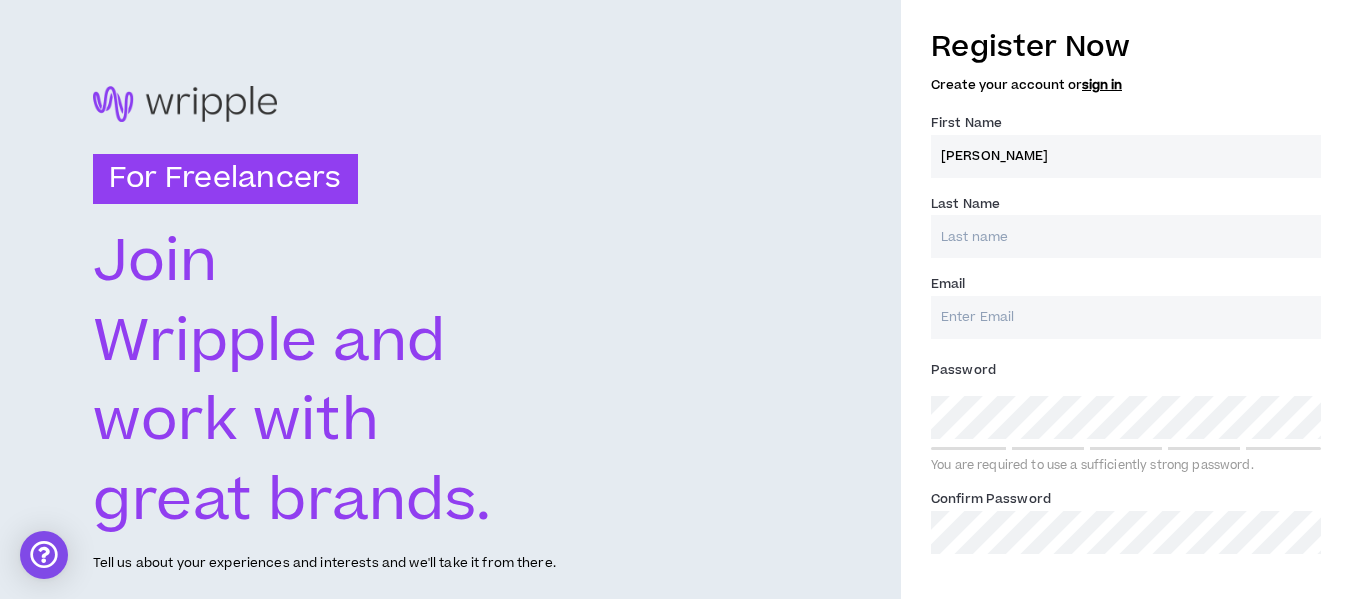 type on "[PERSON_NAME]" 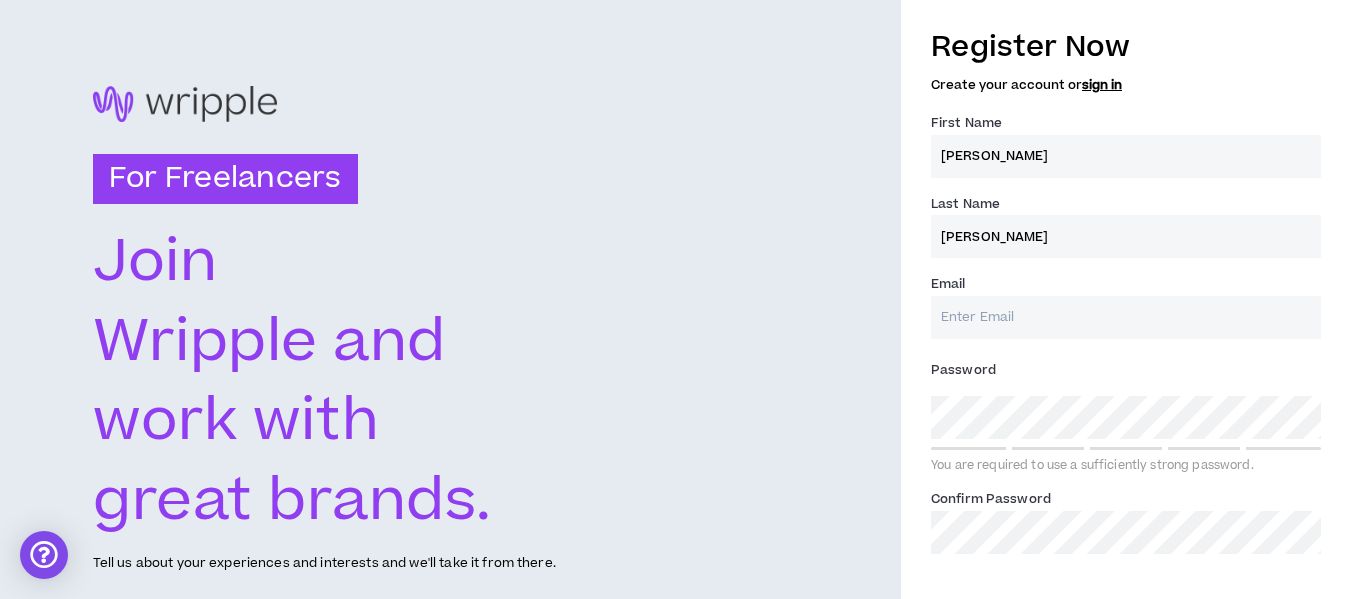 type on "[EMAIL_ADDRESS][DOMAIN_NAME]" 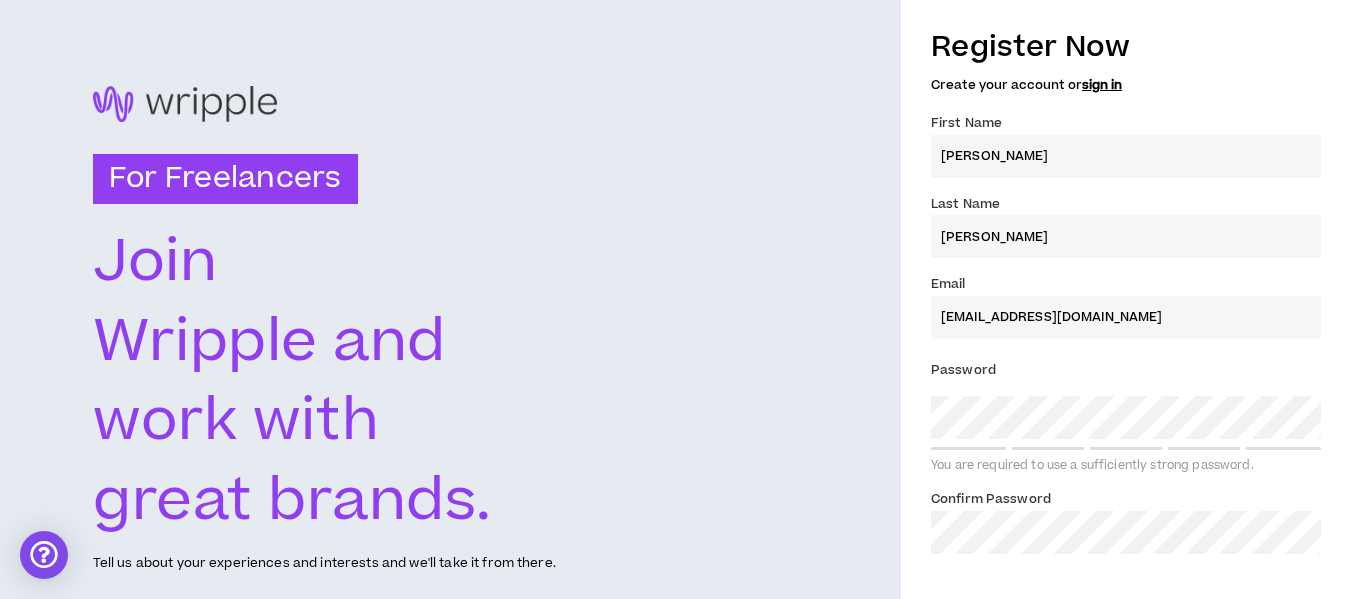 type on "[PERSON_NAME]" 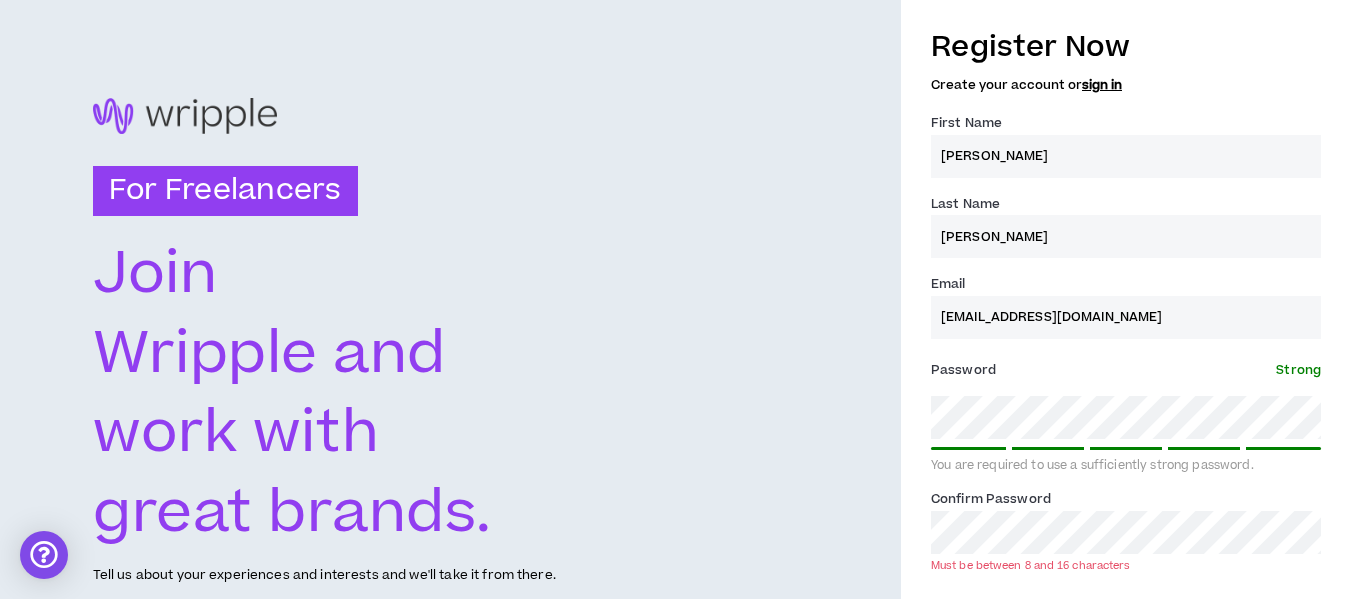 scroll, scrollTop: 85, scrollLeft: 0, axis: vertical 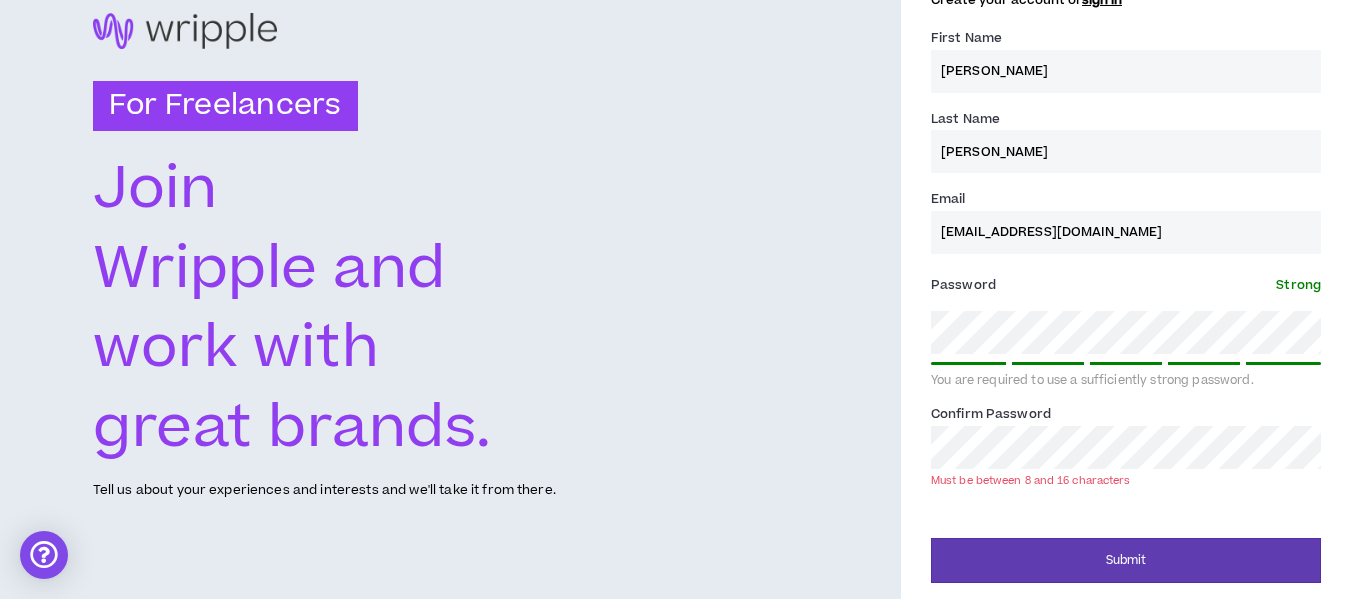 click on "For Freelancers [PERSON_NAME] and work with great brands. Tell us about your experiences and interests and we'll take it from there. Register Now Create your account or  sign in First Name  * [PERSON_NAME] Last Name  * [PERSON_NAME] Email  * [EMAIL_ADDRESS][DOMAIN_NAME] Password  * Strong You are required to use a sufficiently strong password. Confirm Password  * Must be between 8 and 16 characters Submit" at bounding box center (675, 257) 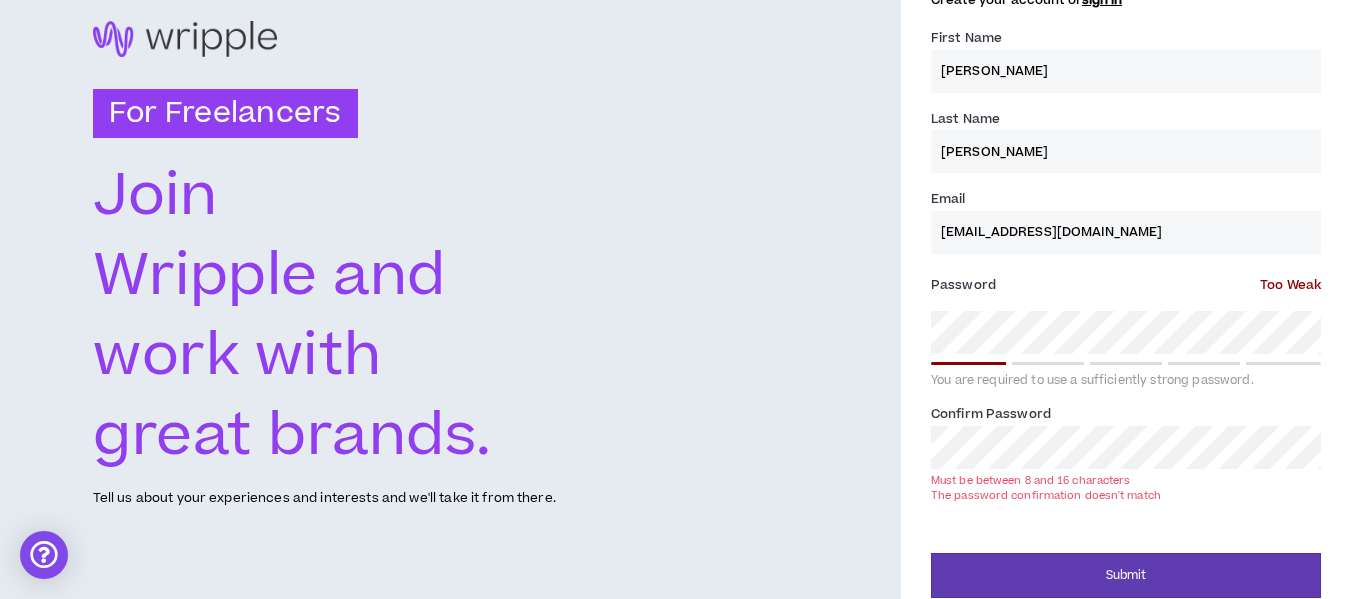 scroll, scrollTop: 93, scrollLeft: 0, axis: vertical 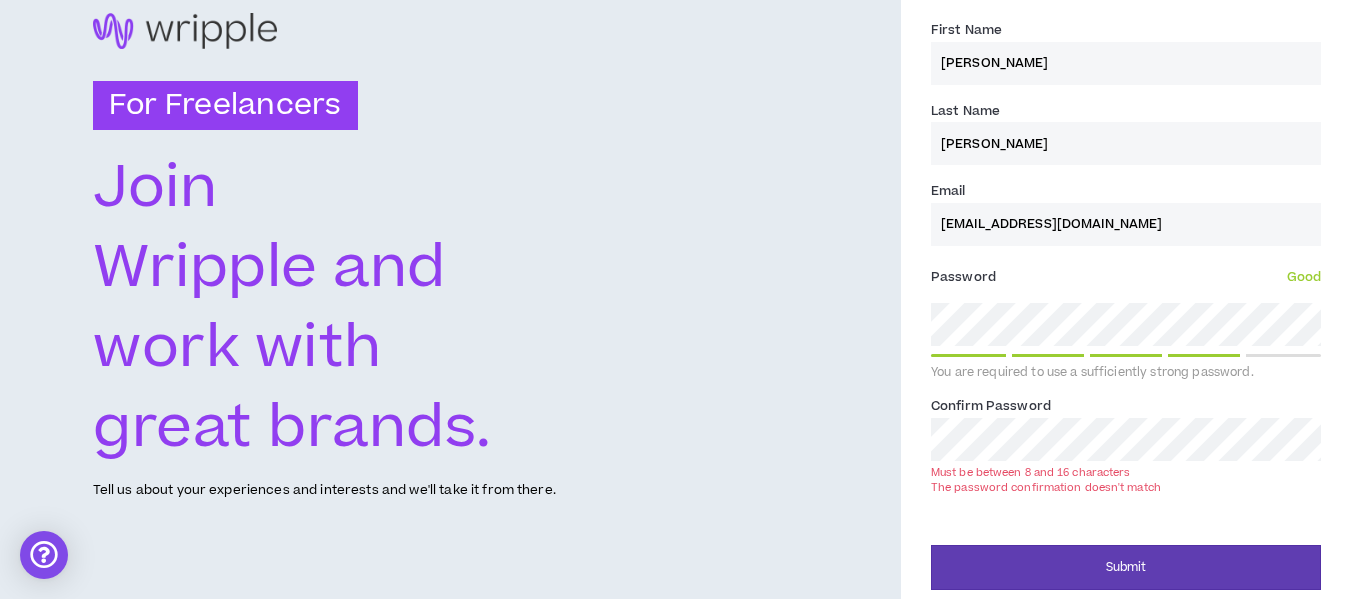 click on "For Freelancers [PERSON_NAME] and work with great brands. Tell us about your experiences and interests and we'll take it from there. Register Now Create your account or  sign in First Name  * [PERSON_NAME] Last Name  * [PERSON_NAME] Email  * [EMAIL_ADDRESS][DOMAIN_NAME] Password  * Good You are required to use a sufficiently strong password. Confirm Password  * Must be between 8 and 16 characters The password confirmation doesn't match Submit" at bounding box center (675, 256) 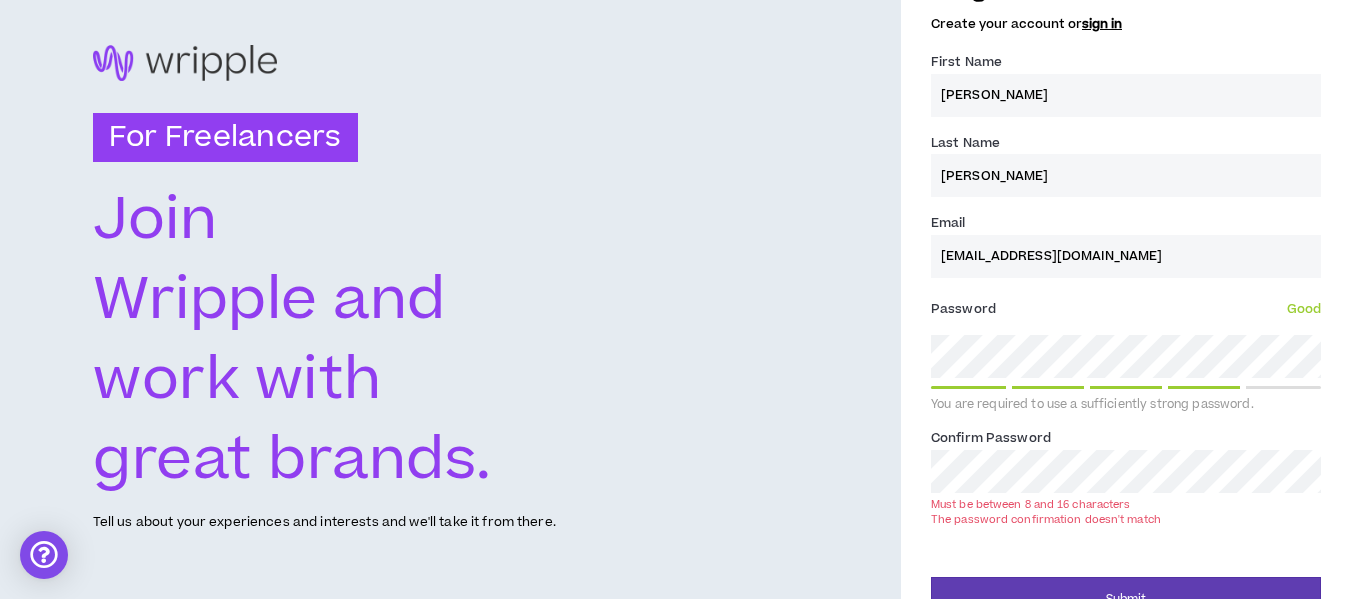 scroll, scrollTop: 93, scrollLeft: 0, axis: vertical 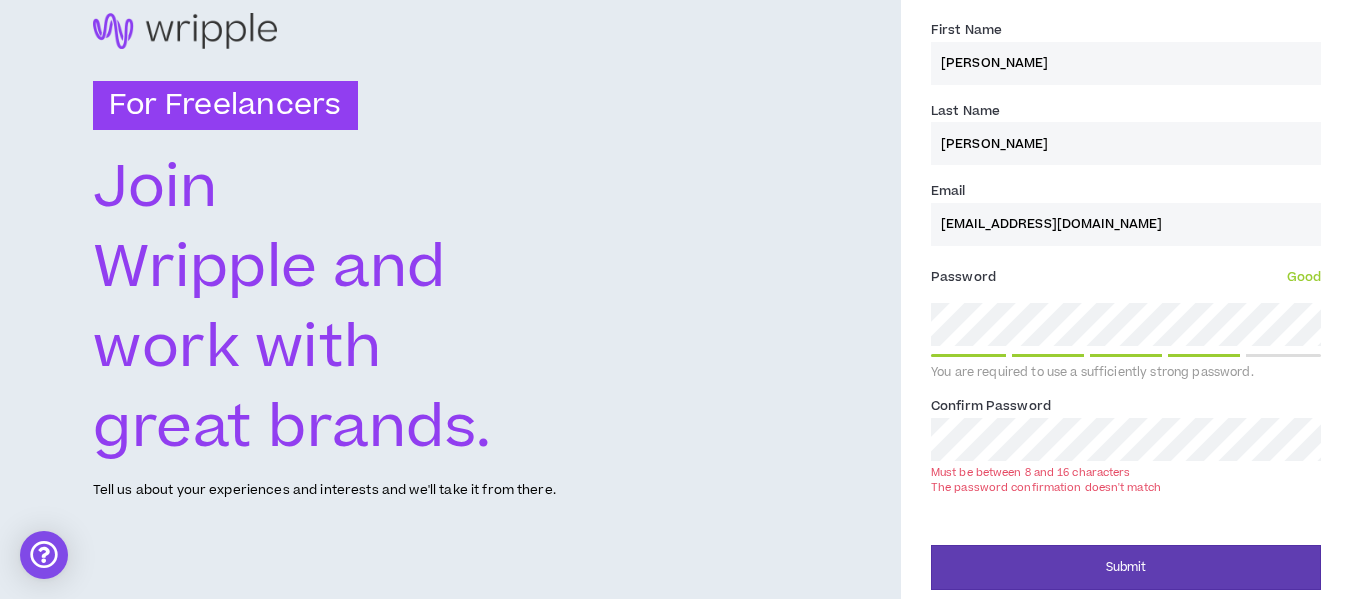 click on "For Freelancers [PERSON_NAME] and work with great brands. Tell us about your experiences and interests and we'll take it from there. Register Now Create your account or  sign in First Name  * [PERSON_NAME] Last Name  * [PERSON_NAME] Email  * [EMAIL_ADDRESS][DOMAIN_NAME] Password  * Good You are required to use a sufficiently strong password. Confirm Password  * Must be between 8 and 16 characters The password confirmation doesn't match Submit" at bounding box center [675, 256] 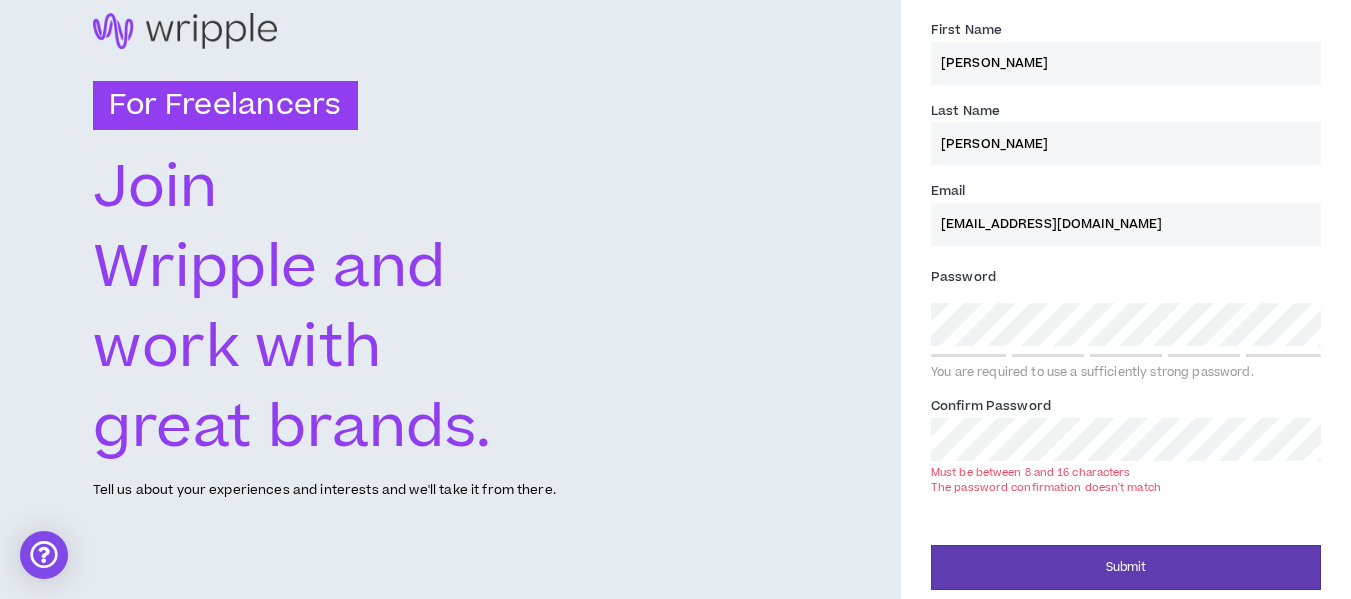 click on "For Freelancers [PERSON_NAME] and work with great brands. Tell us about your experiences and interests and we'll take it from there. Register Now Create your account or  sign in First Name  * [PERSON_NAME] Last Name  * [PERSON_NAME] Email  * [EMAIL_ADDRESS][DOMAIN_NAME] Password  * You are required to use a sufficiently strong password. Confirm Password  * Must be between 8 and 16 characters The password confirmation doesn't match Submit" at bounding box center [675, 256] 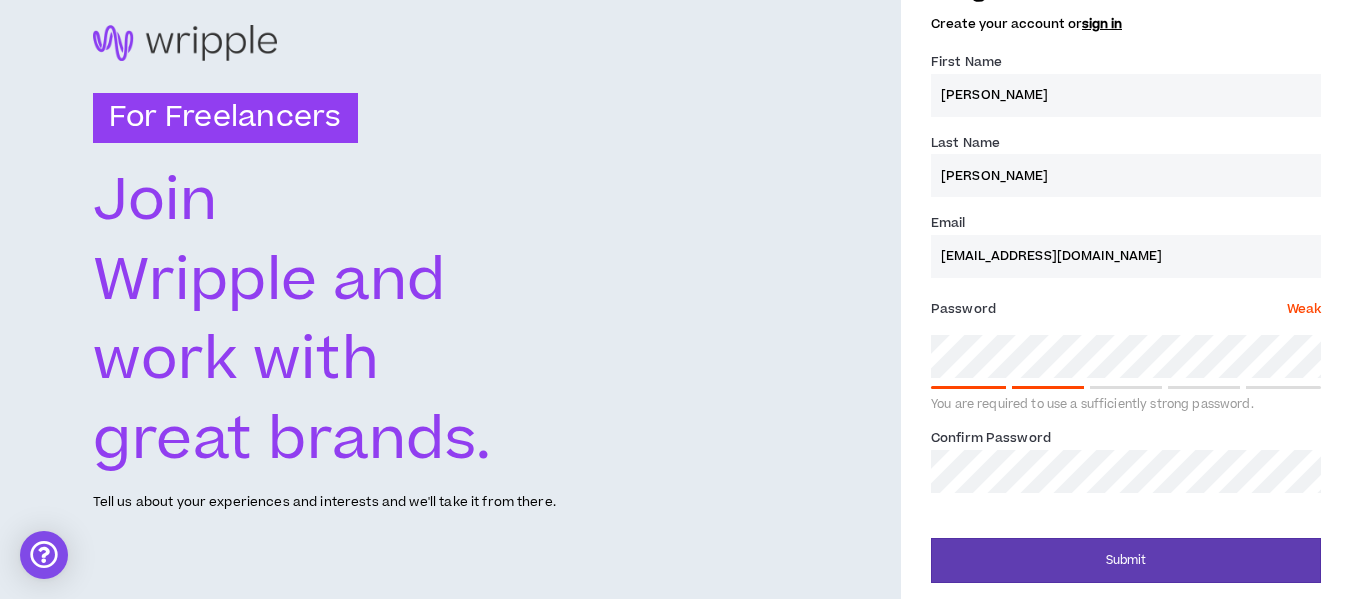 scroll, scrollTop: 61, scrollLeft: 0, axis: vertical 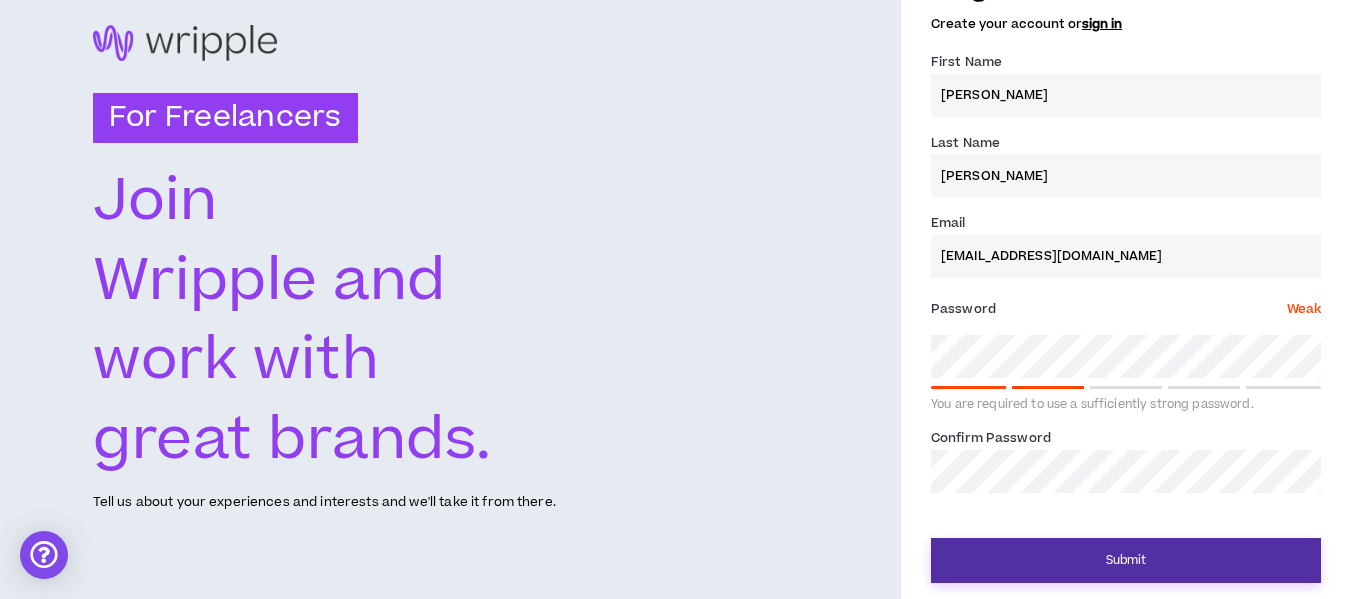 click on "Submit" at bounding box center (1126, 560) 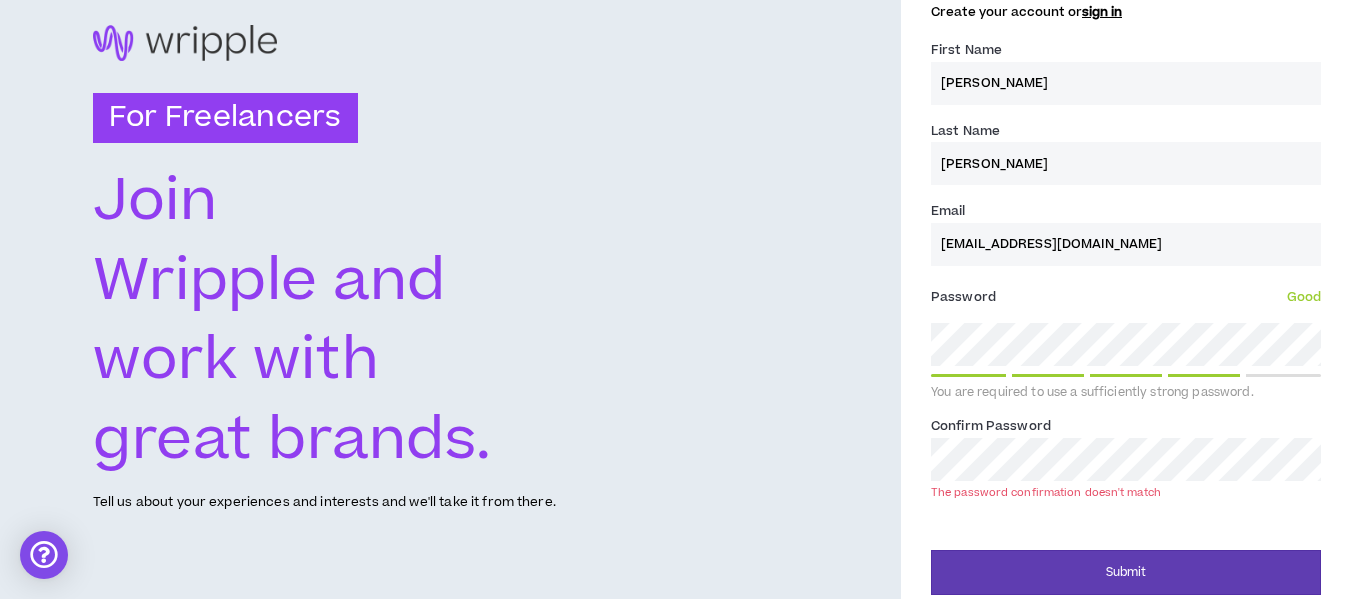 scroll, scrollTop: 61, scrollLeft: 0, axis: vertical 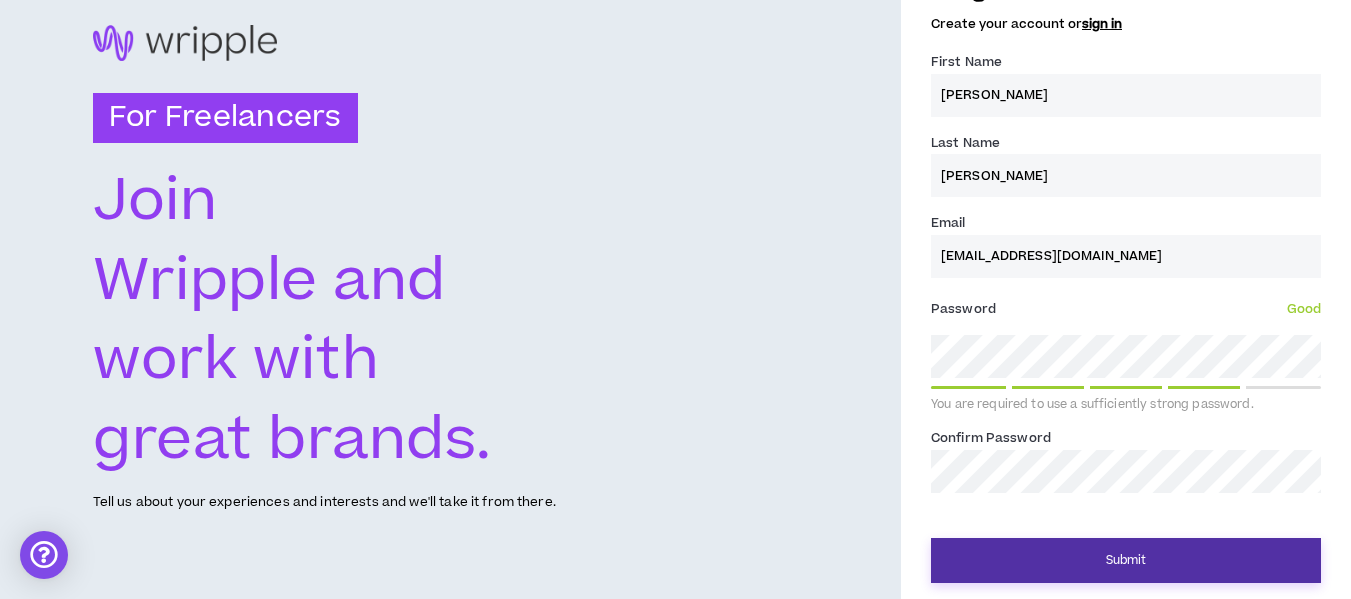 click on "Submit" at bounding box center [1126, 560] 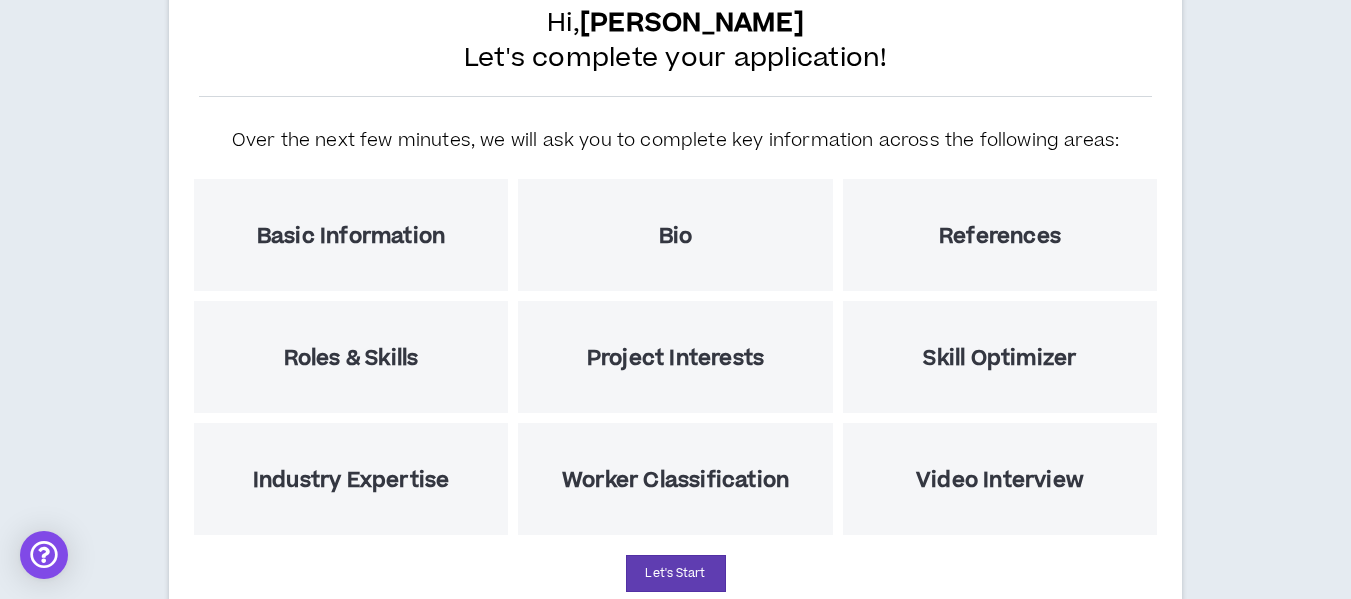 scroll, scrollTop: 138, scrollLeft: 0, axis: vertical 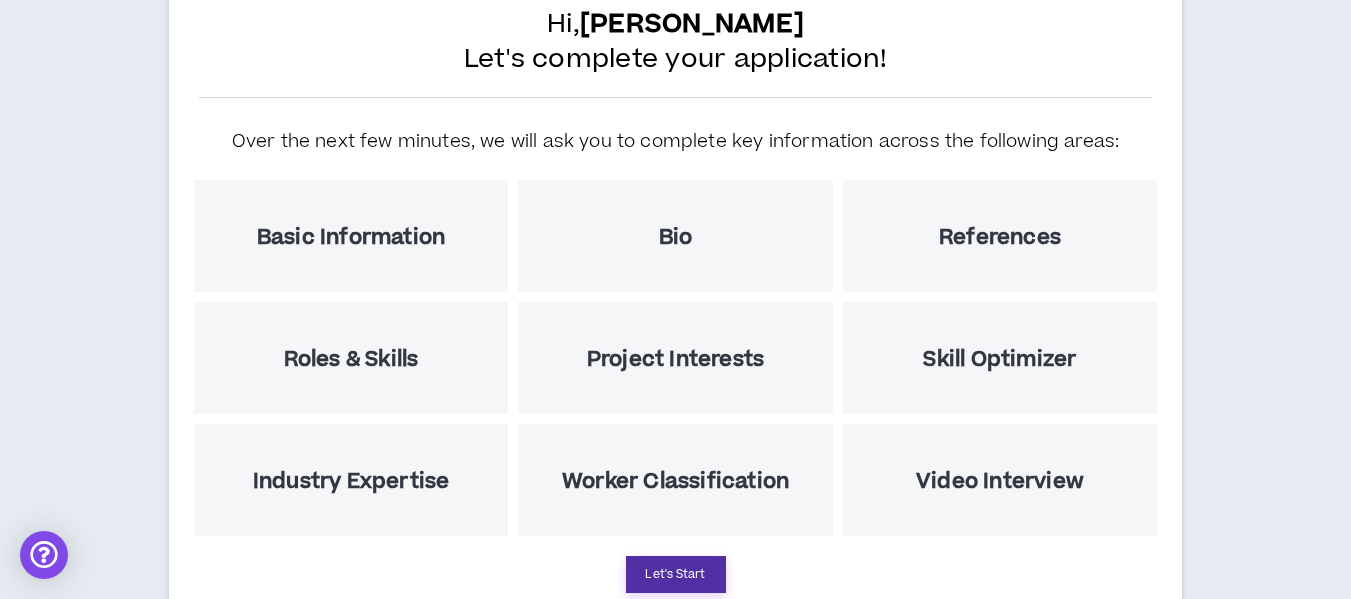 click on "Let's Start" at bounding box center [676, 574] 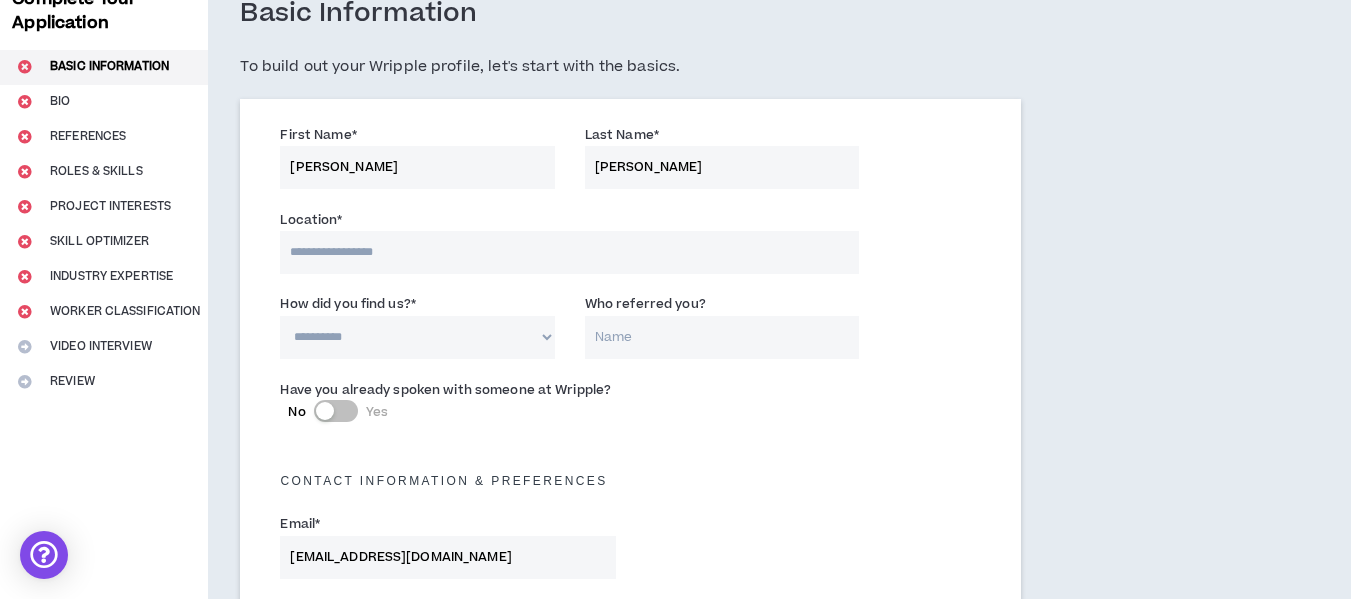 scroll, scrollTop: 124, scrollLeft: 0, axis: vertical 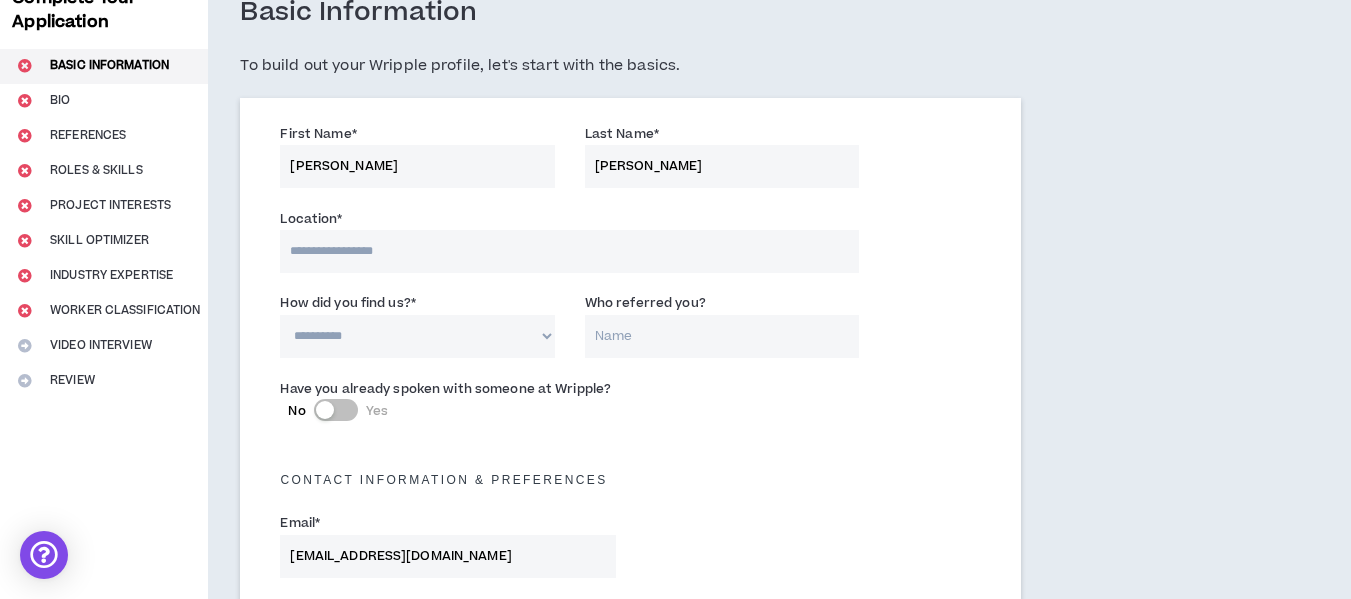 click at bounding box center (569, 251) 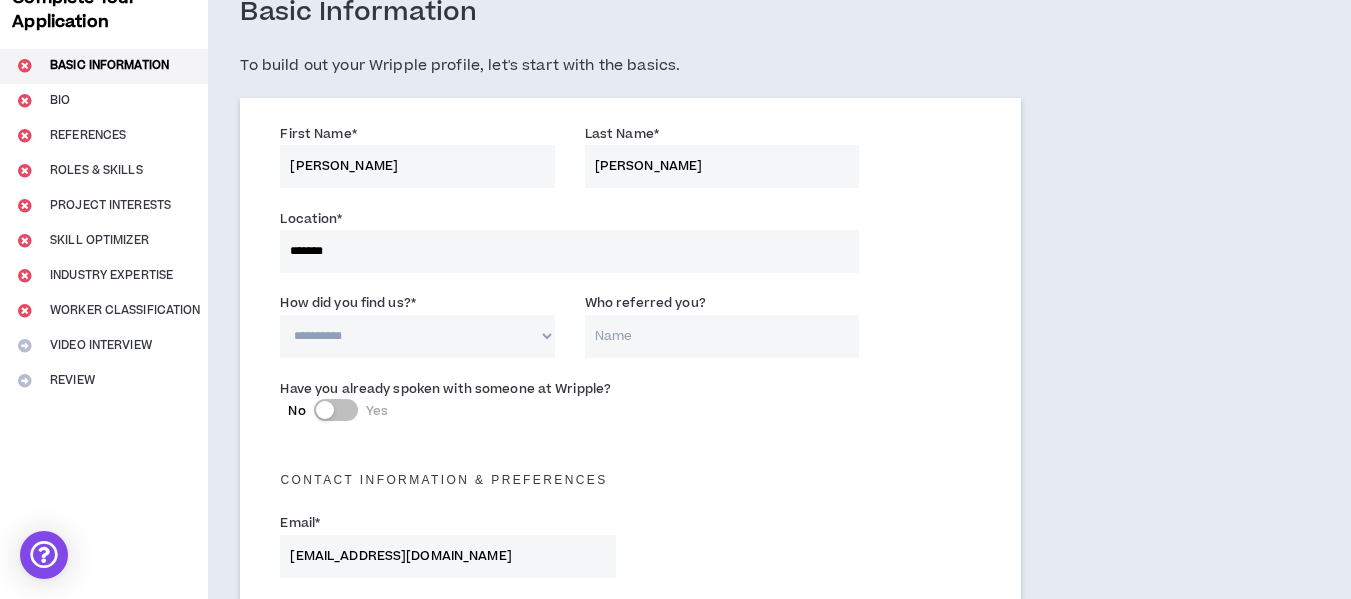 click on "**********" at bounding box center (417, 336) 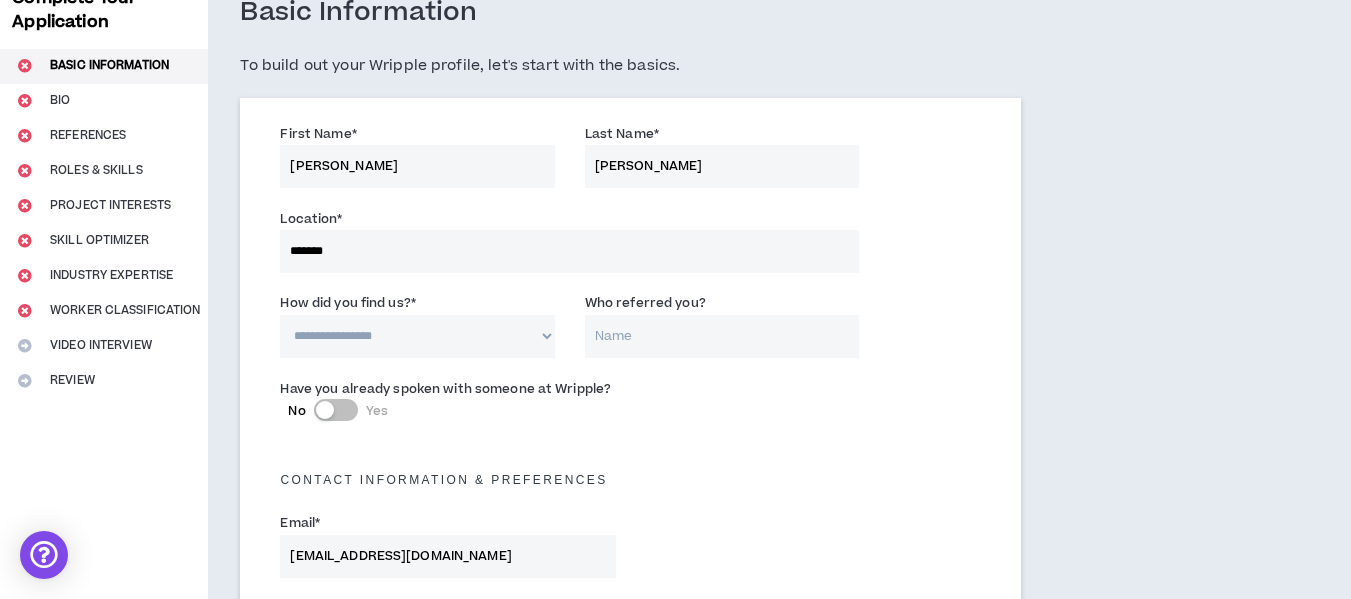 click on "**********" at bounding box center [417, 336] 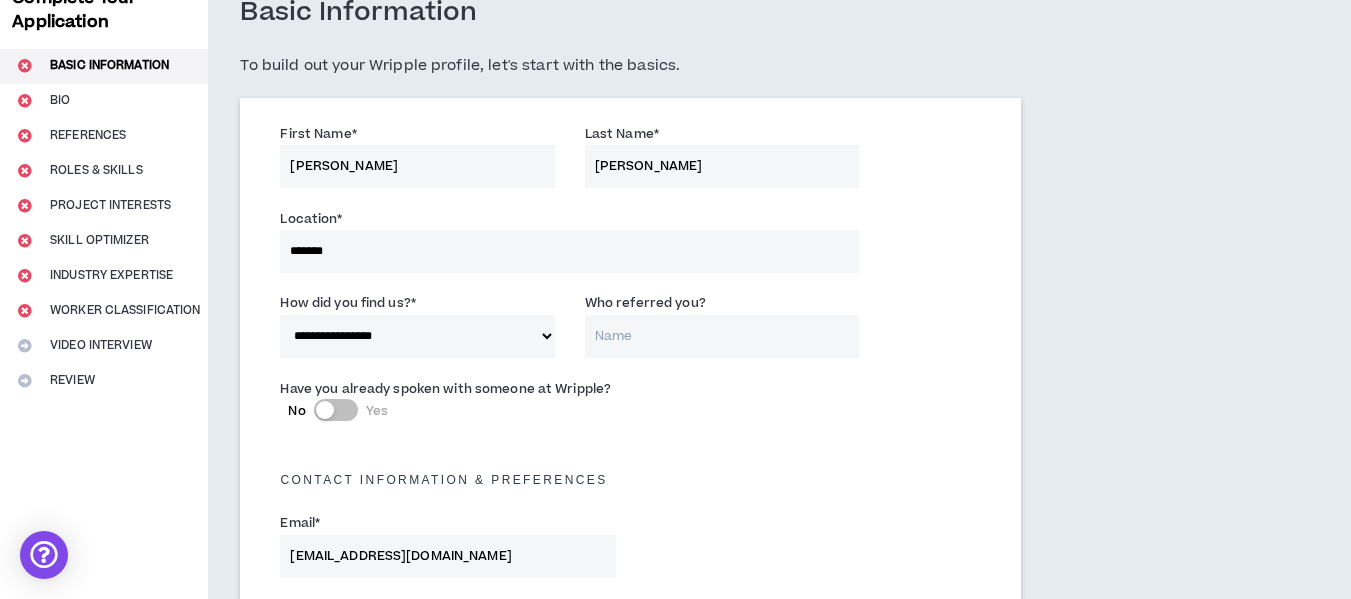 click on "**********" at bounding box center [417, 336] 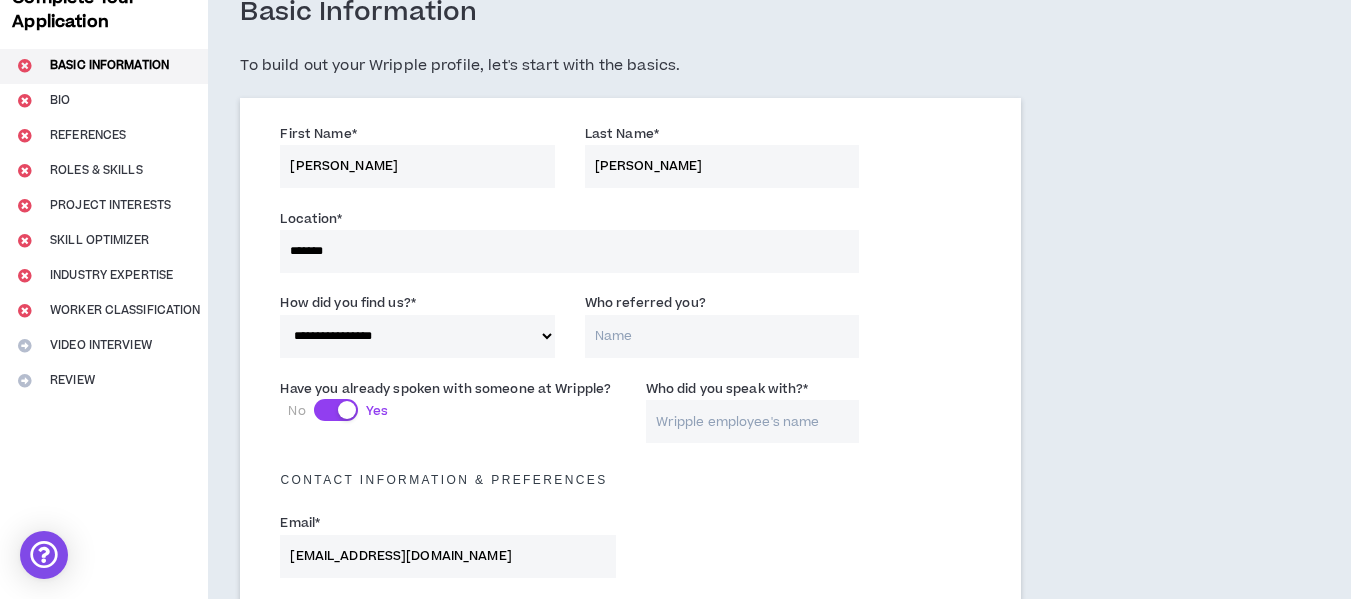 click on "Who did you speak with?  *" at bounding box center (752, 421) 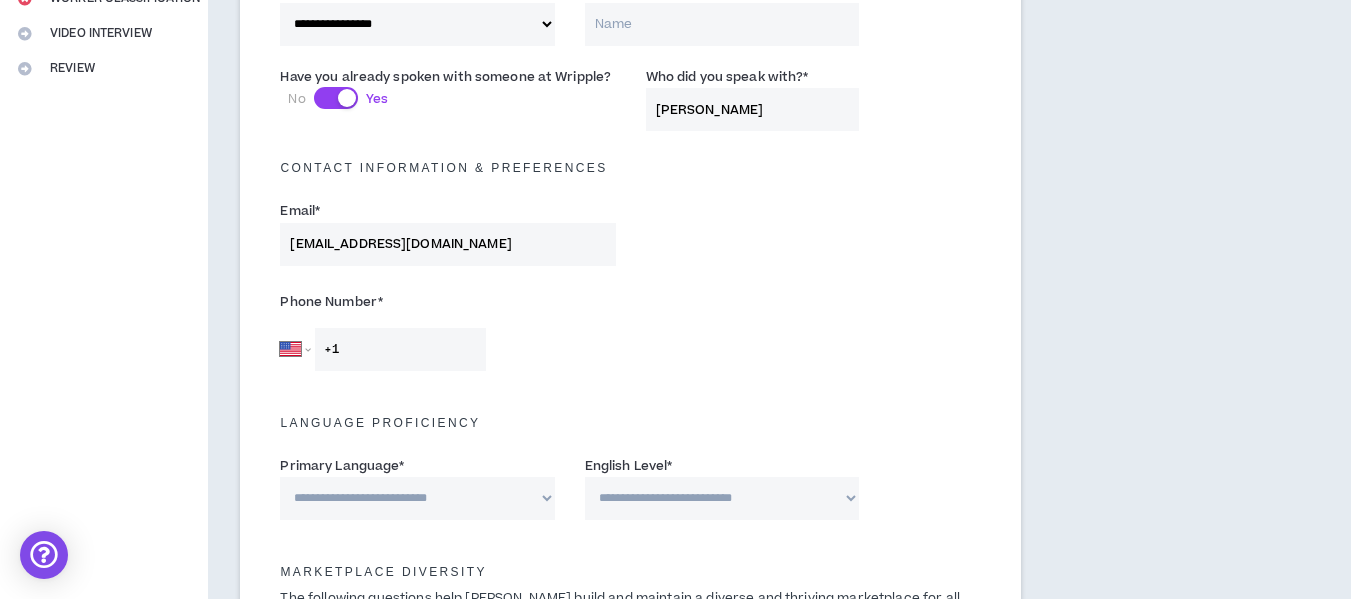 scroll, scrollTop: 437, scrollLeft: 0, axis: vertical 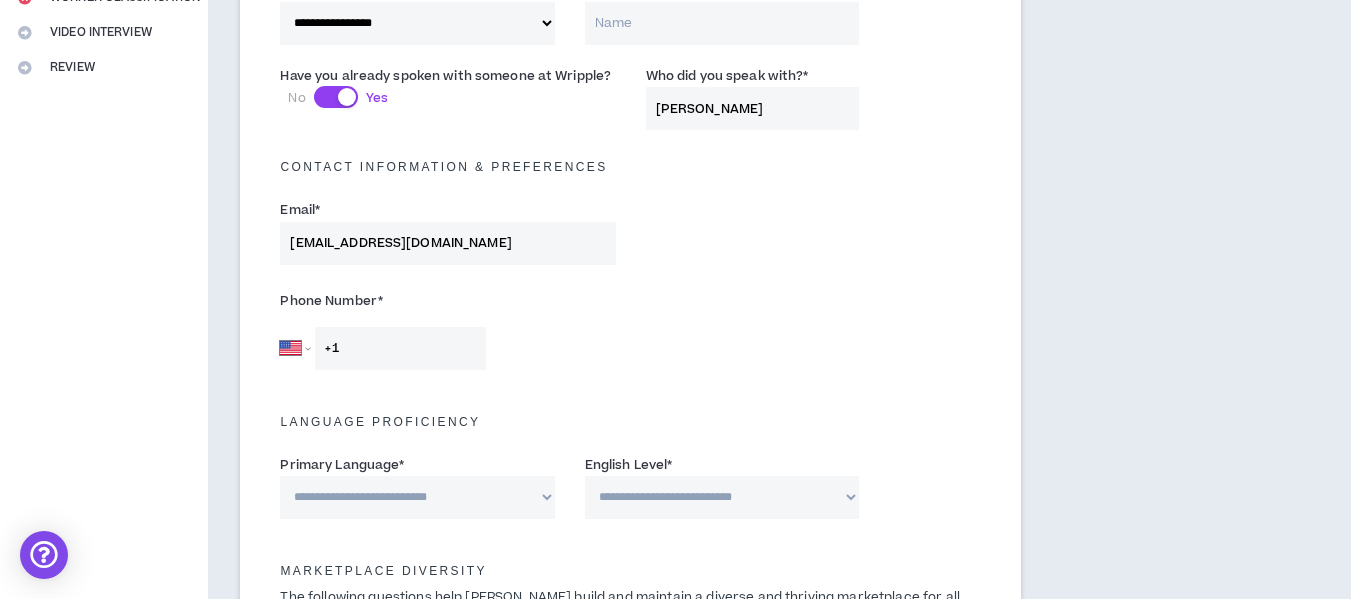 type on "[PERSON_NAME]" 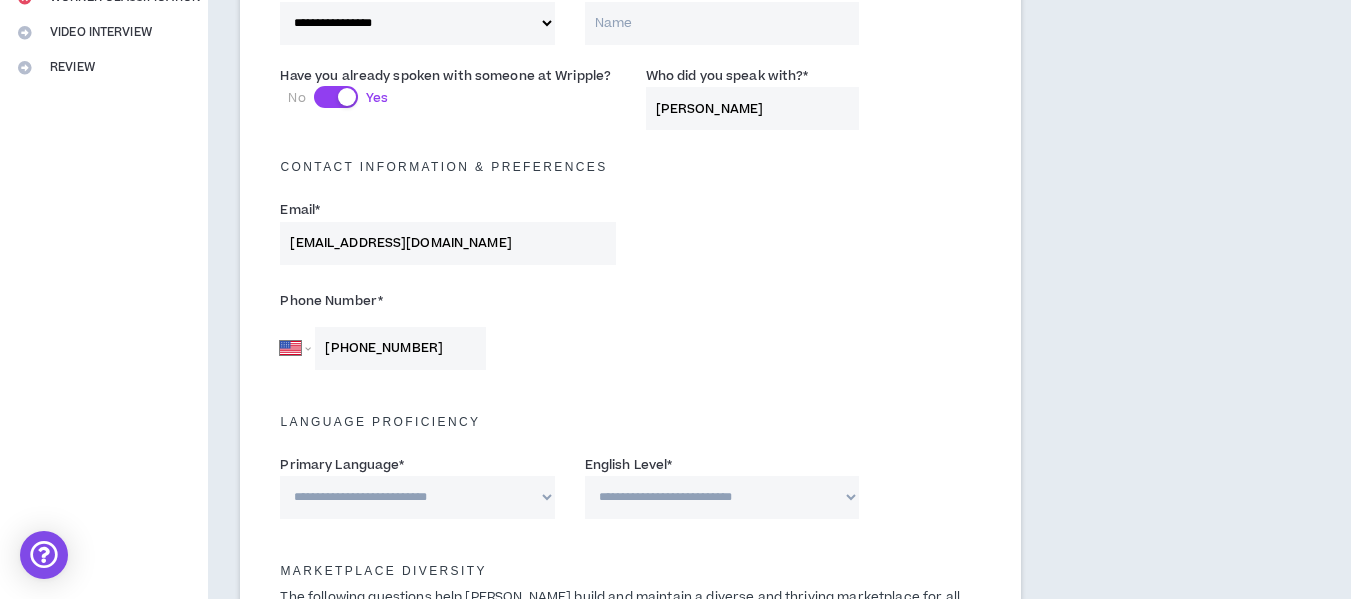 scroll, scrollTop: 616, scrollLeft: 0, axis: vertical 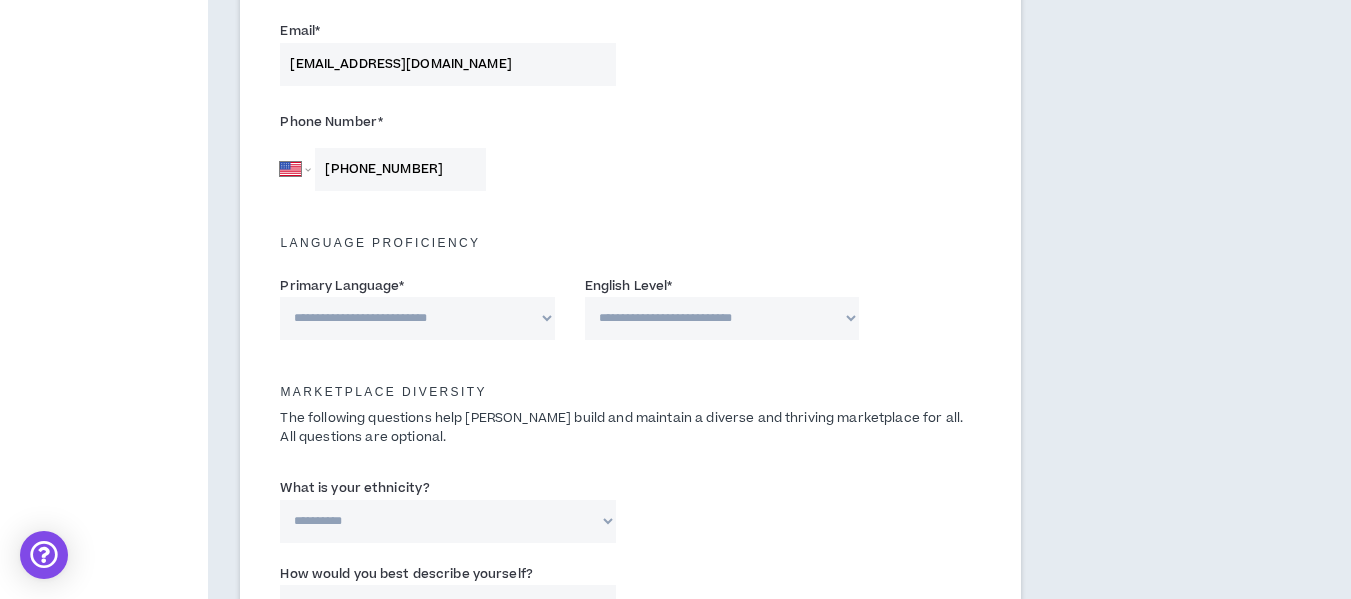 click on "**********" at bounding box center [417, 318] 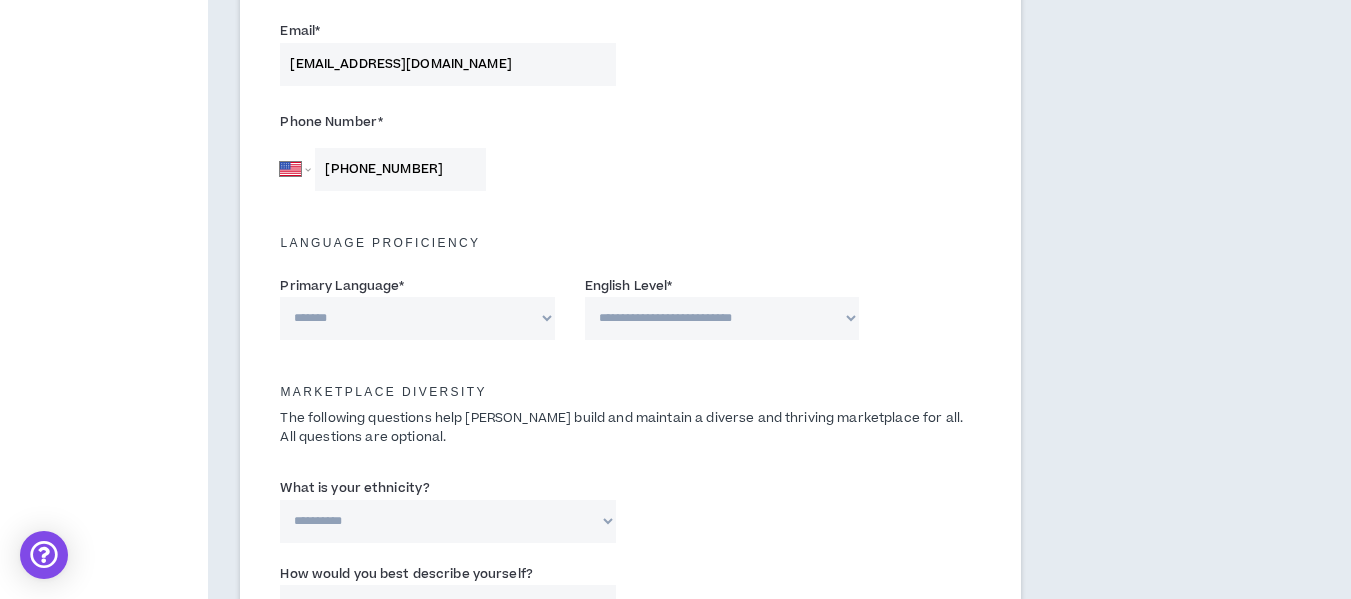 click on "**********" at bounding box center (417, 318) 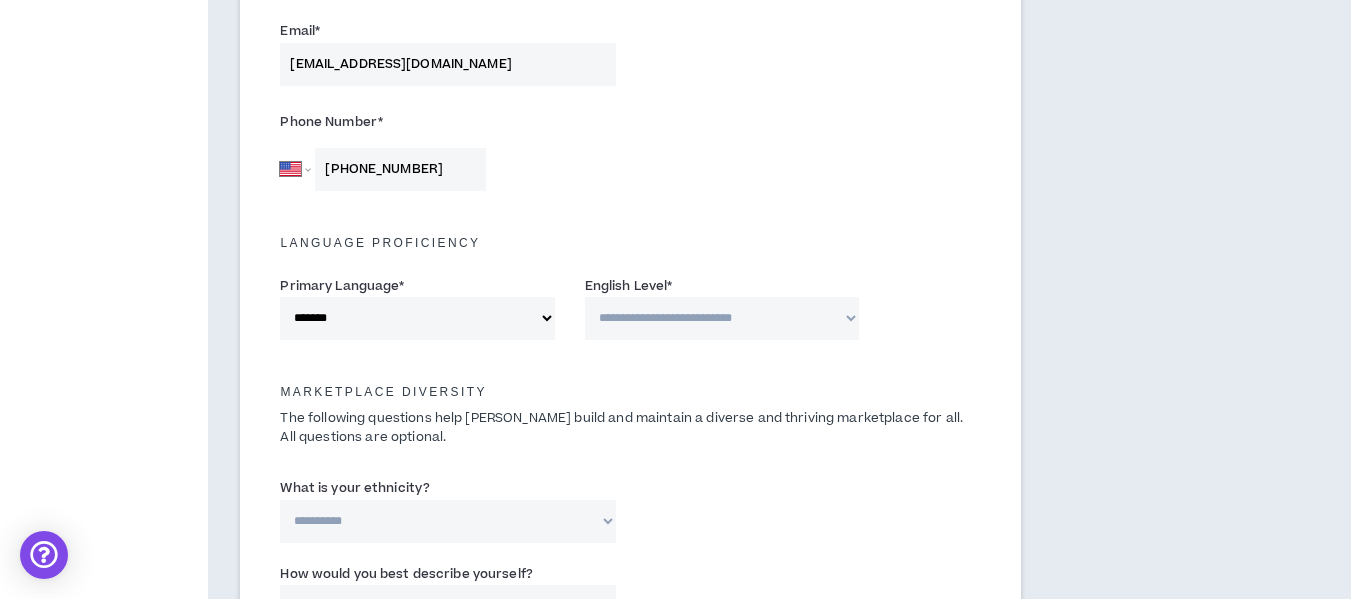 click on "**********" at bounding box center [417, 318] 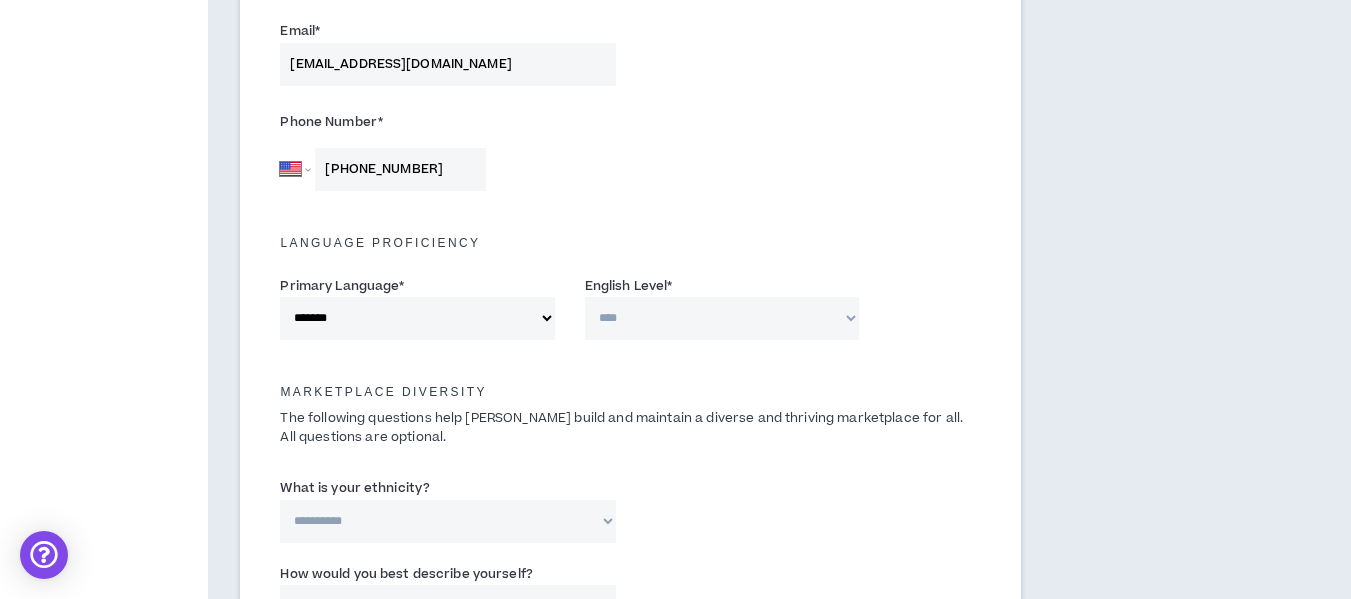 click on "**********" at bounding box center [722, 318] 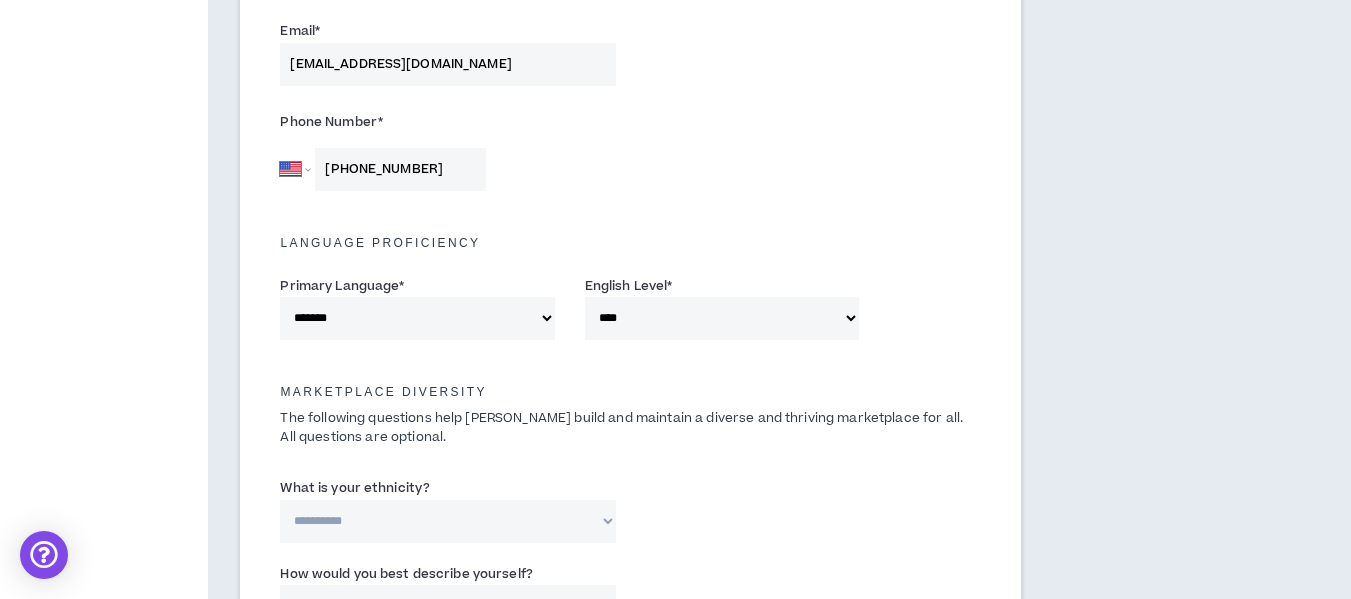 scroll, scrollTop: 707, scrollLeft: 0, axis: vertical 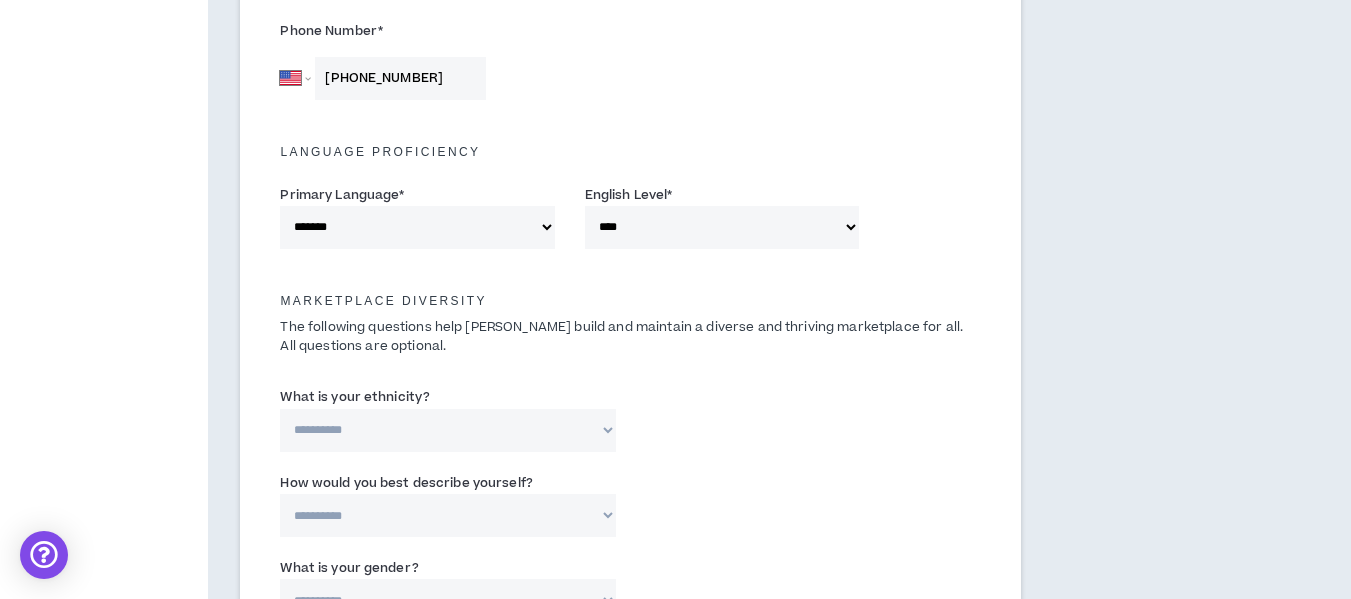 click on "**********" at bounding box center [447, 430] 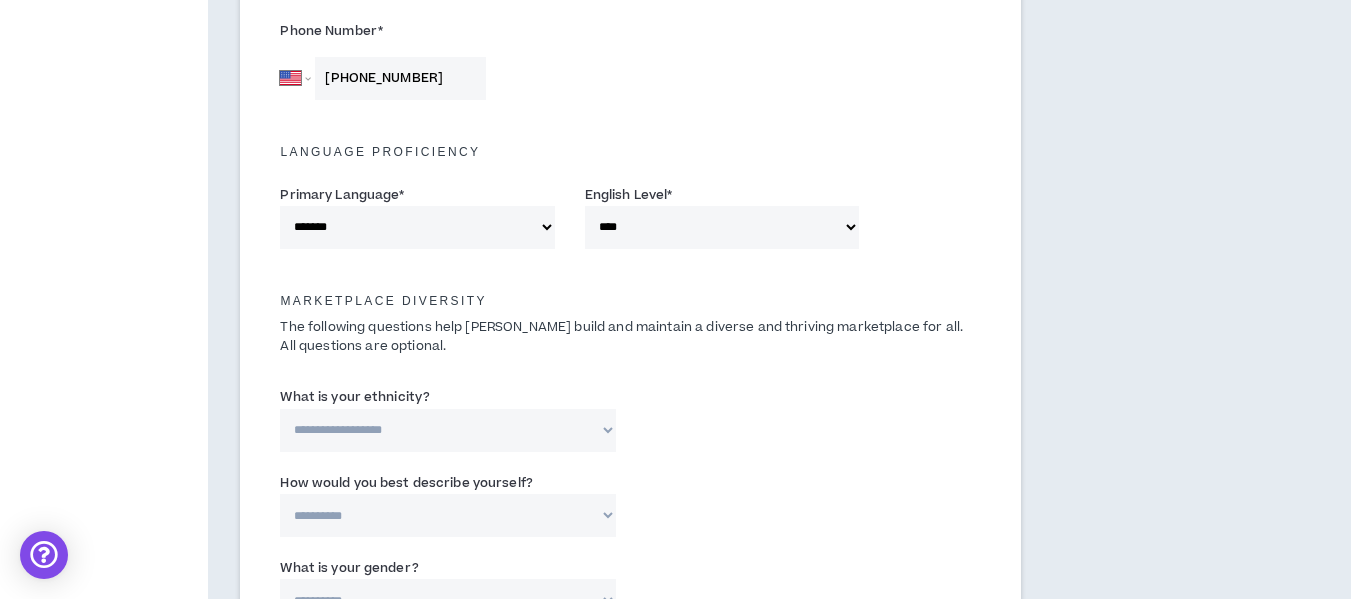 click on "**********" at bounding box center [447, 430] 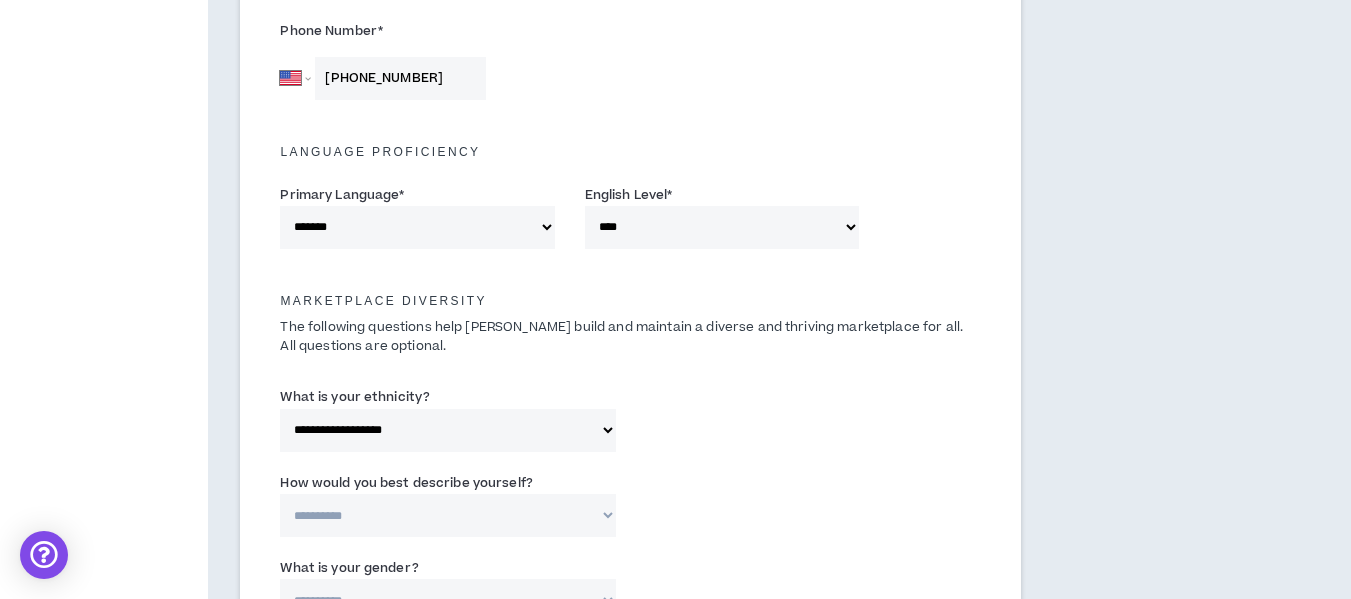 scroll, scrollTop: 931, scrollLeft: 0, axis: vertical 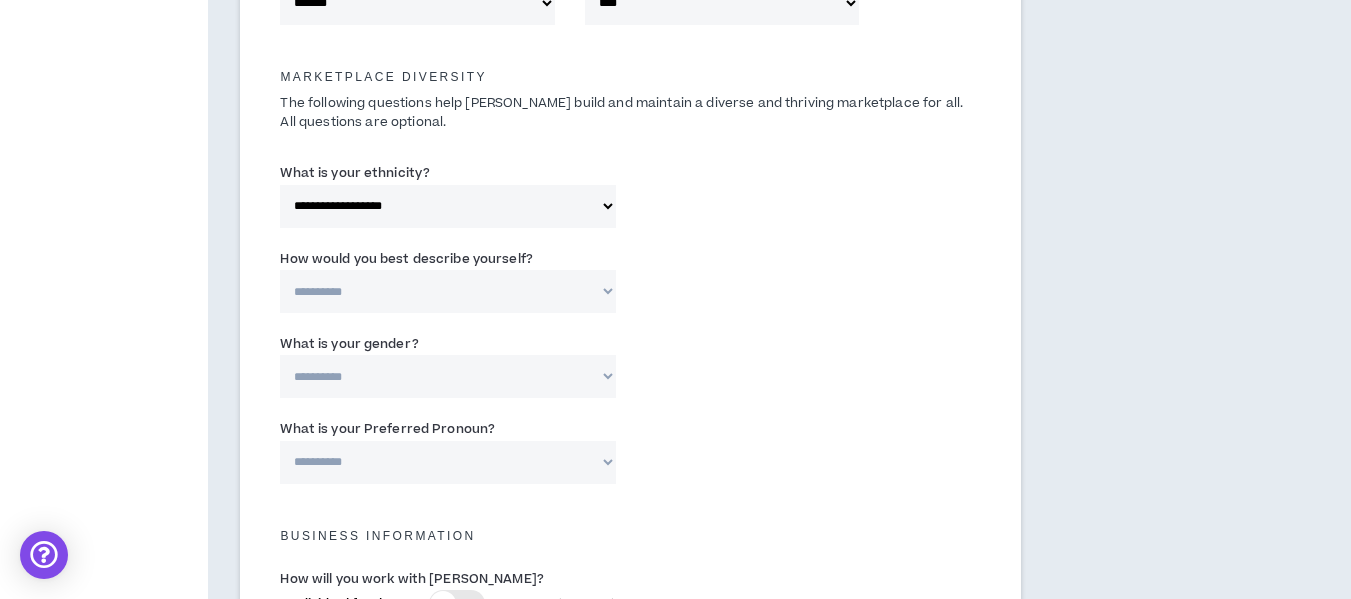 click on "**********" at bounding box center [447, 291] 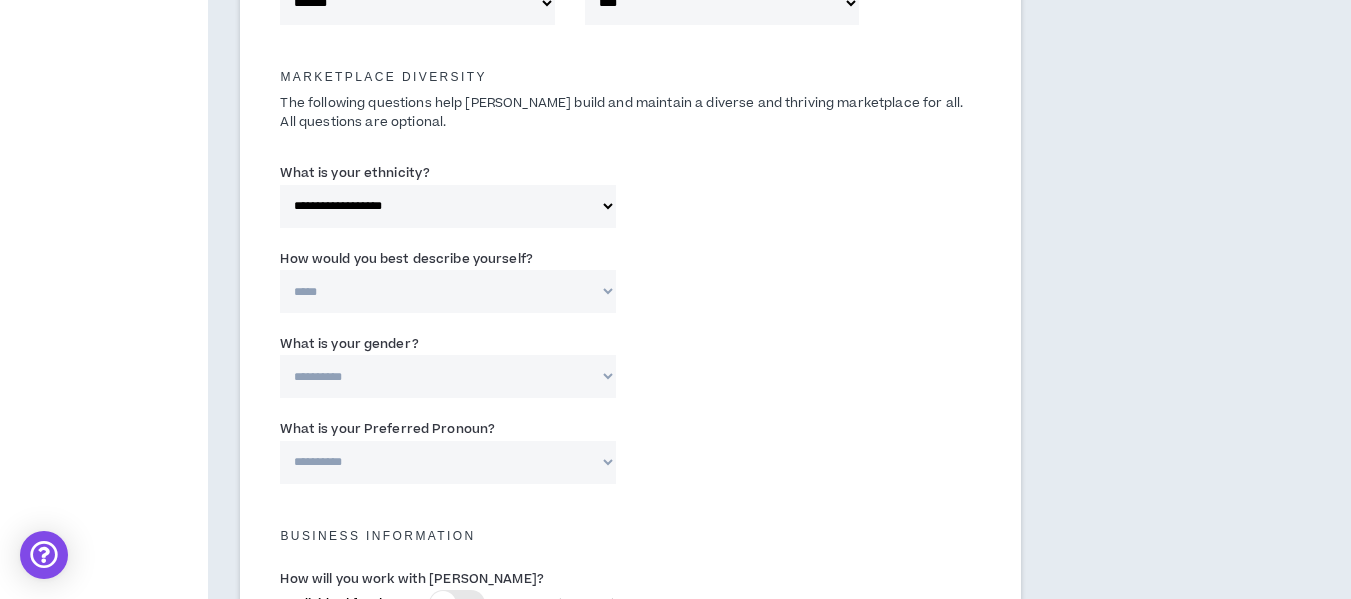 click on "**********" at bounding box center (447, 291) 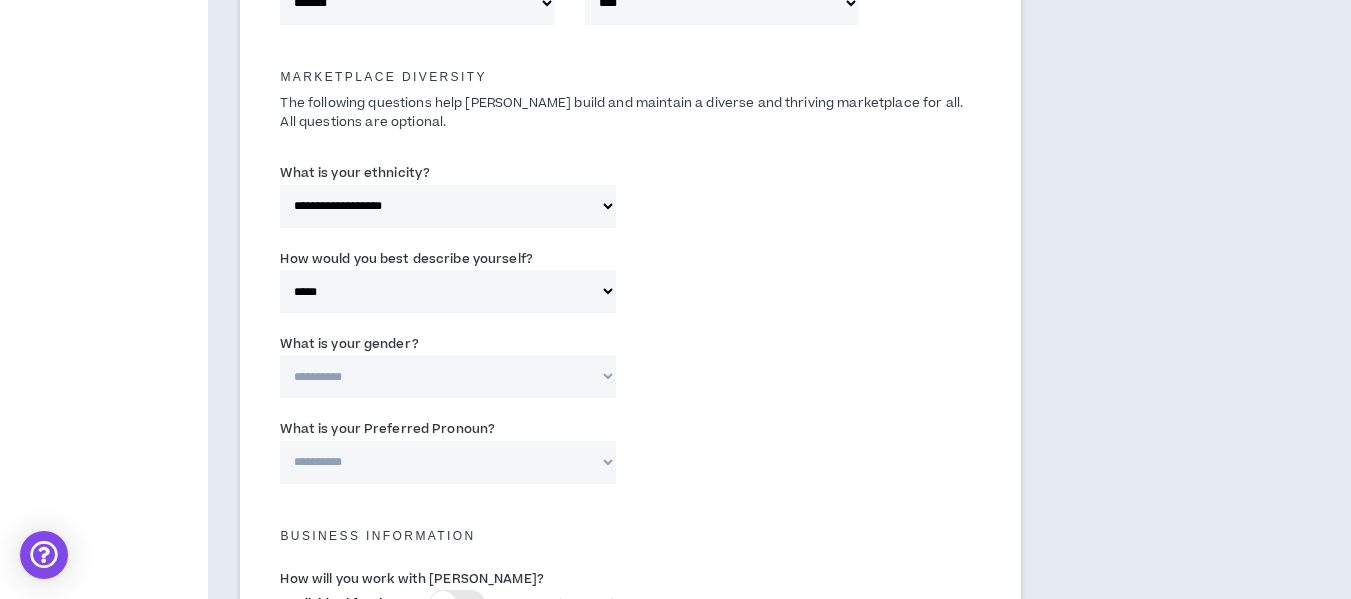 click on "**********" at bounding box center [447, 376] 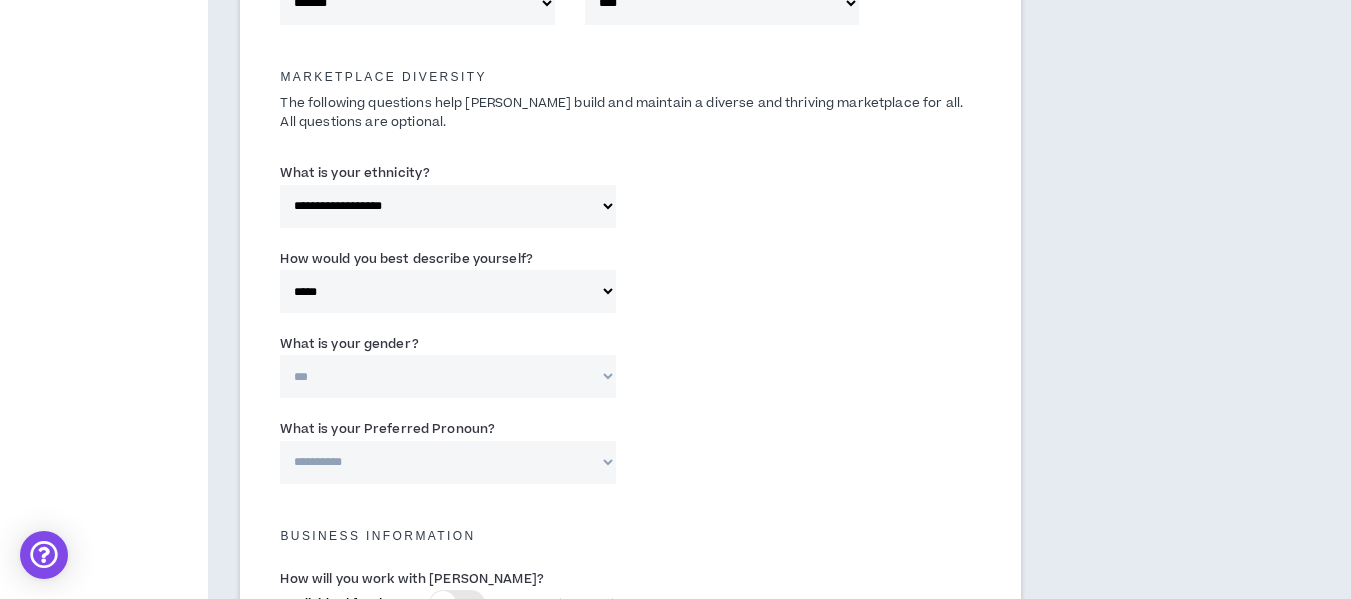 click on "**********" at bounding box center (447, 376) 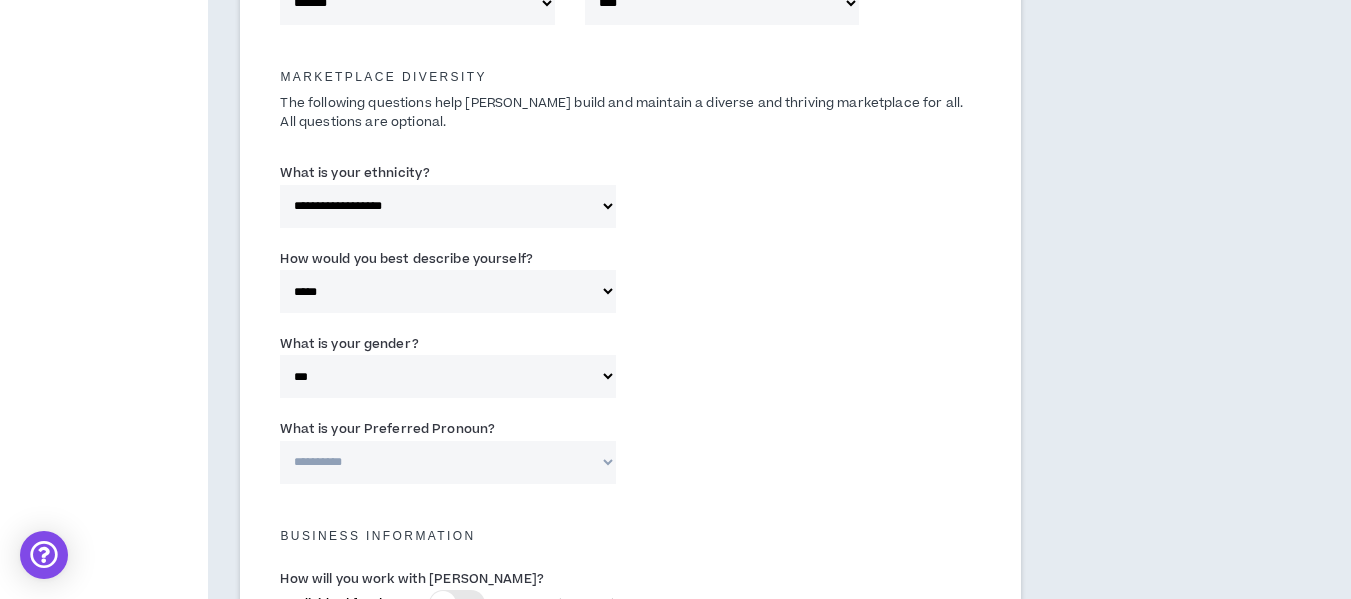 click on "**********" at bounding box center [447, 462] 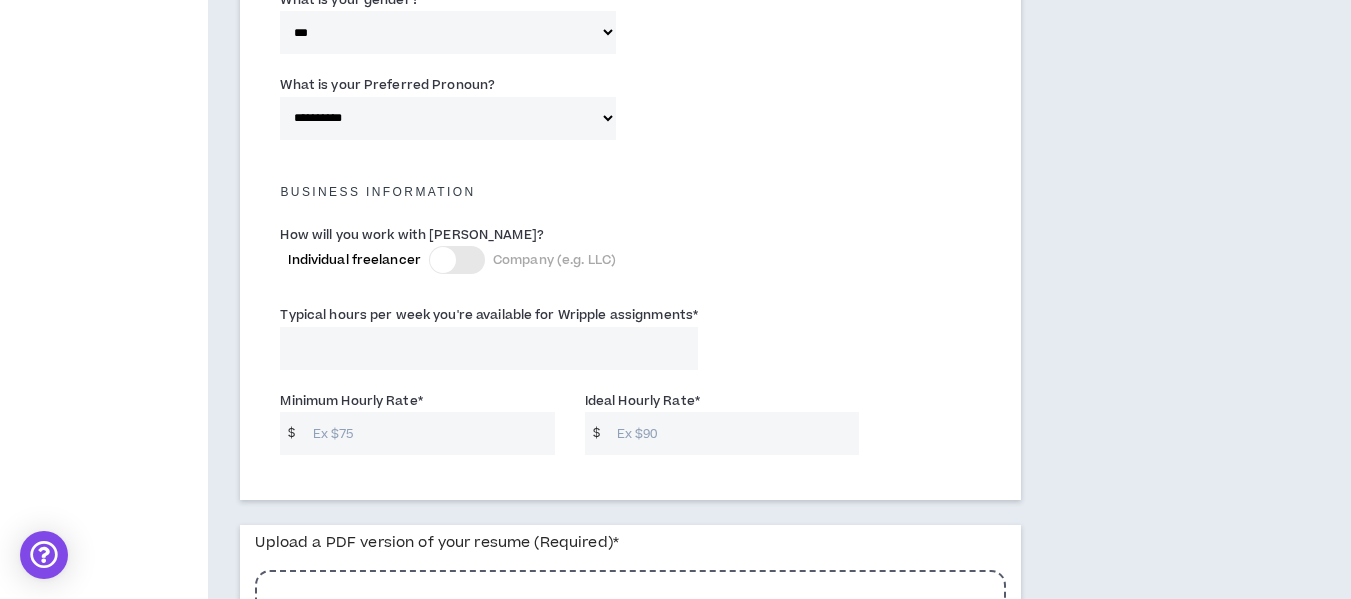 scroll, scrollTop: 1277, scrollLeft: 0, axis: vertical 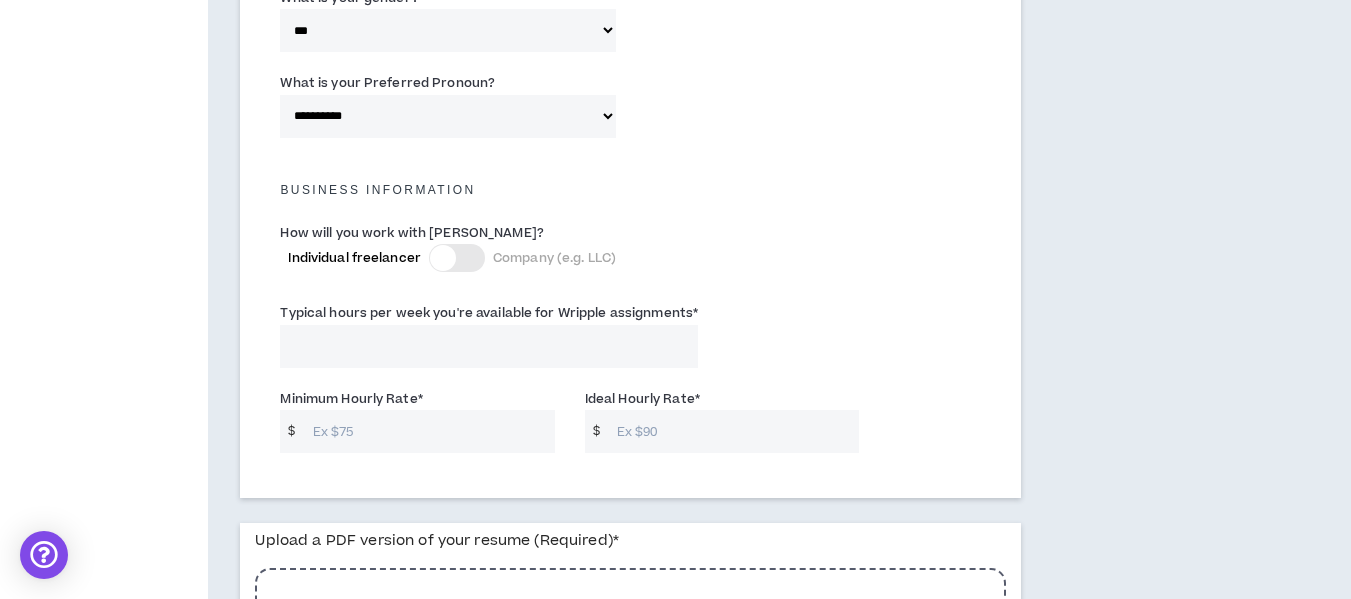 drag, startPoint x: 708, startPoint y: 307, endPoint x: 275, endPoint y: 307, distance: 433 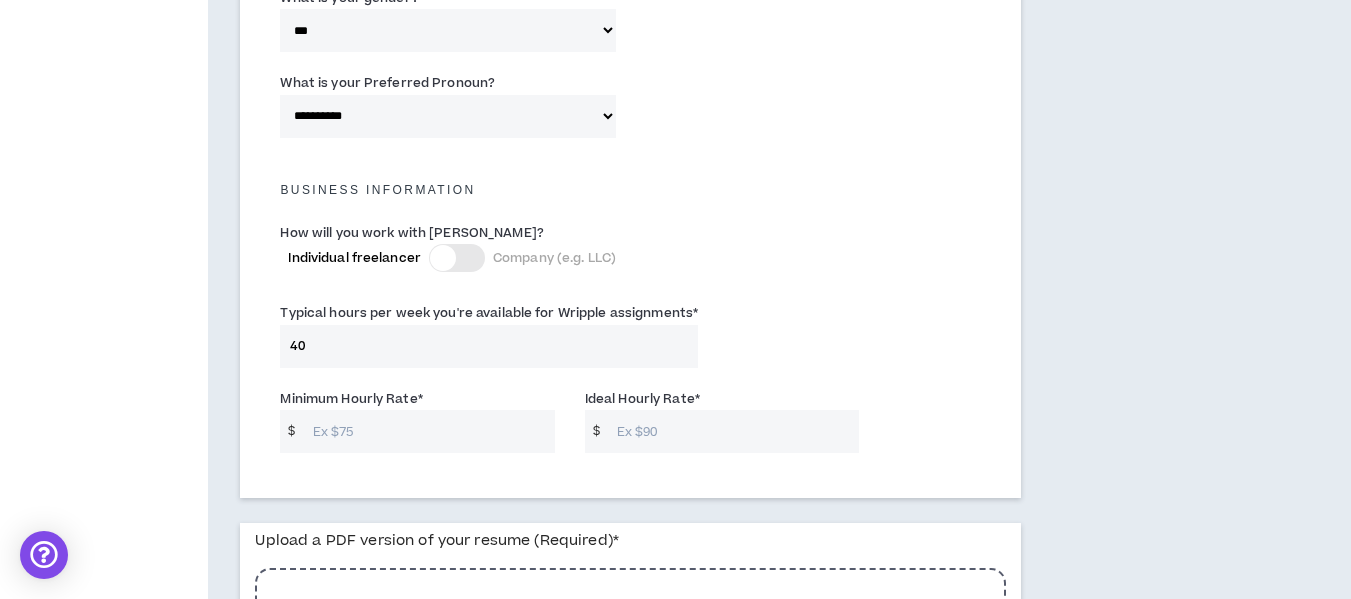 type on "40" 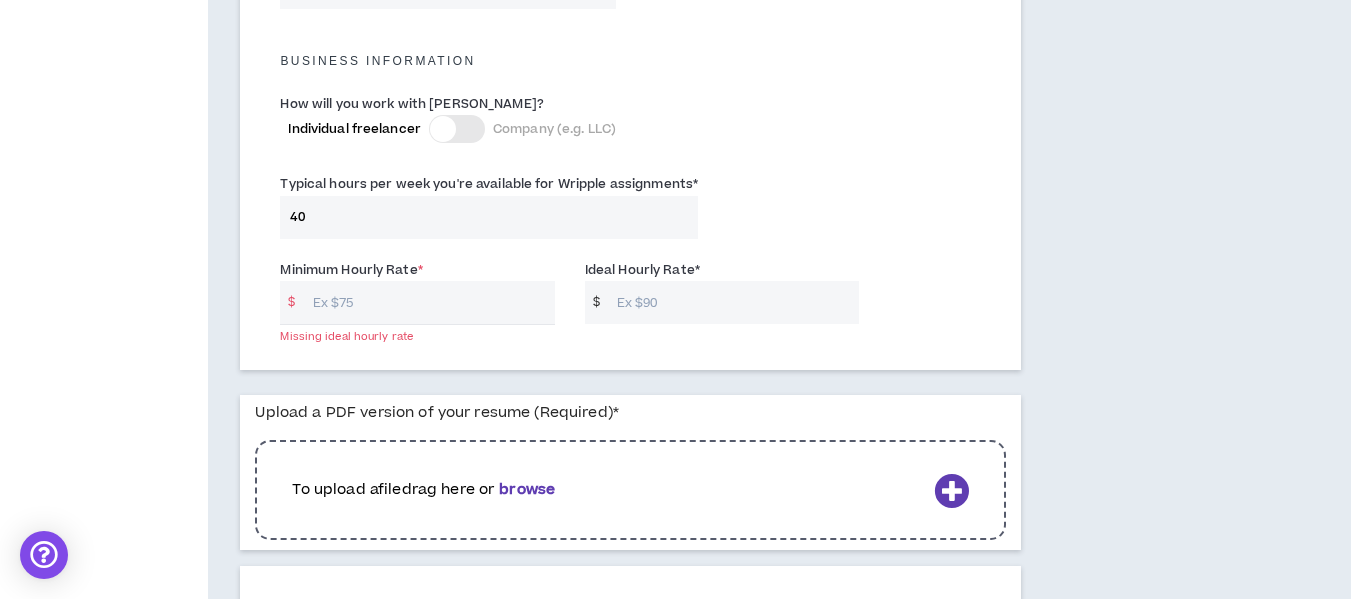 scroll, scrollTop: 1407, scrollLeft: 0, axis: vertical 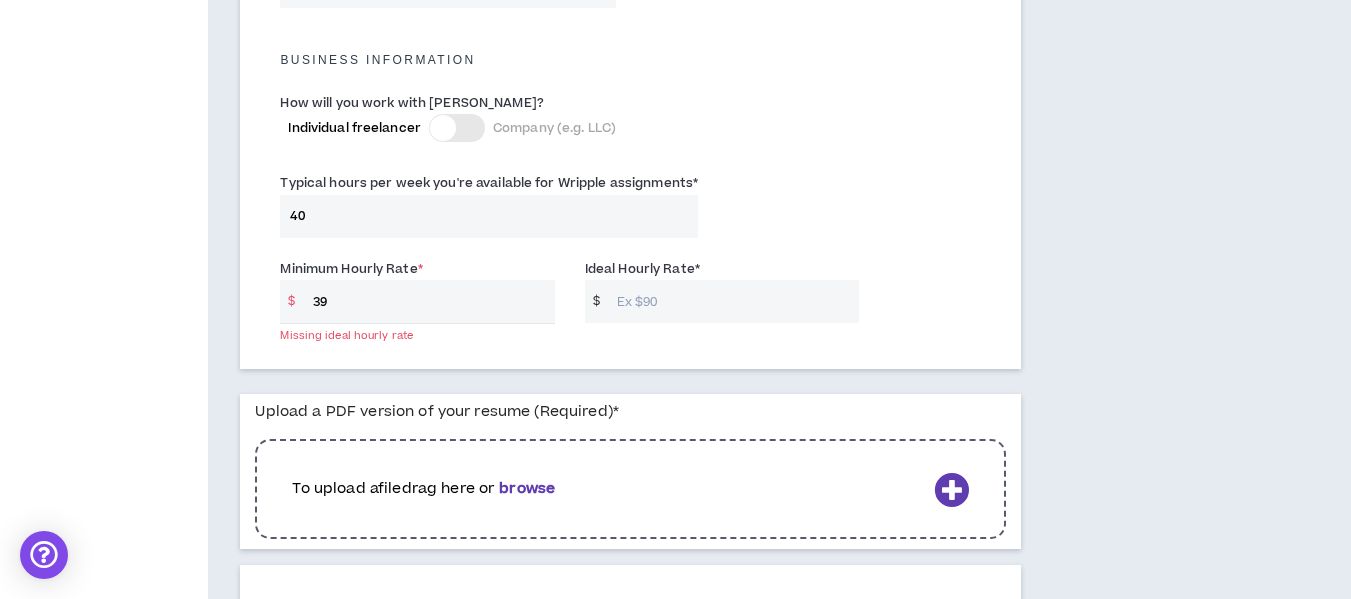 type on "39" 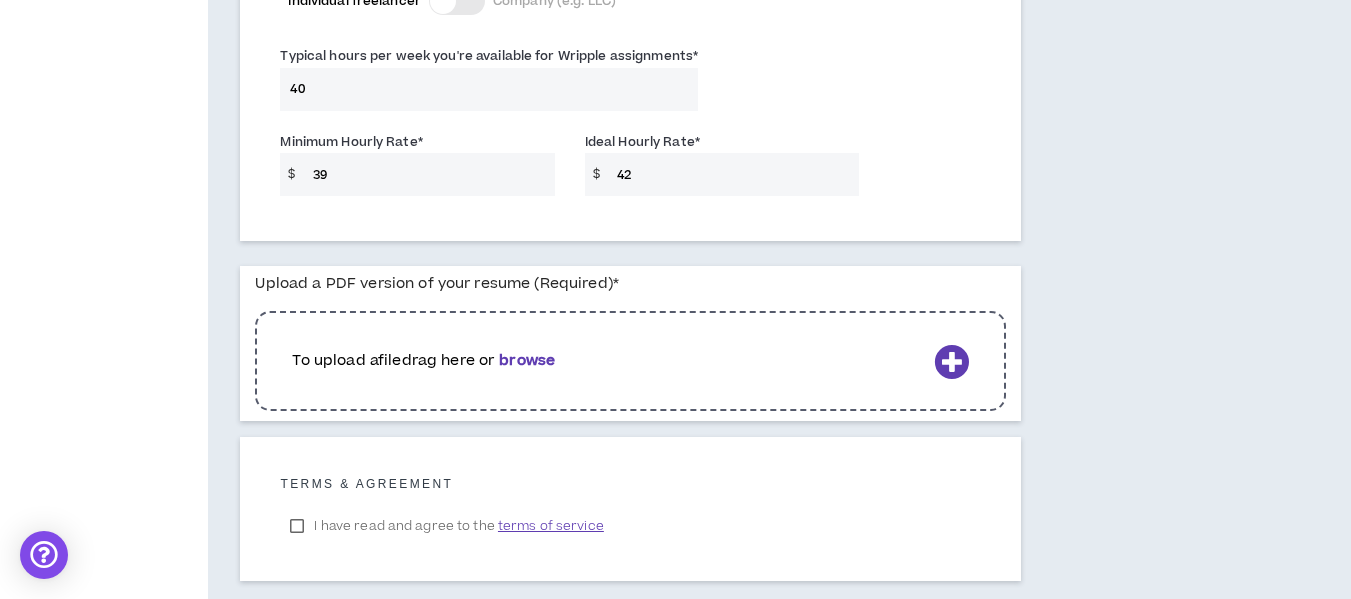 scroll, scrollTop: 1541, scrollLeft: 0, axis: vertical 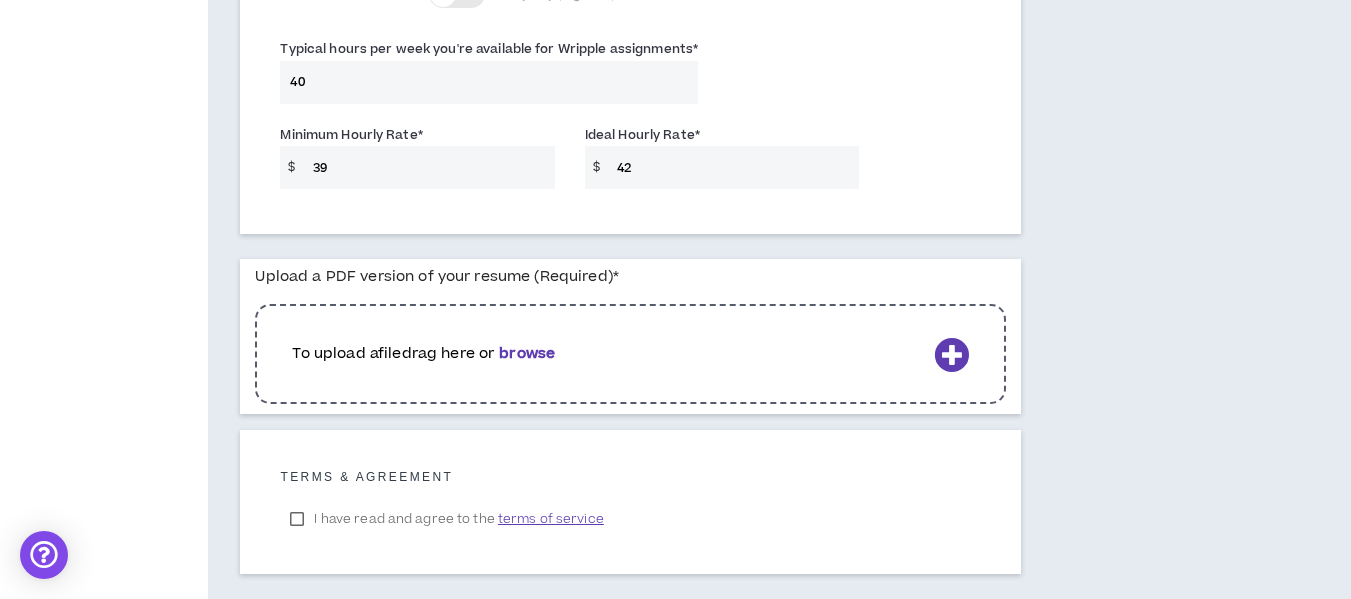 type on "42" 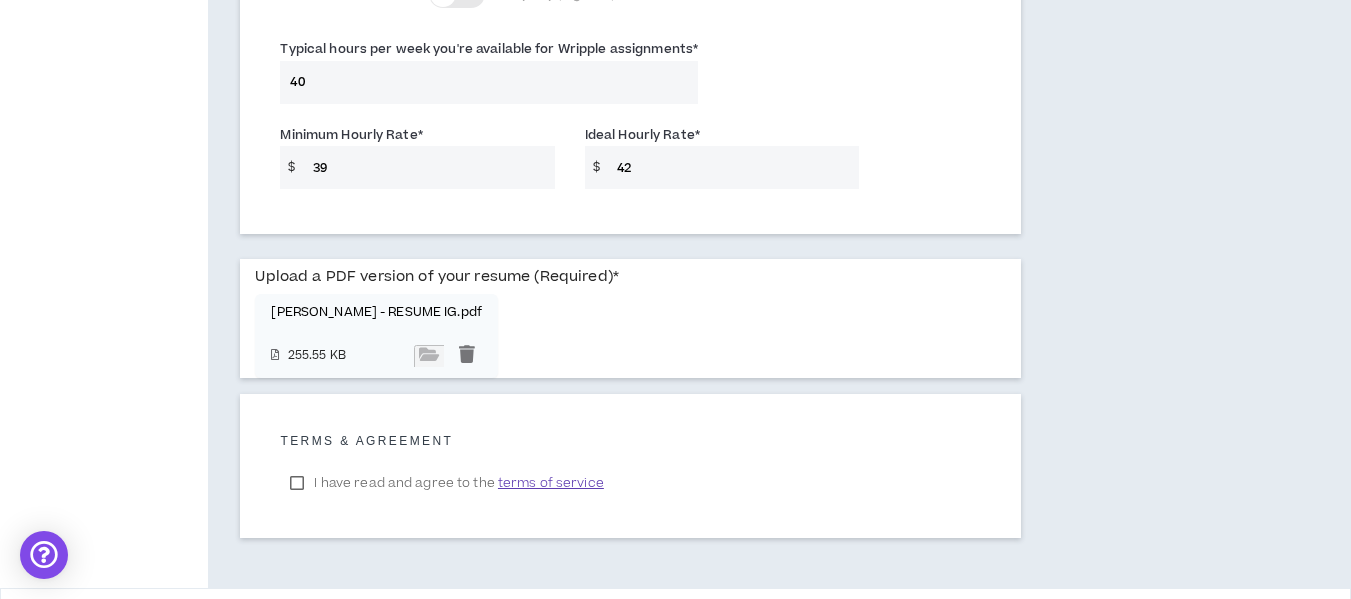 scroll, scrollTop: 1609, scrollLeft: 0, axis: vertical 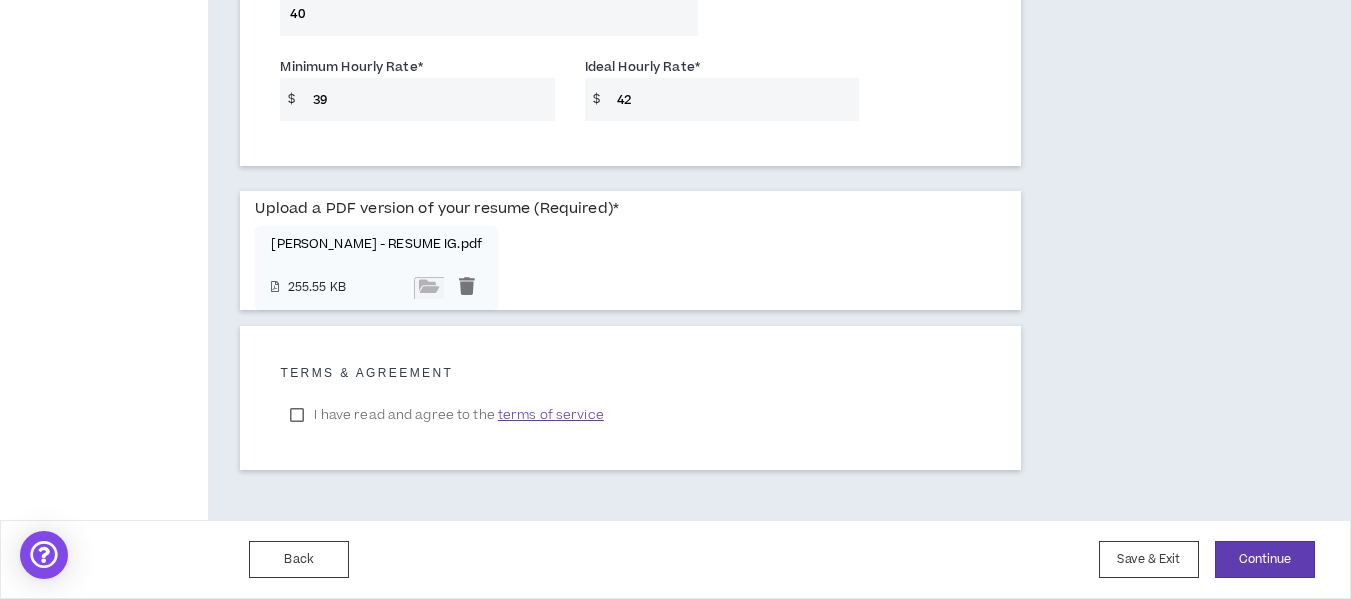 click on "I have read and agree to the    terms of service" at bounding box center (446, 415) 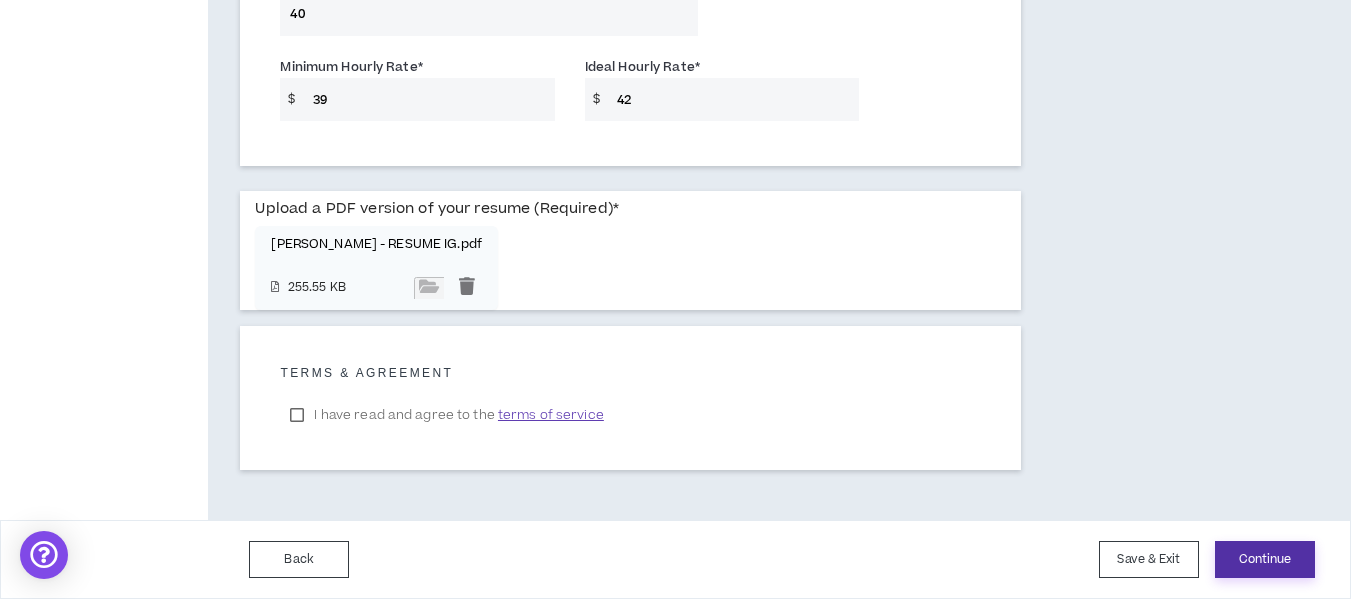 click on "Continue" at bounding box center (1265, 559) 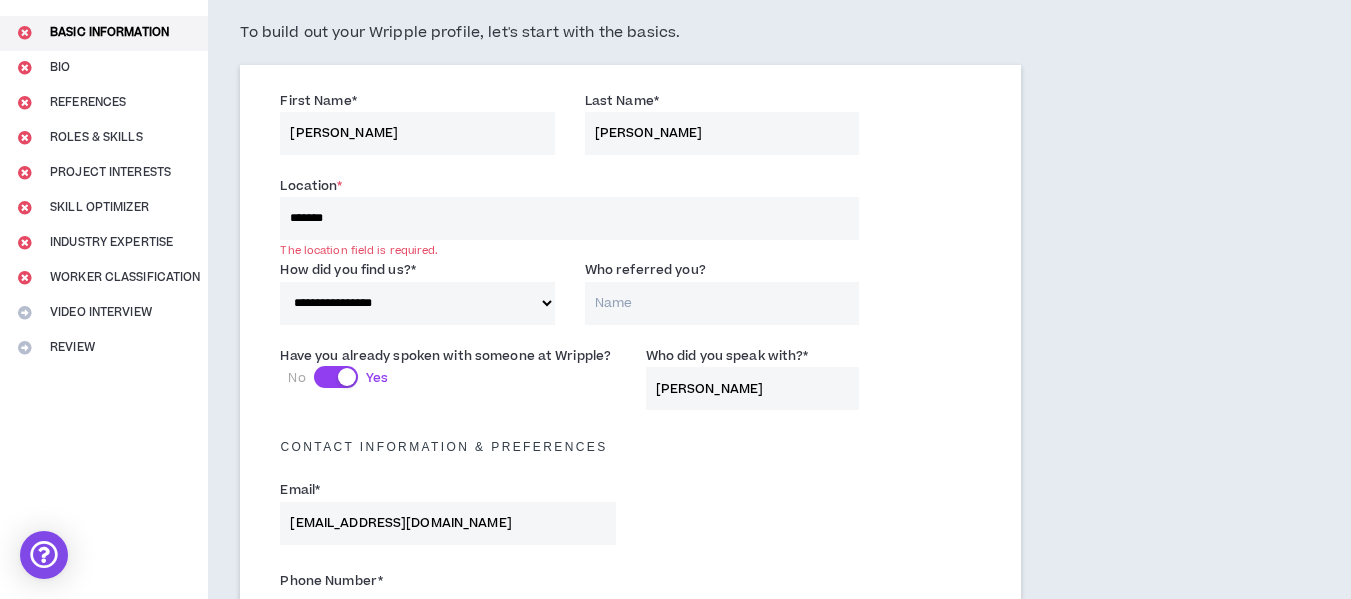 scroll, scrollTop: 156, scrollLeft: 0, axis: vertical 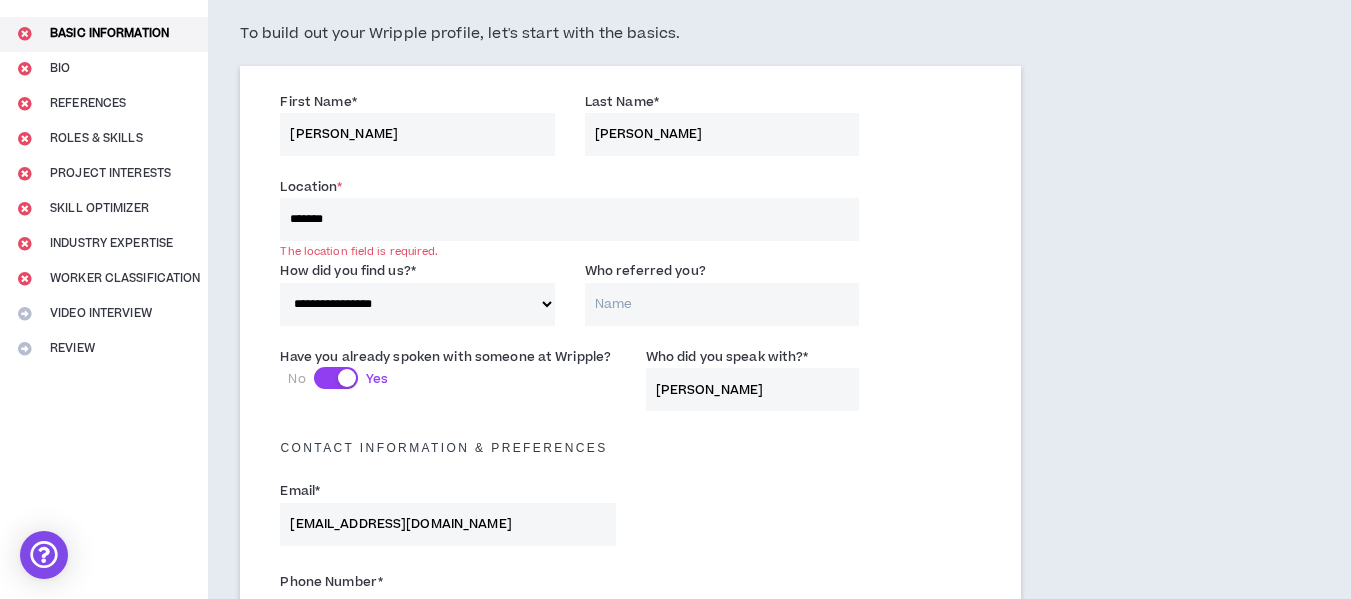 click on "*******" at bounding box center (569, 219) 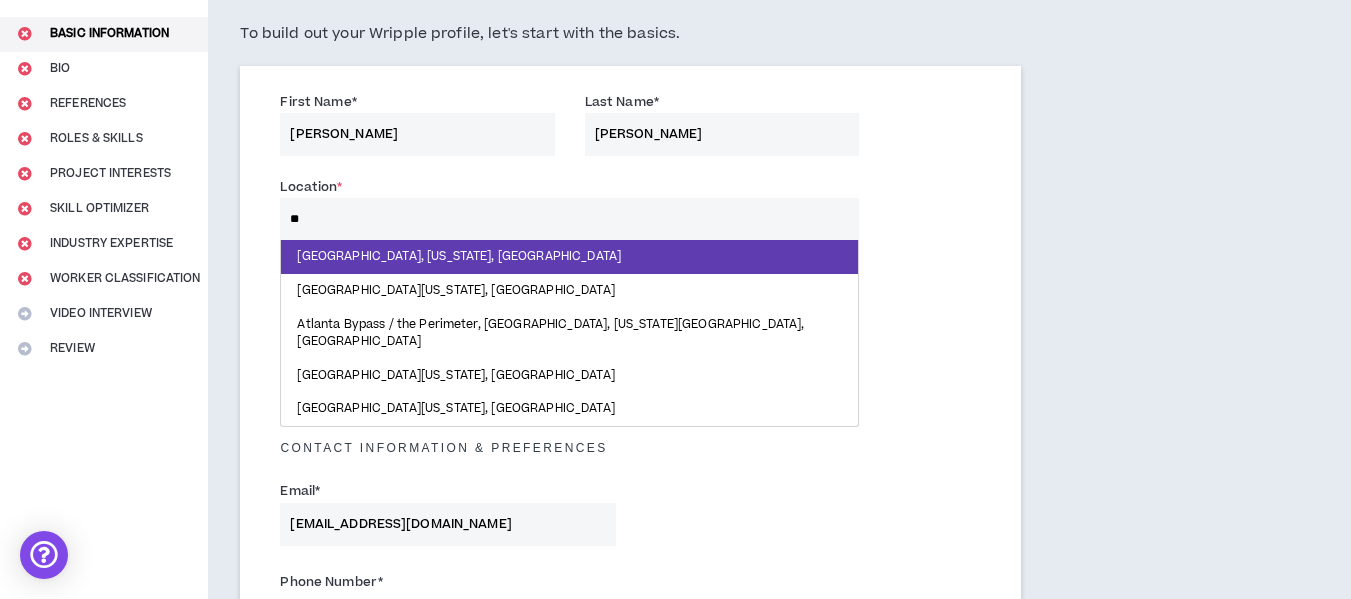 type on "*" 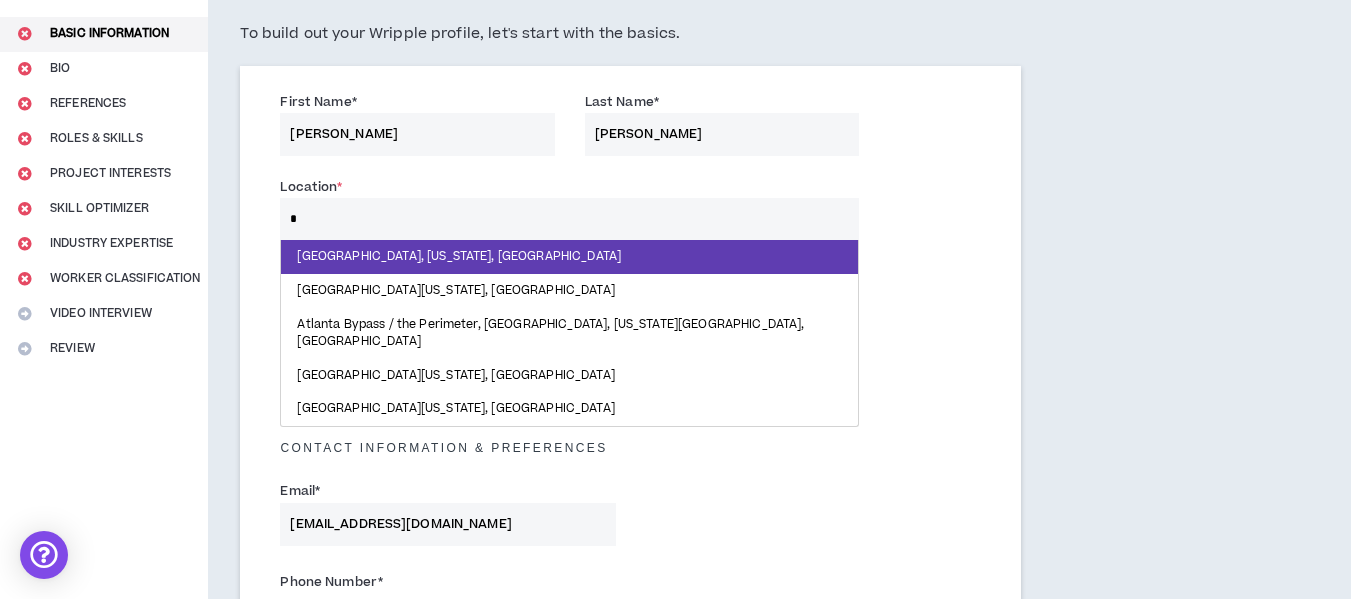 type 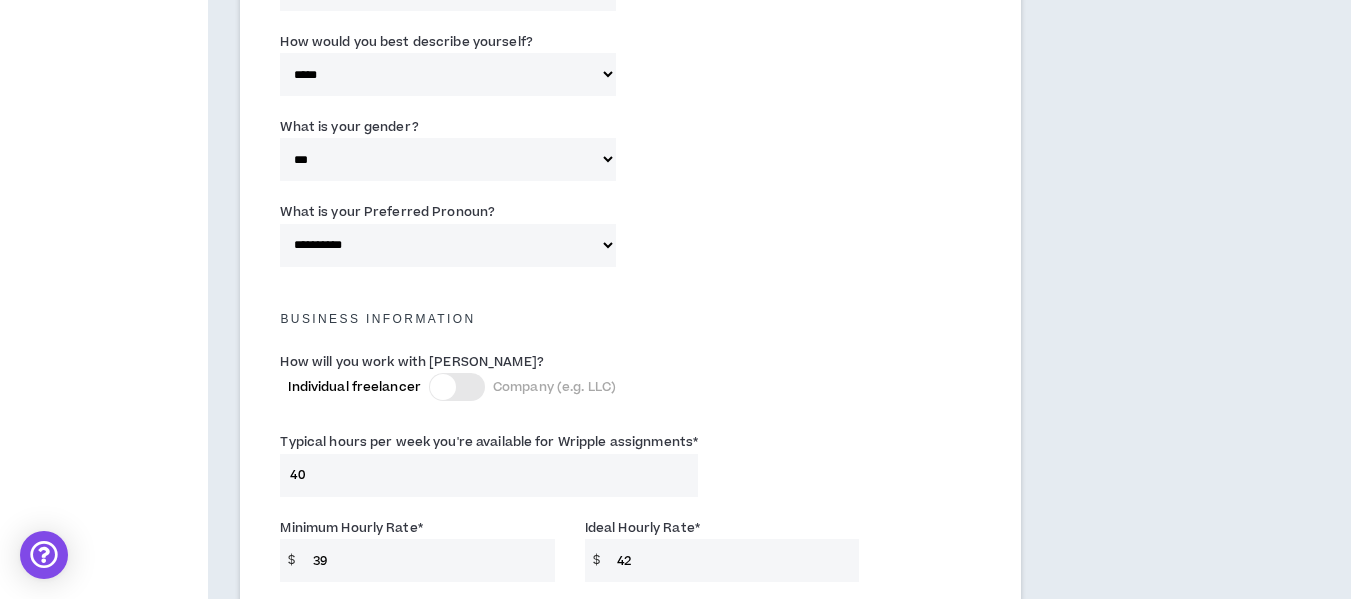 scroll, scrollTop: 1611, scrollLeft: 0, axis: vertical 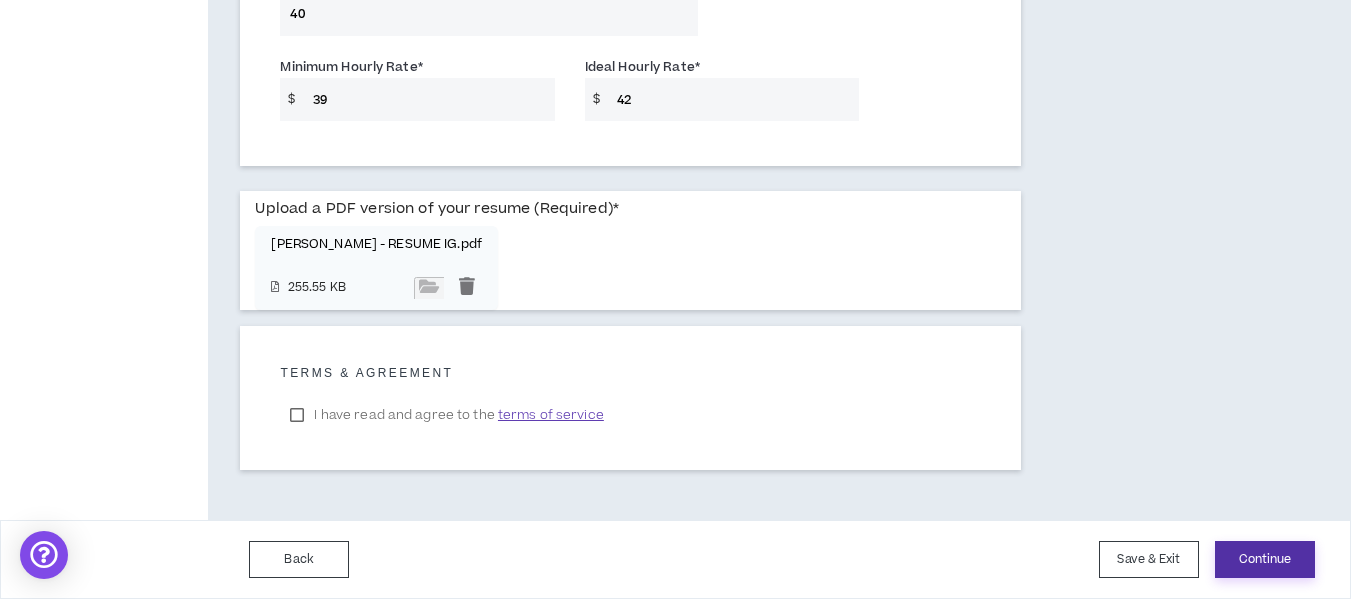 click on "Continue" at bounding box center [1265, 559] 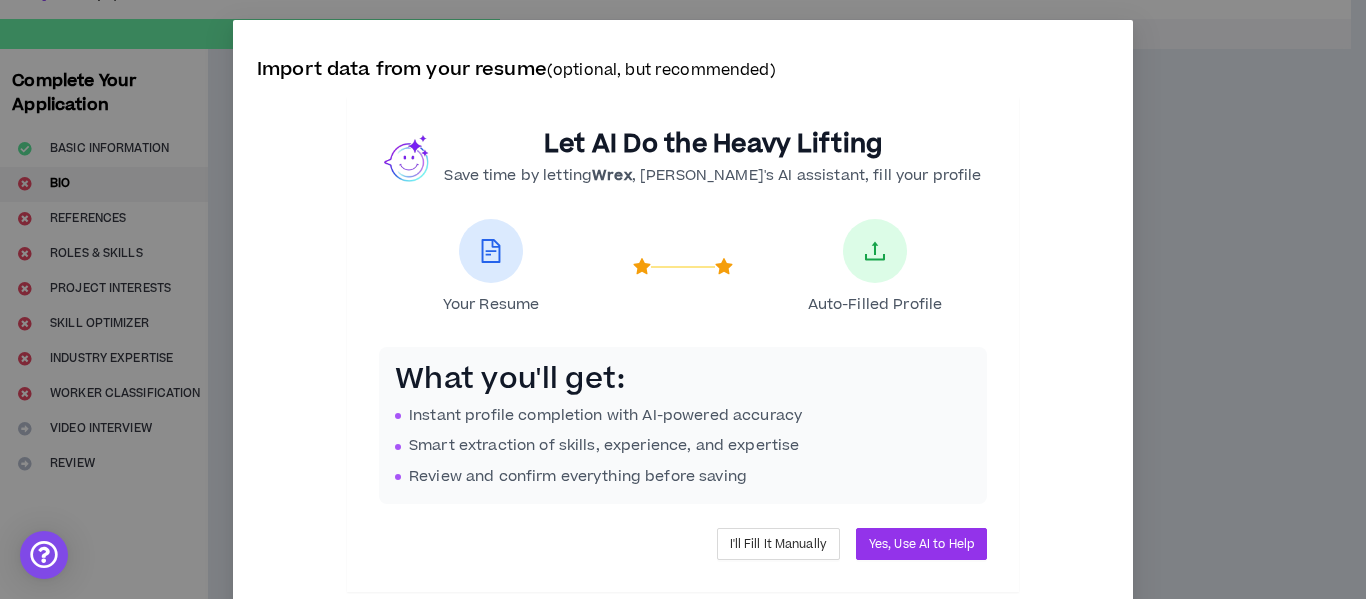 scroll, scrollTop: 0, scrollLeft: 0, axis: both 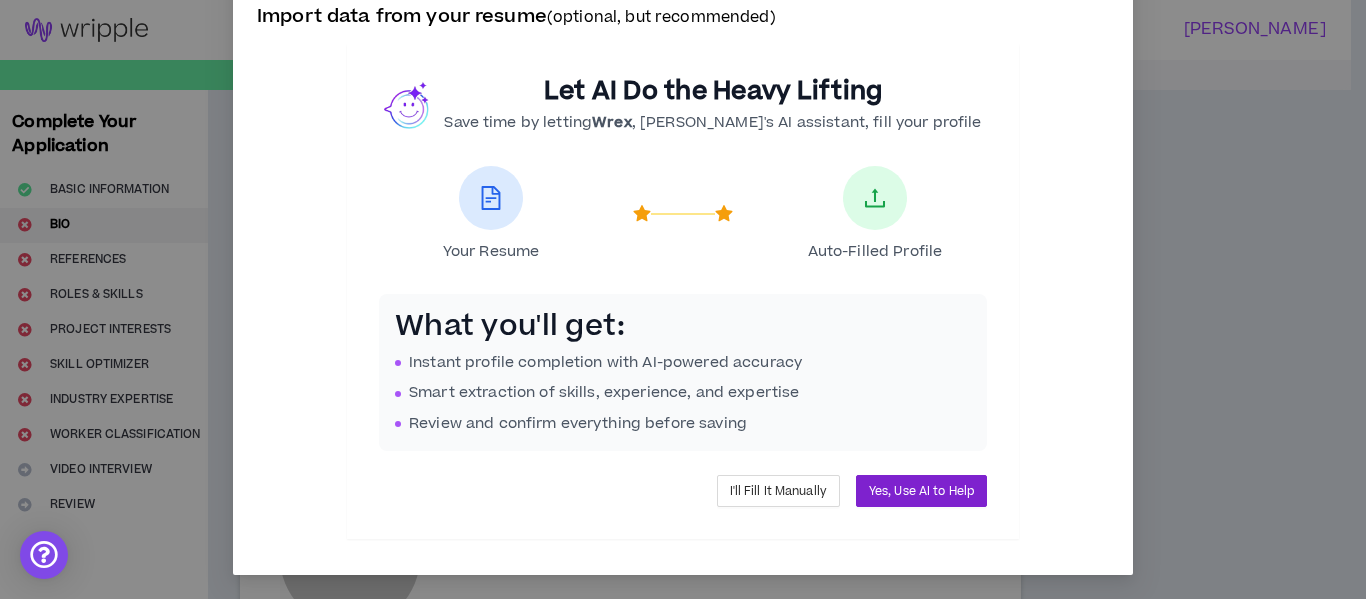 click on "Yes, Use AI to Help" at bounding box center [921, 491] 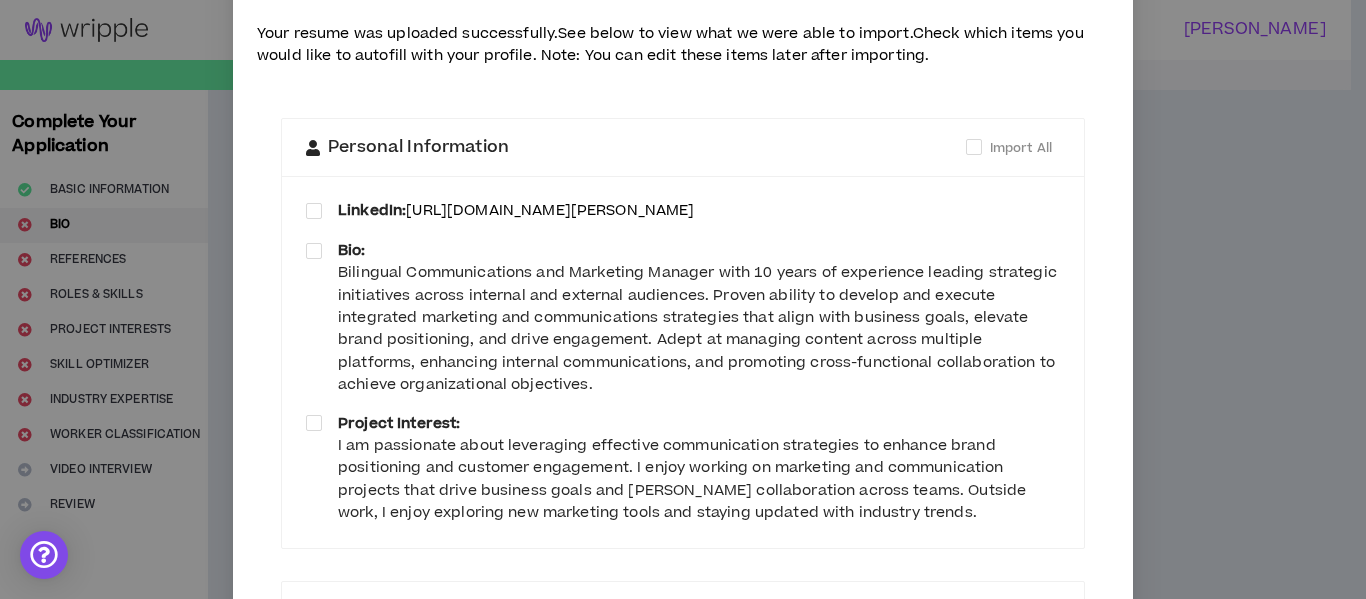 scroll, scrollTop: 0, scrollLeft: 0, axis: both 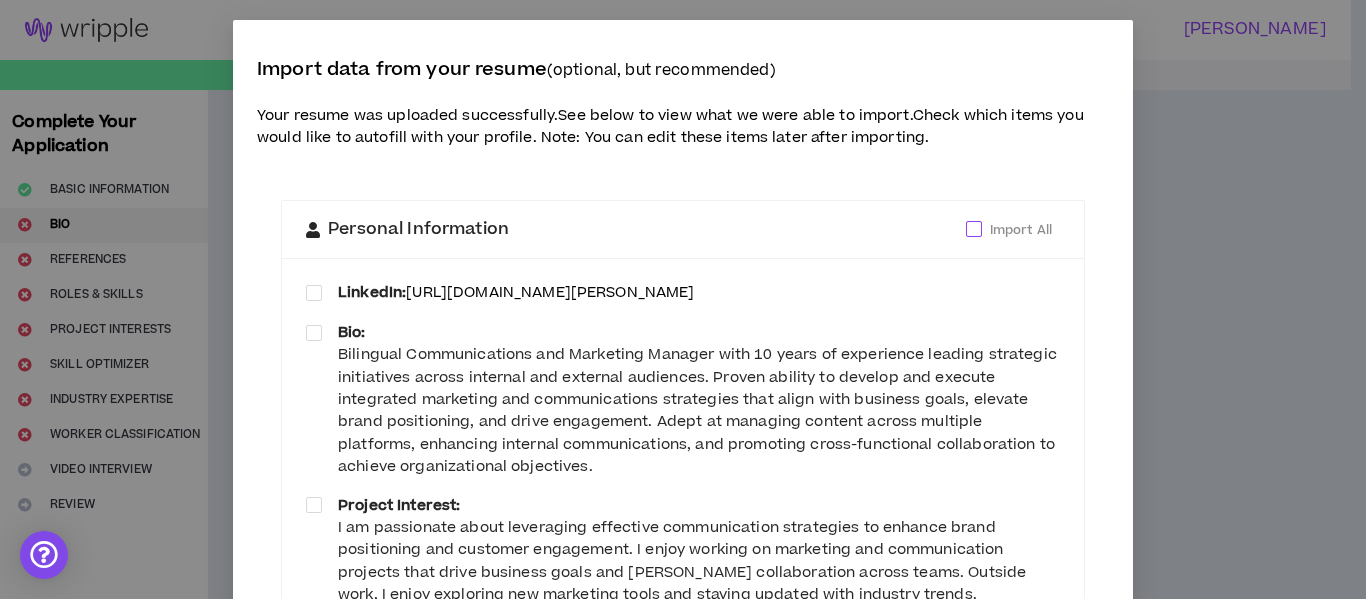 click at bounding box center [974, 229] 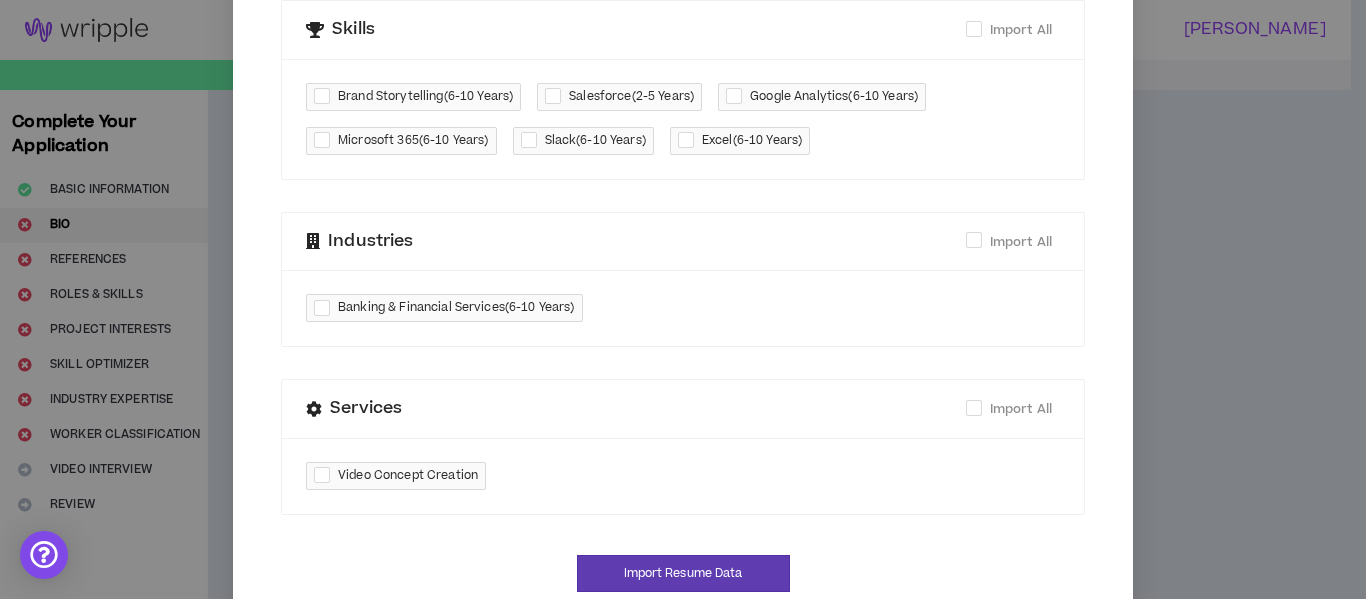 scroll, scrollTop: 884, scrollLeft: 0, axis: vertical 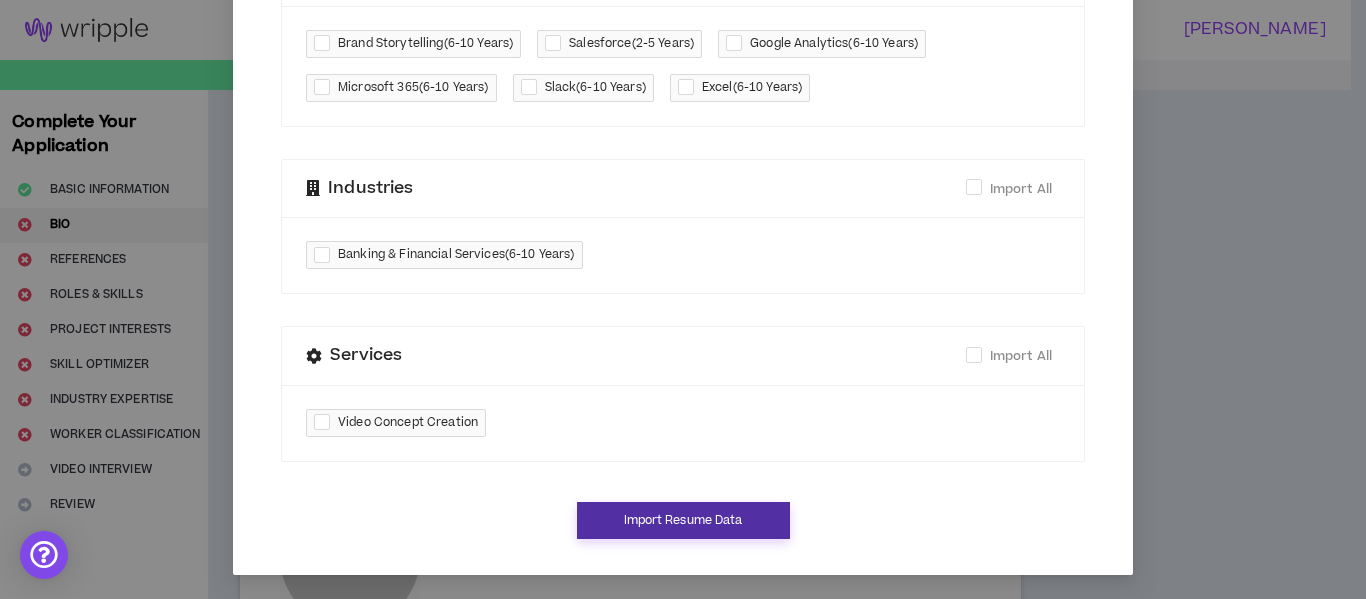click on "Import Resume Data" at bounding box center (683, 520) 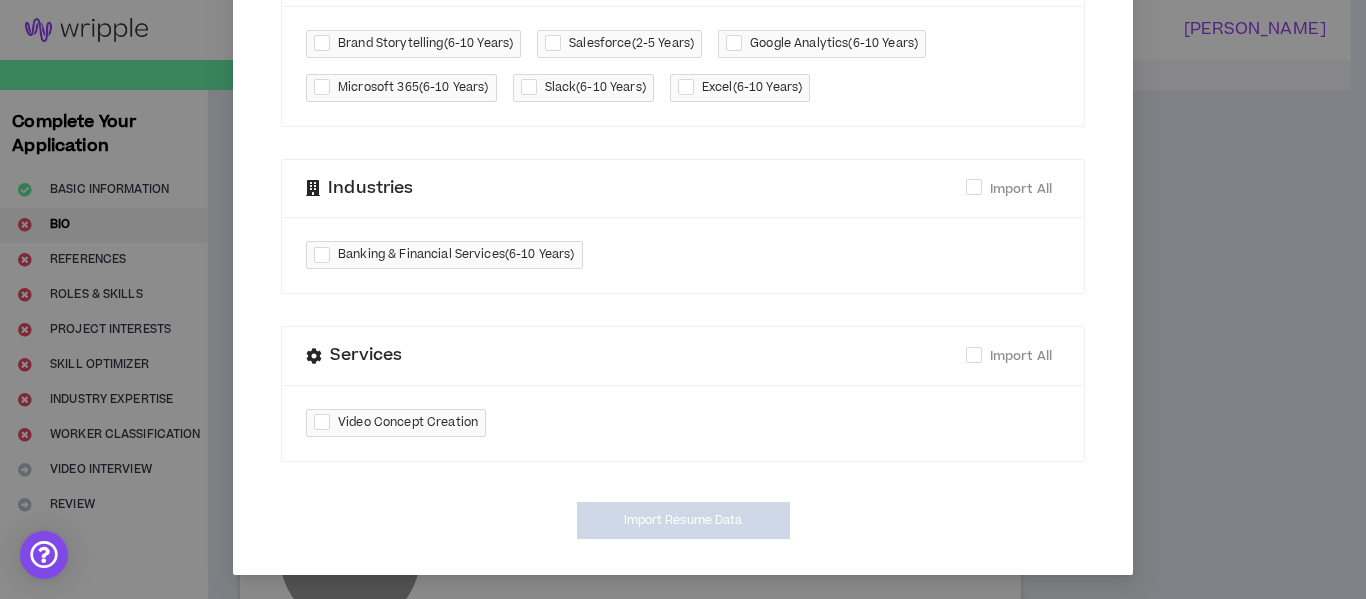 type on "[URL][DOMAIN_NAME][PERSON_NAME]" 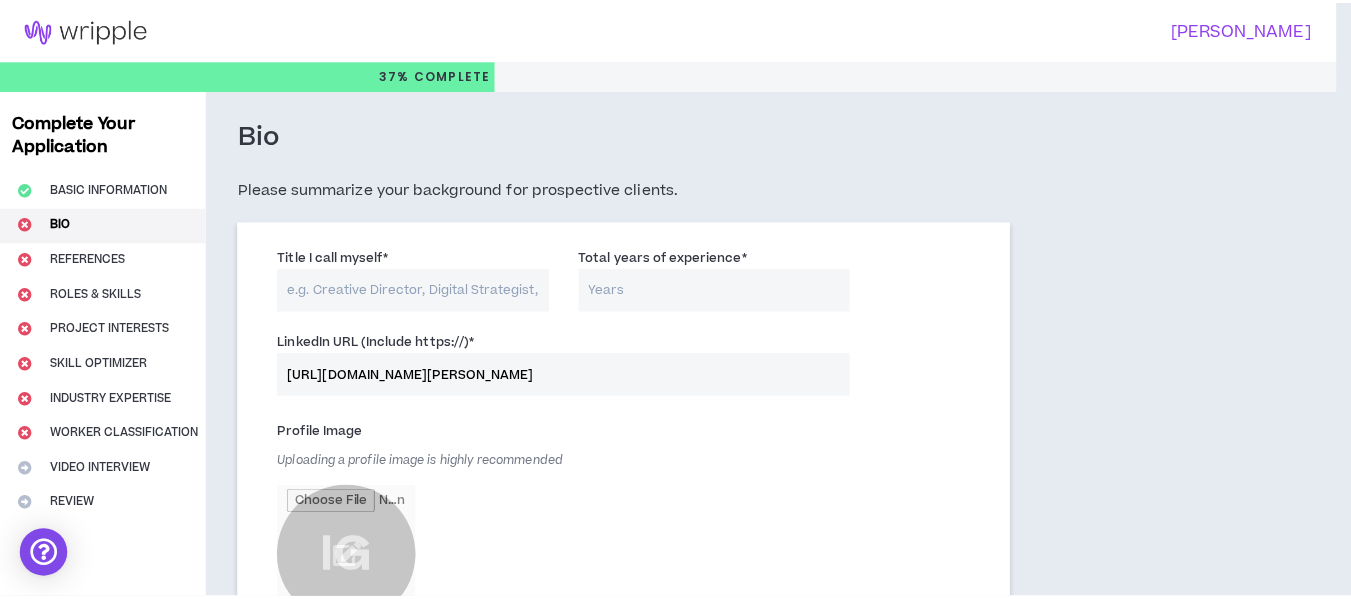 scroll, scrollTop: 864, scrollLeft: 0, axis: vertical 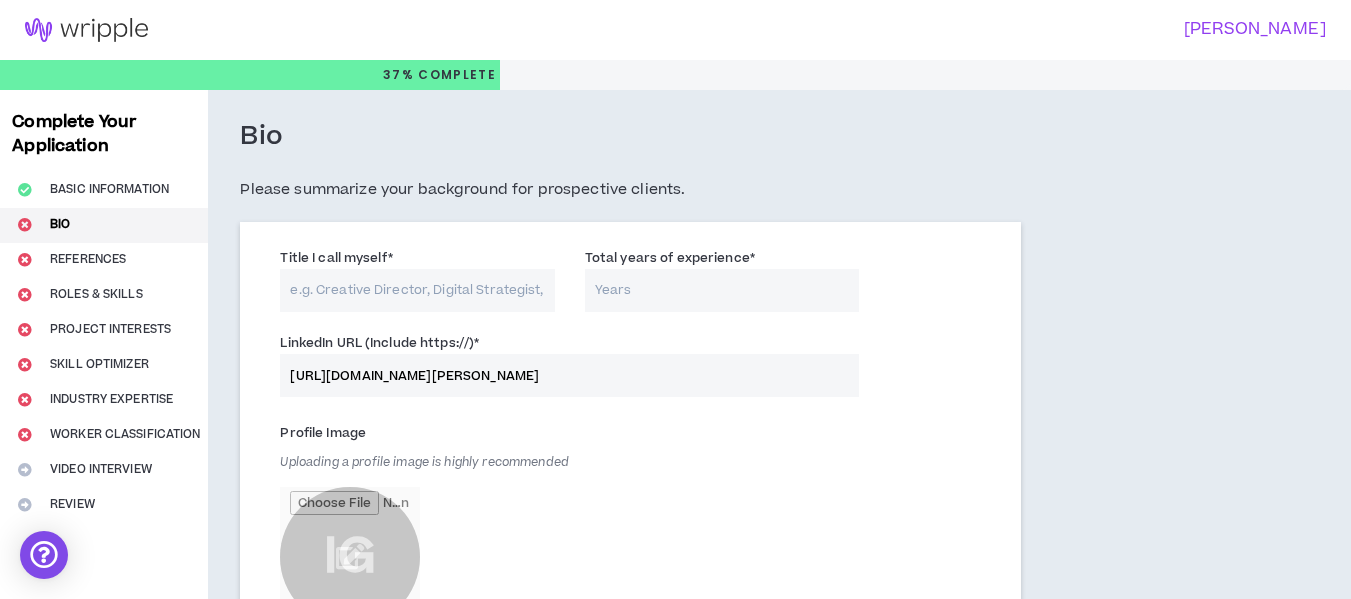 click on "Title I call myself  *" at bounding box center [417, 290] 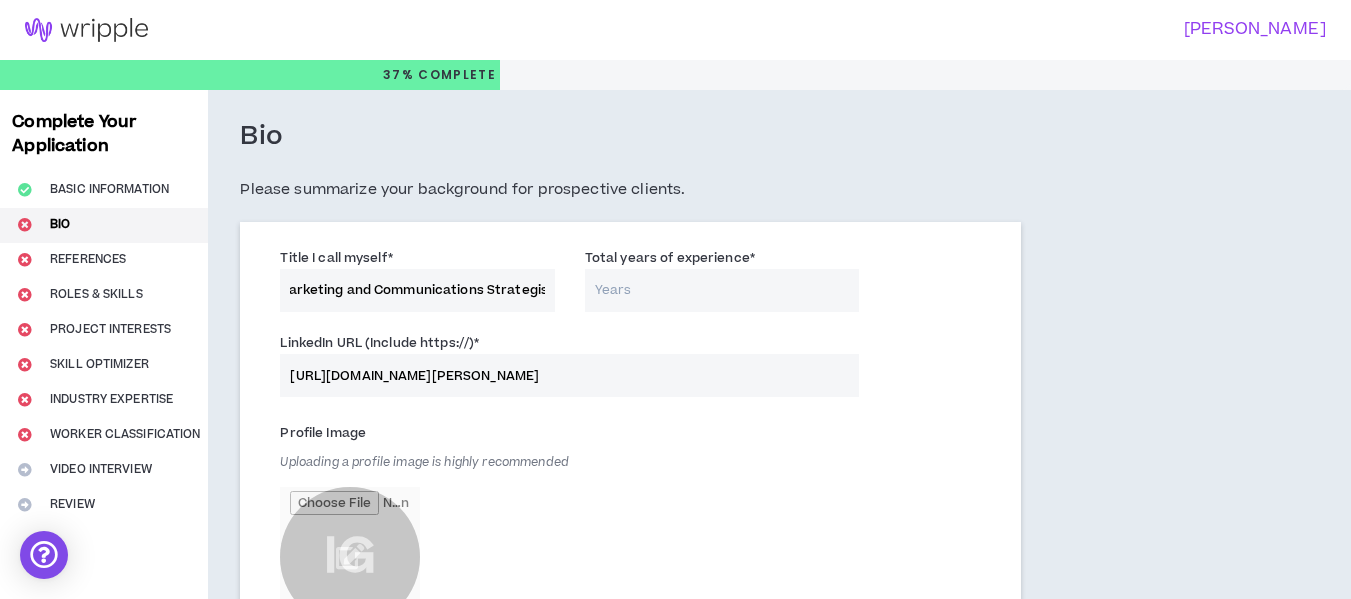 scroll, scrollTop: 0, scrollLeft: 18, axis: horizontal 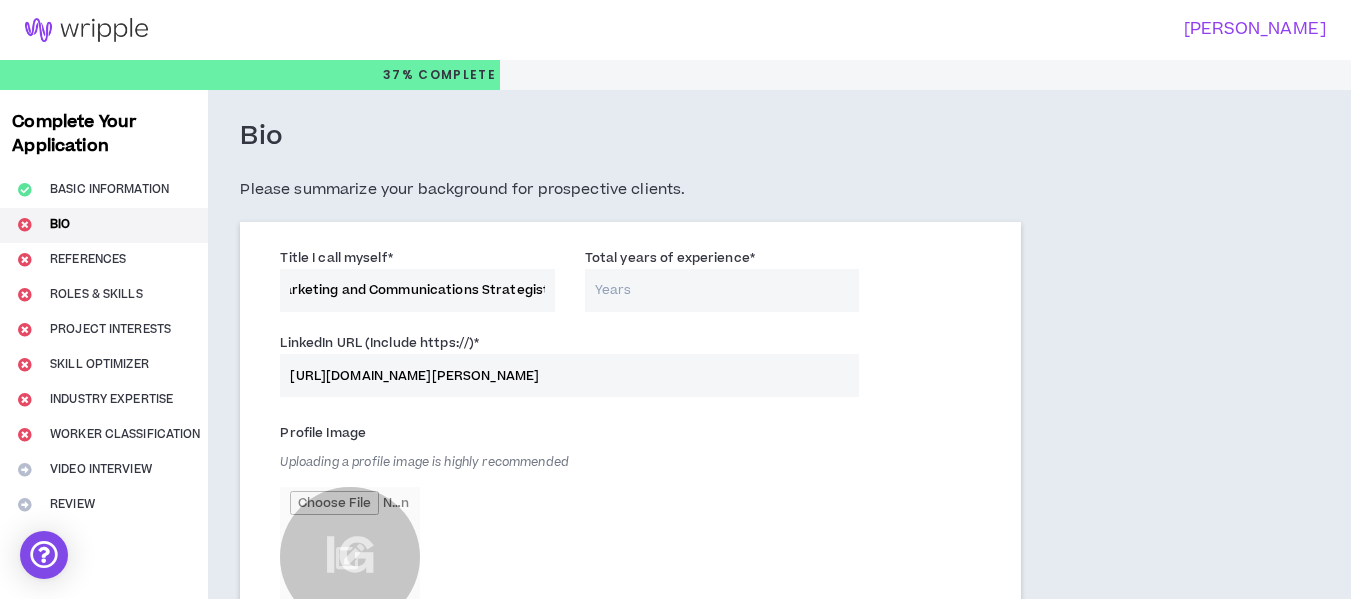 type on "Marketing and Communications Strategist" 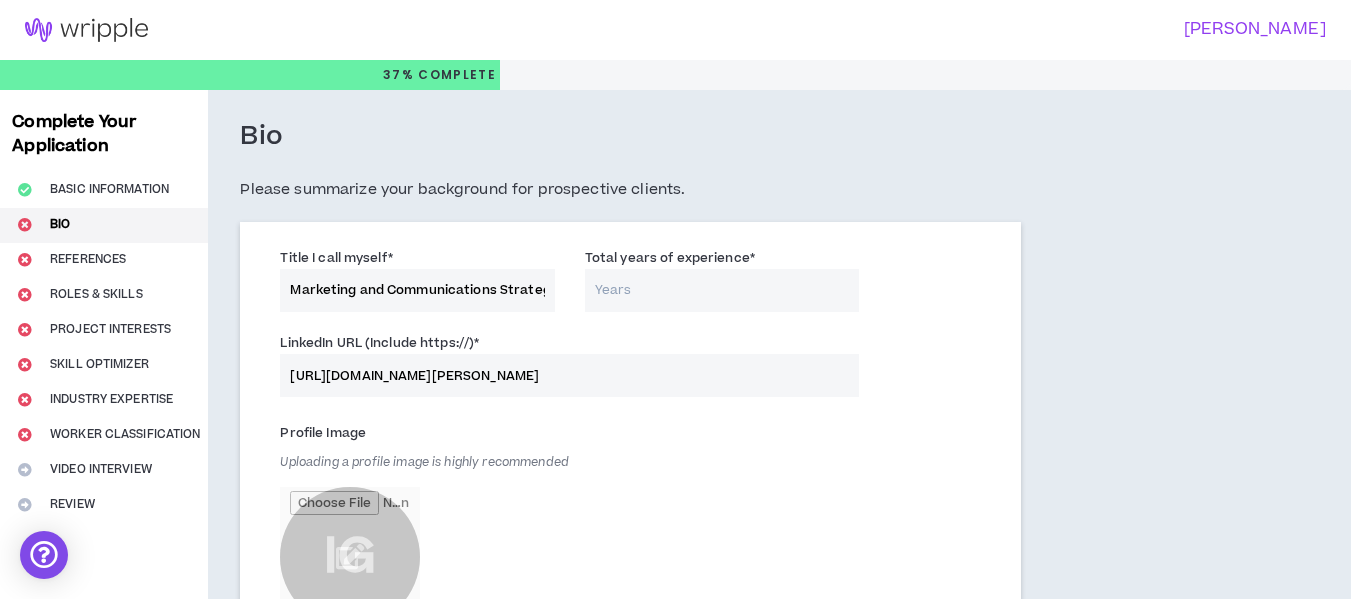 click on "Total years of experience  *" at bounding box center [722, 290] 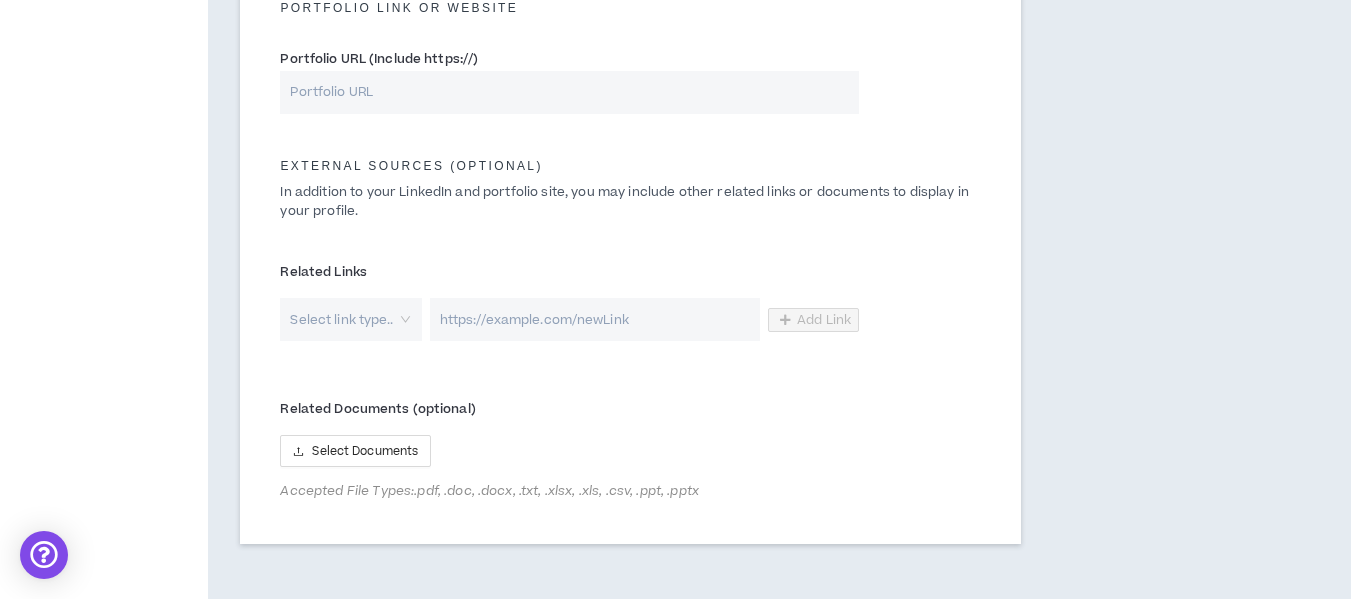 scroll, scrollTop: 1058, scrollLeft: 0, axis: vertical 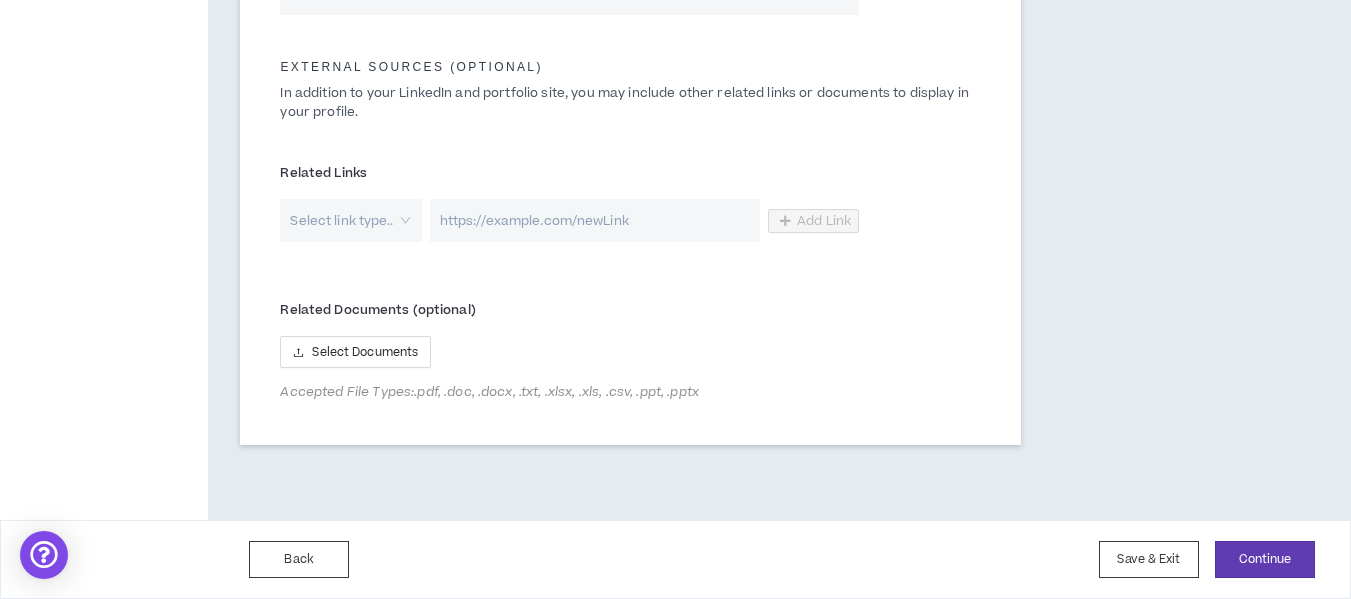 type on "10" 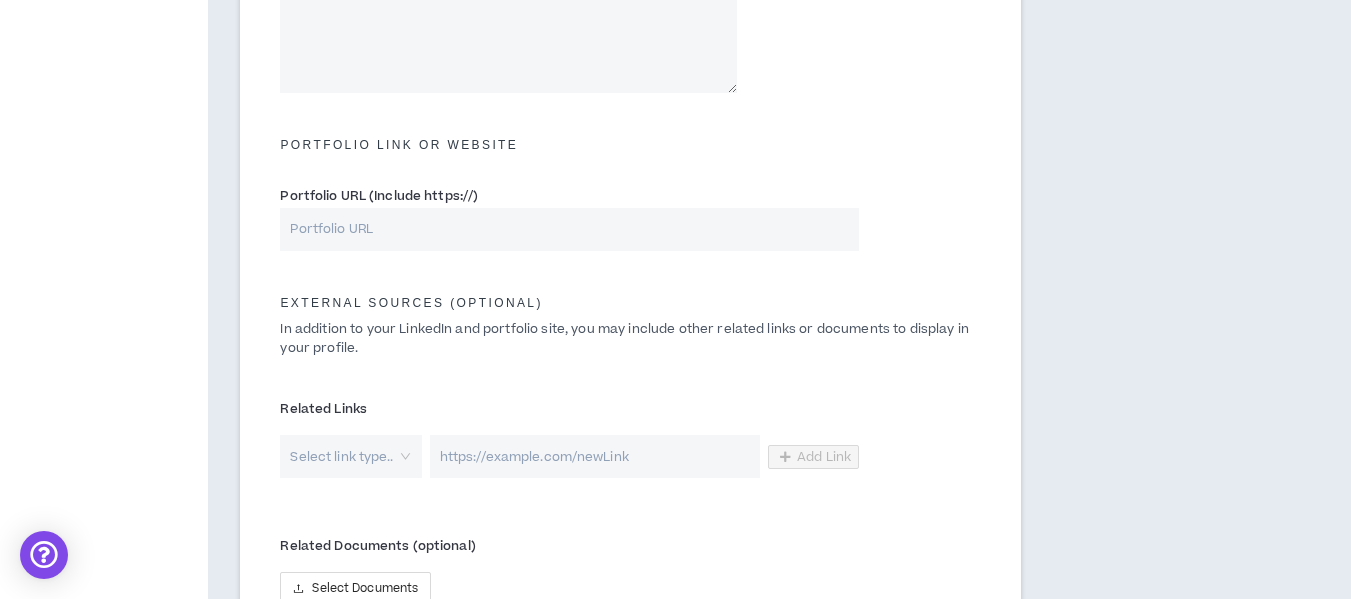 scroll, scrollTop: 1058, scrollLeft: 0, axis: vertical 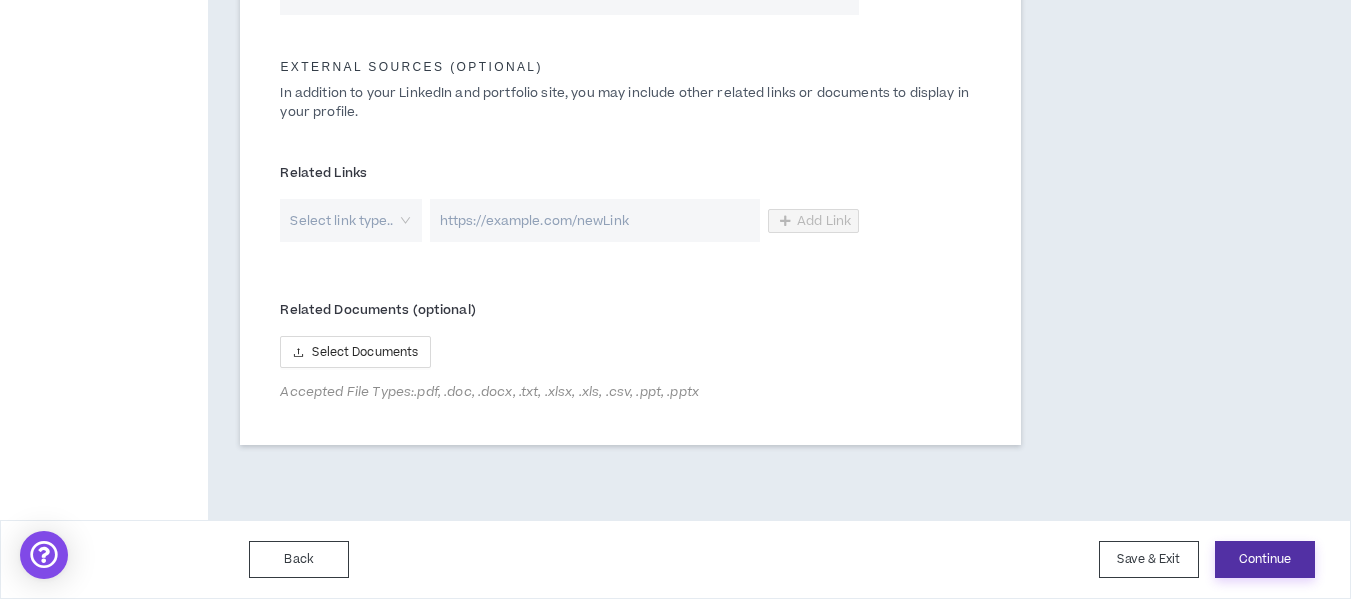 click on "Continue" at bounding box center [1265, 559] 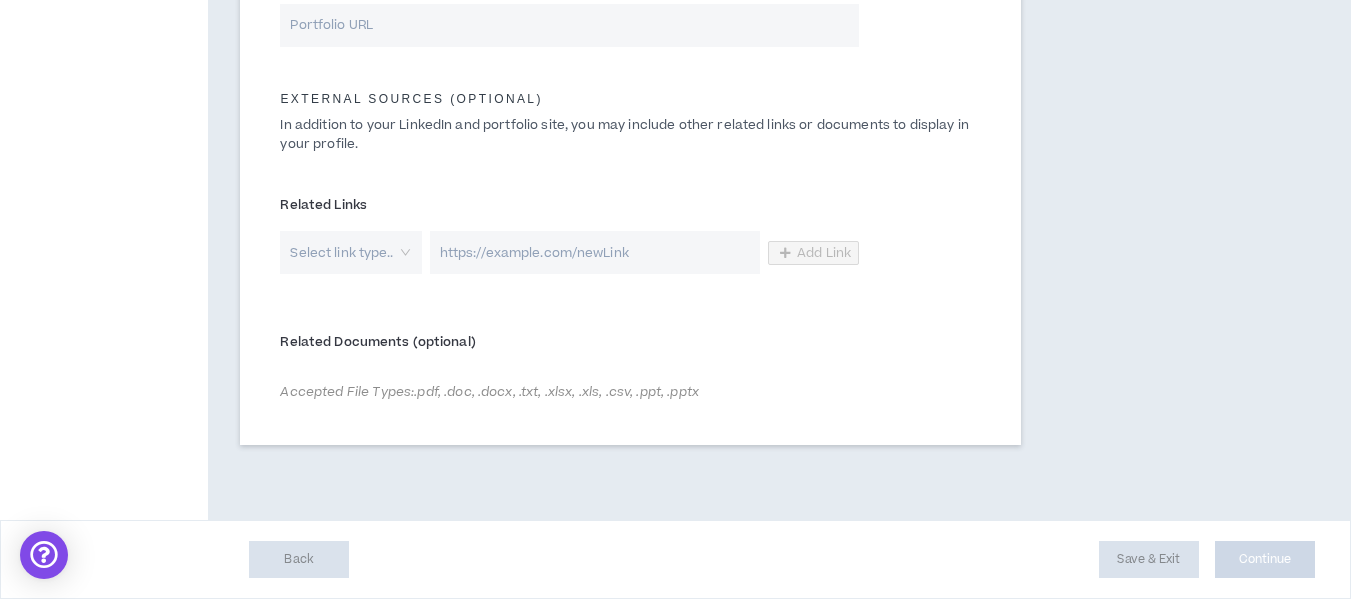 scroll, scrollTop: 1026, scrollLeft: 0, axis: vertical 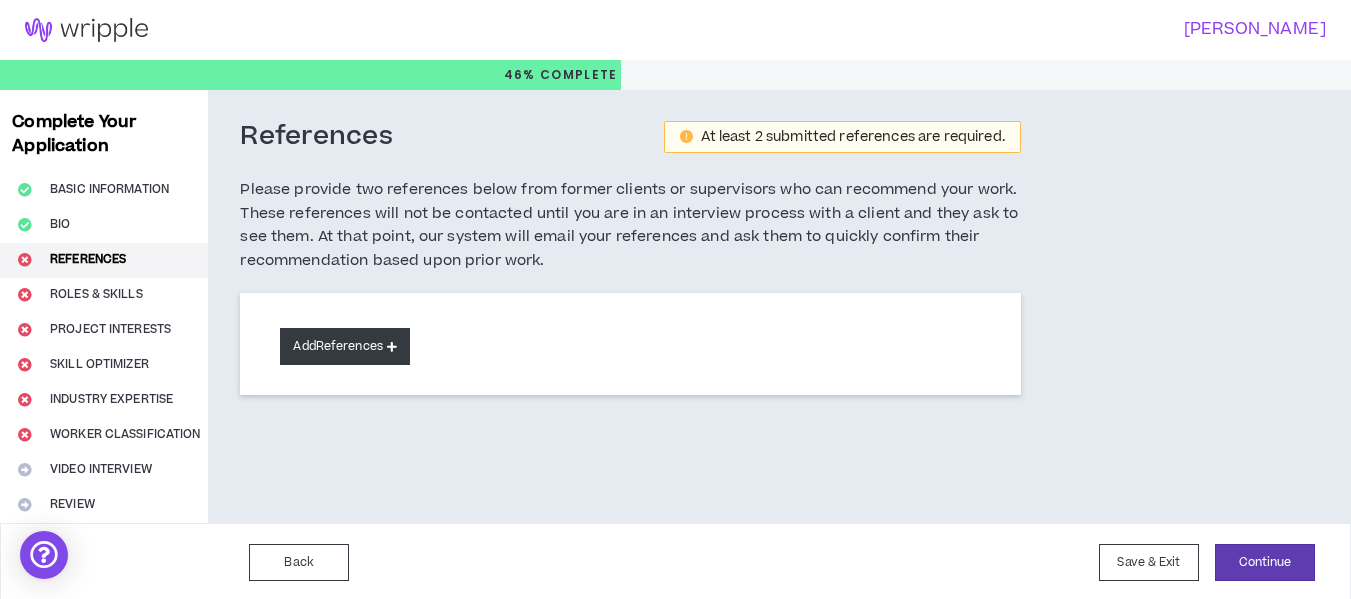 click at bounding box center [392, 346] 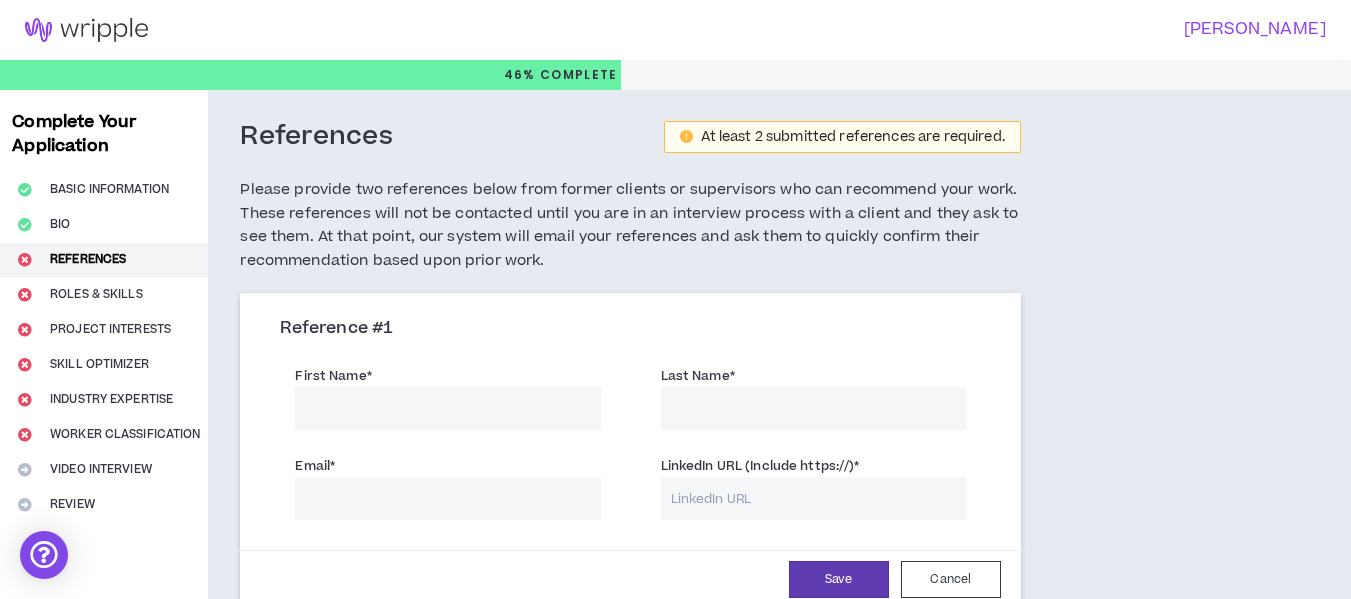 click on "First Name  *" at bounding box center (447, 408) 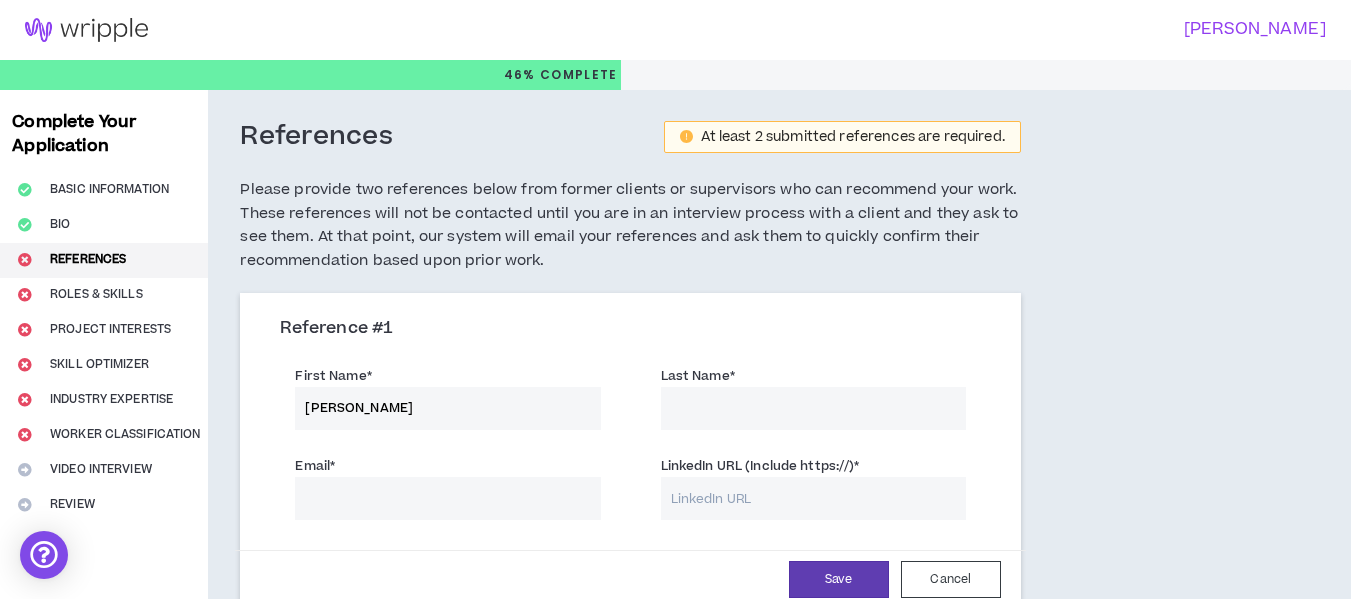 type on "[PERSON_NAME]" 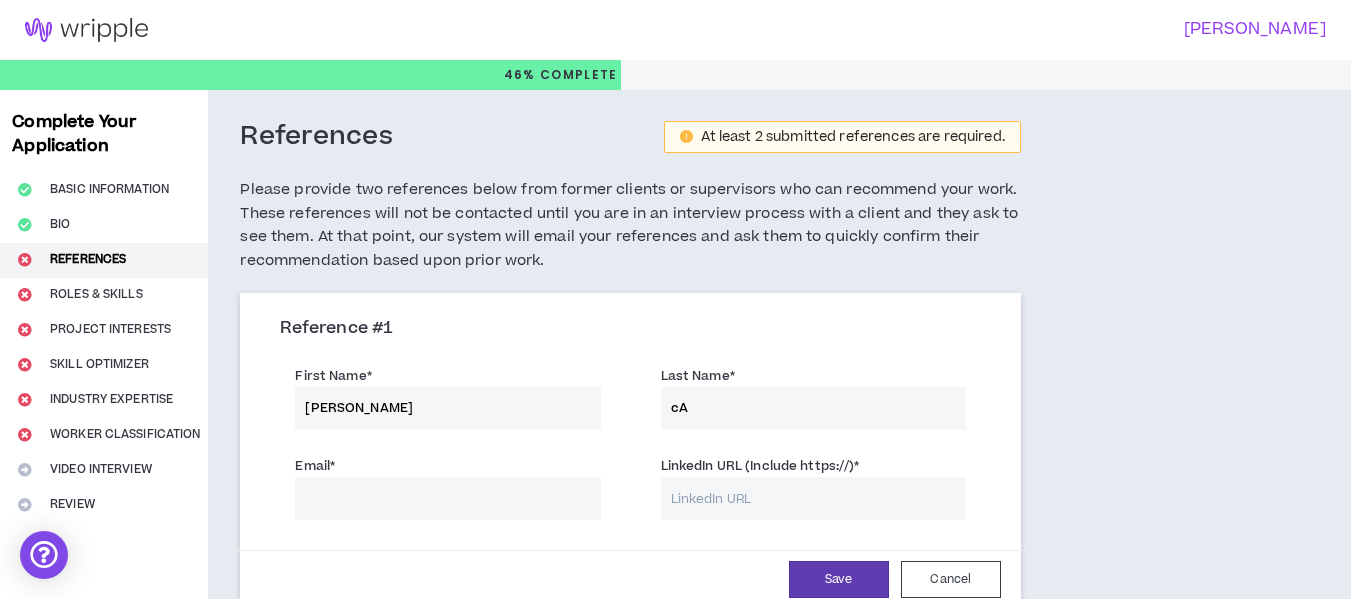 type on "c" 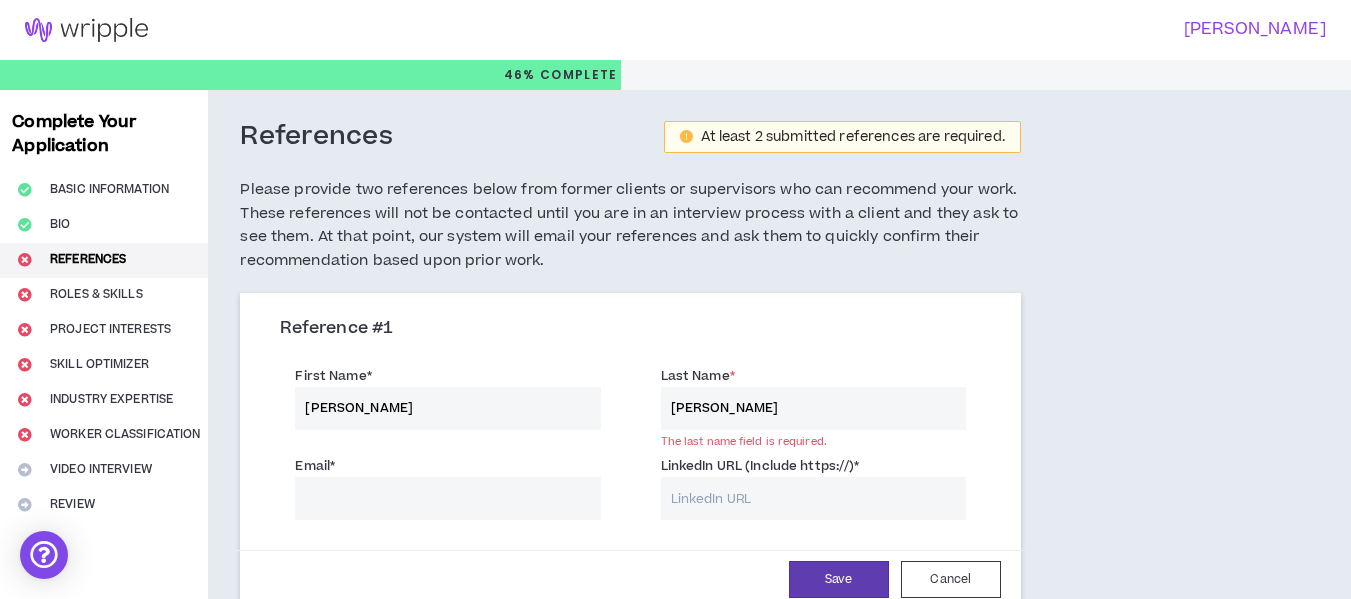 type on "[PERSON_NAME]" 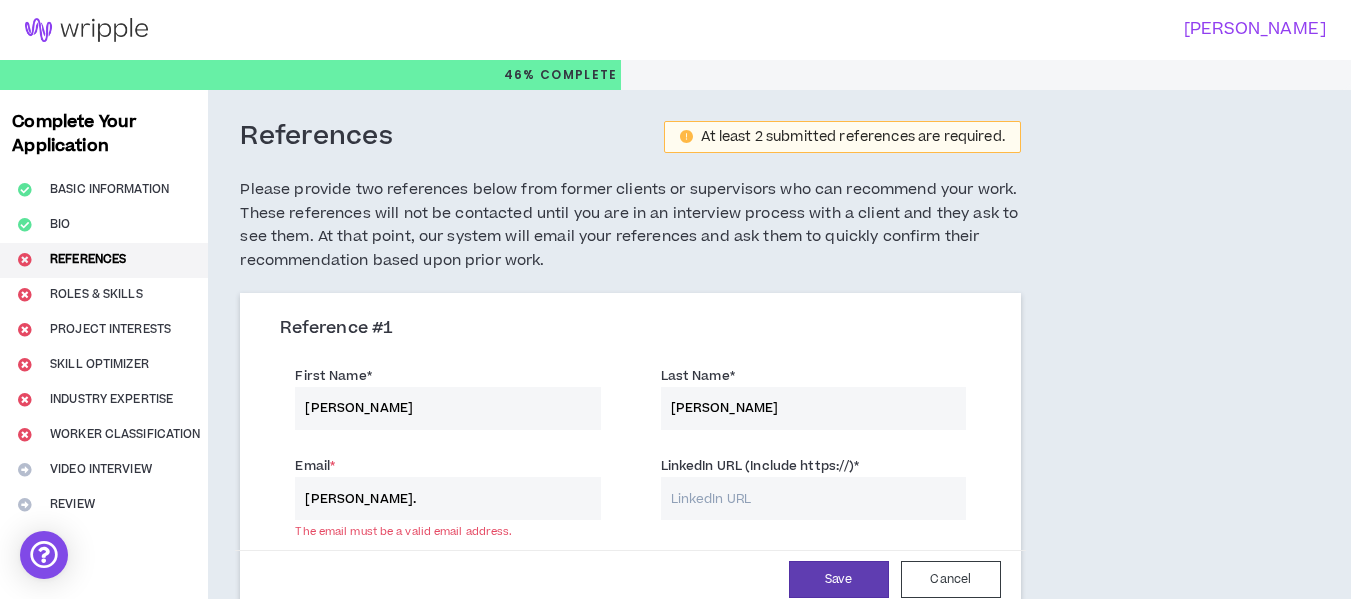 type on "[PERSON_NAME][EMAIL_ADDRESS][PERSON_NAME][DOMAIN_NAME]" 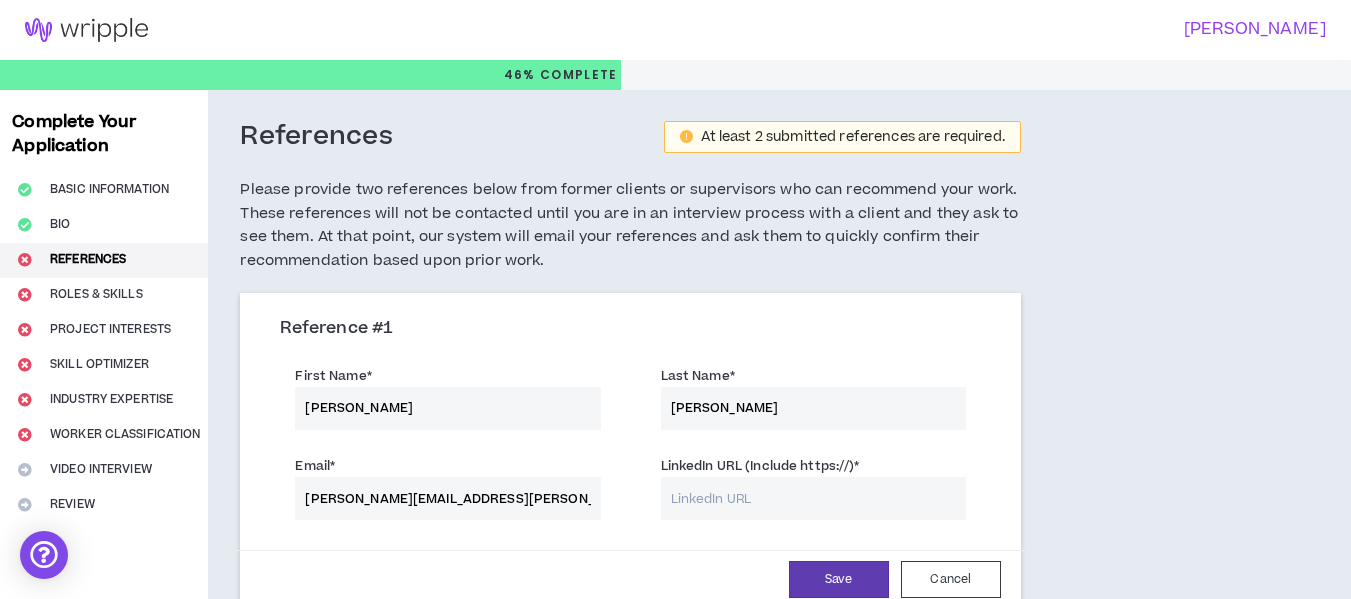 click on "LinkedIn URL (Include https://)  *" at bounding box center [813, 498] 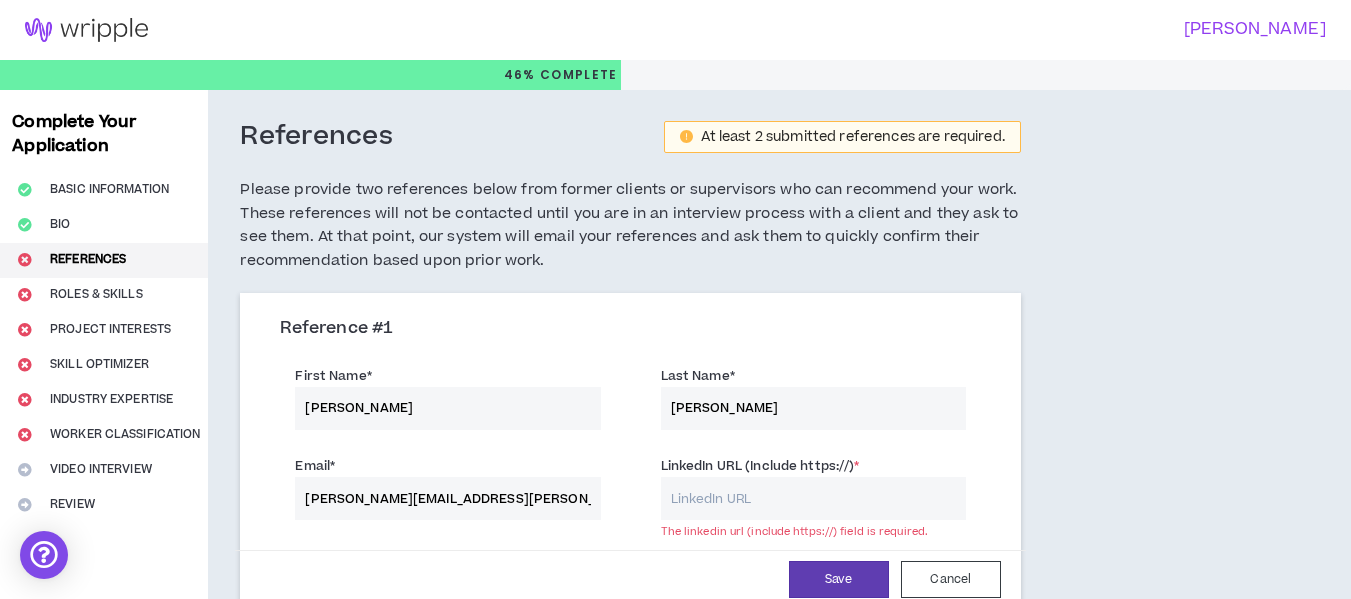 paste on "[URL][DOMAIN_NAME]" 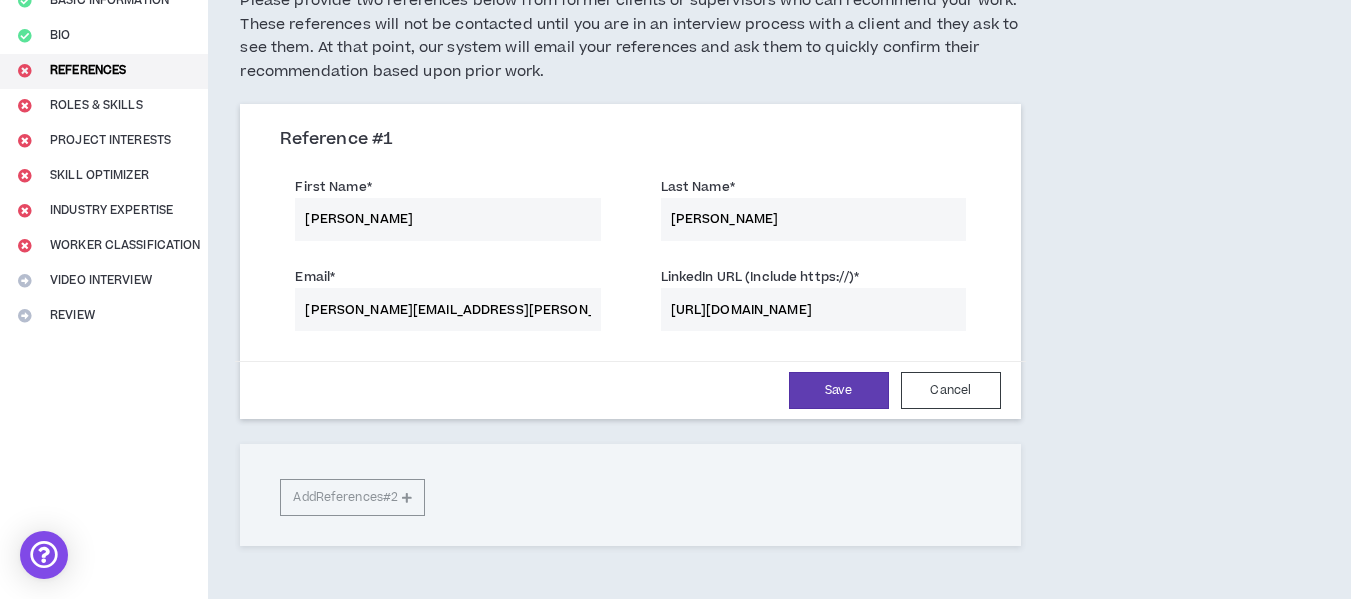 scroll, scrollTop: 190, scrollLeft: 0, axis: vertical 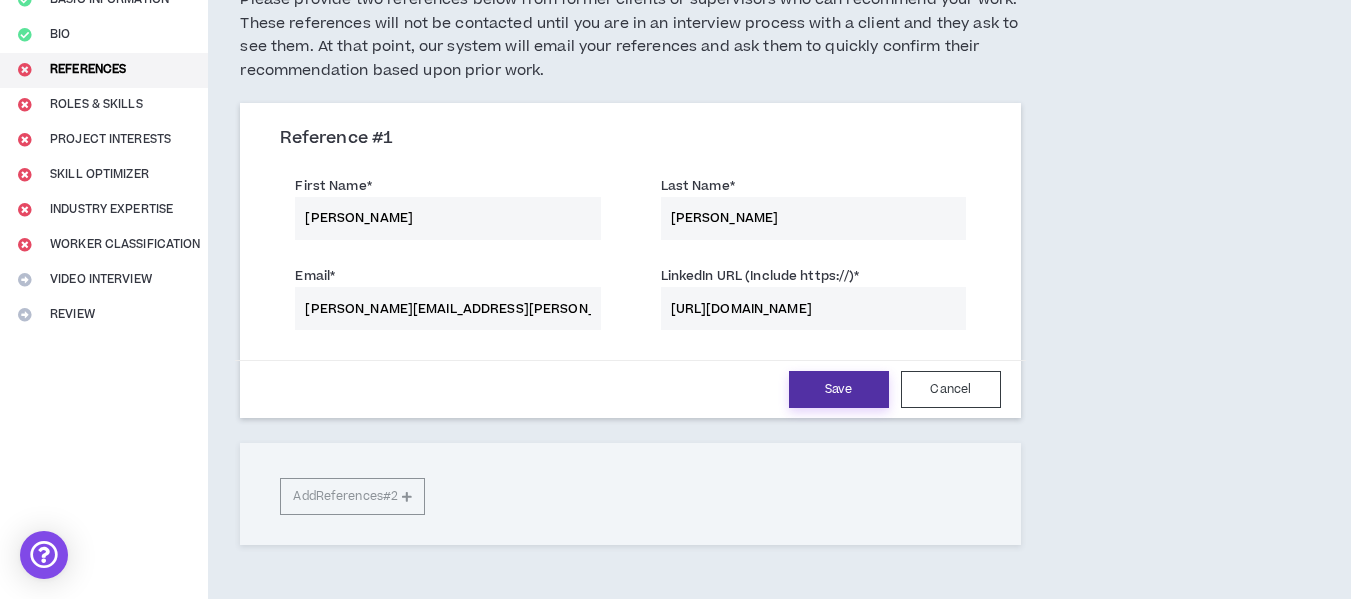 type on "[URL][DOMAIN_NAME]" 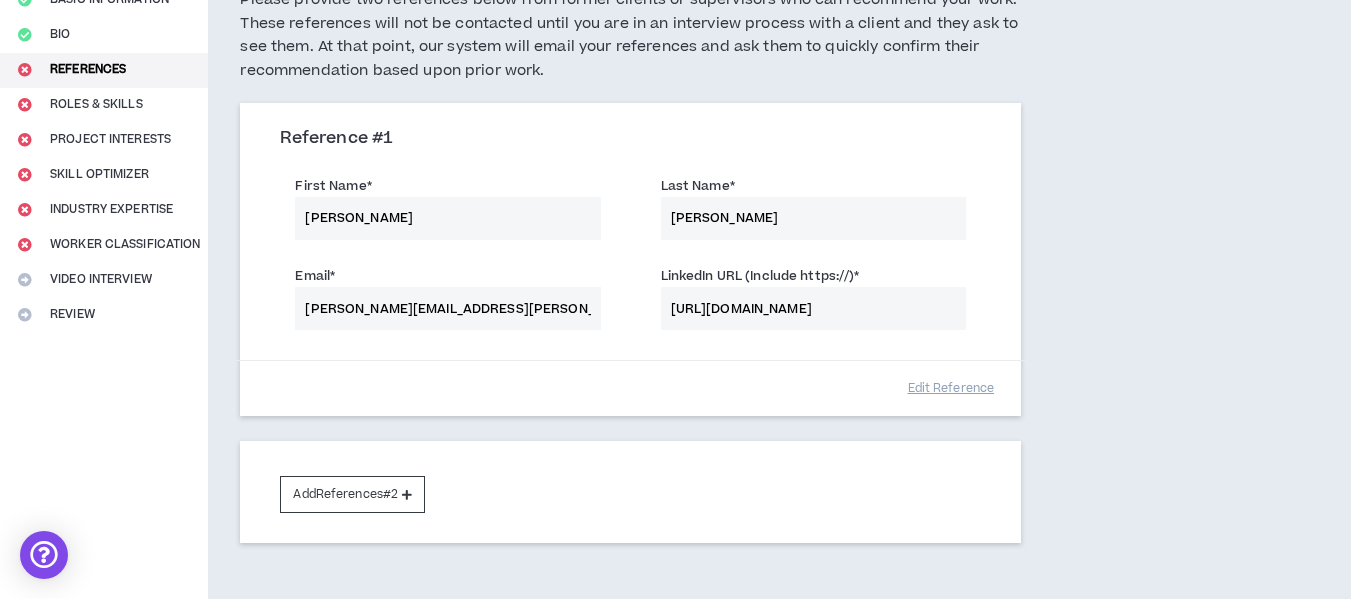 scroll, scrollTop: 312, scrollLeft: 0, axis: vertical 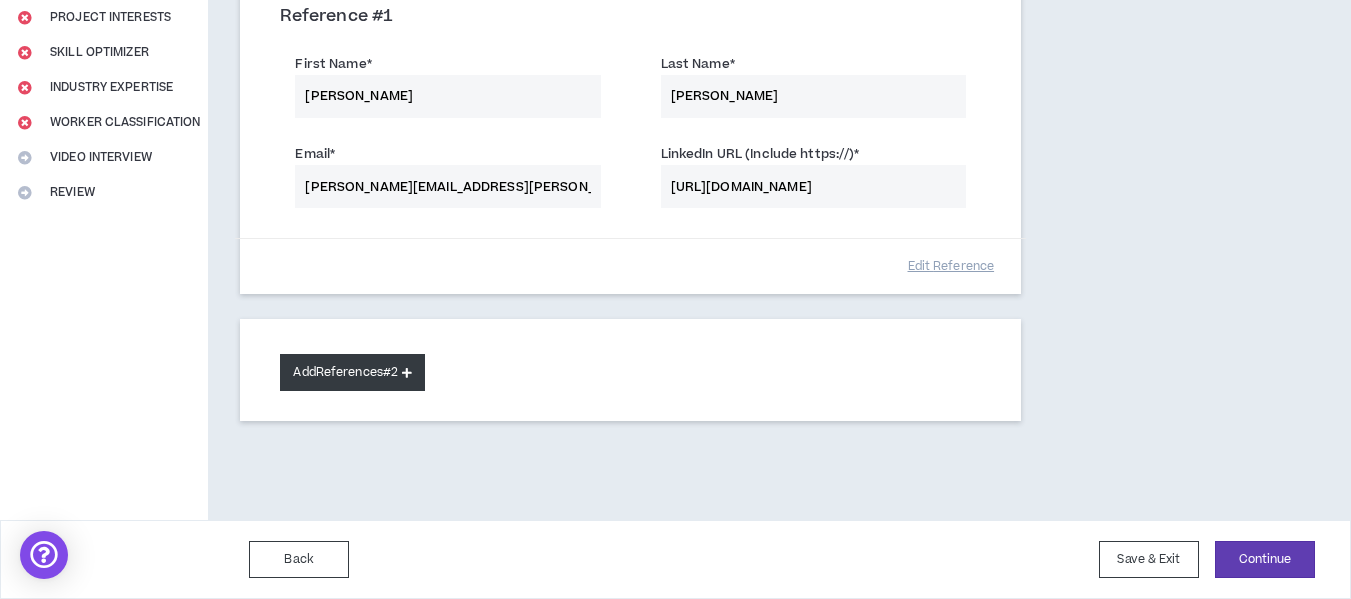 click at bounding box center (407, 372) 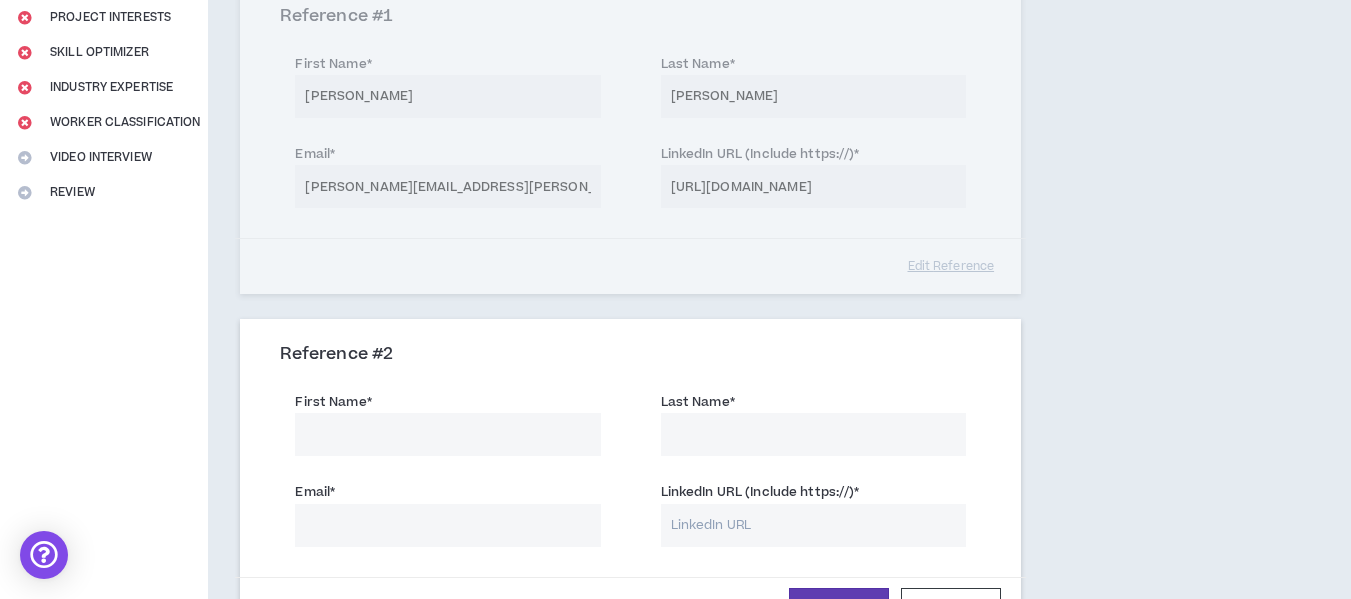 click on "LinkedIn URL (Include https://)  *" at bounding box center [813, 525] 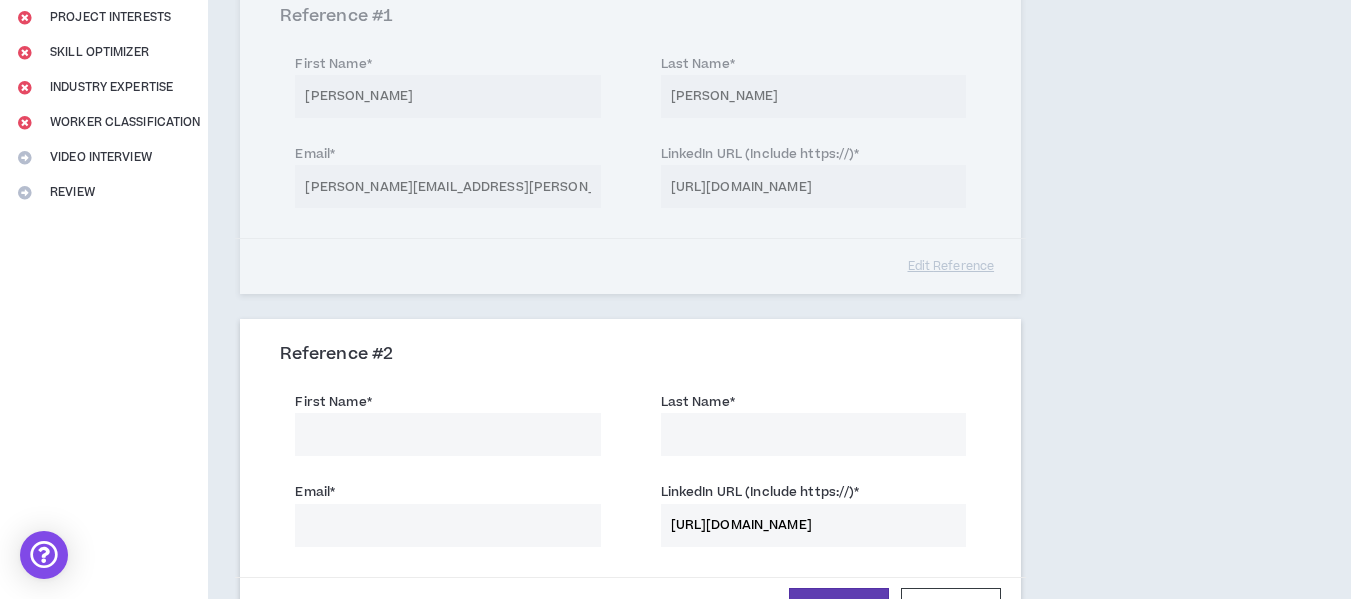 type on "[URL][DOMAIN_NAME]" 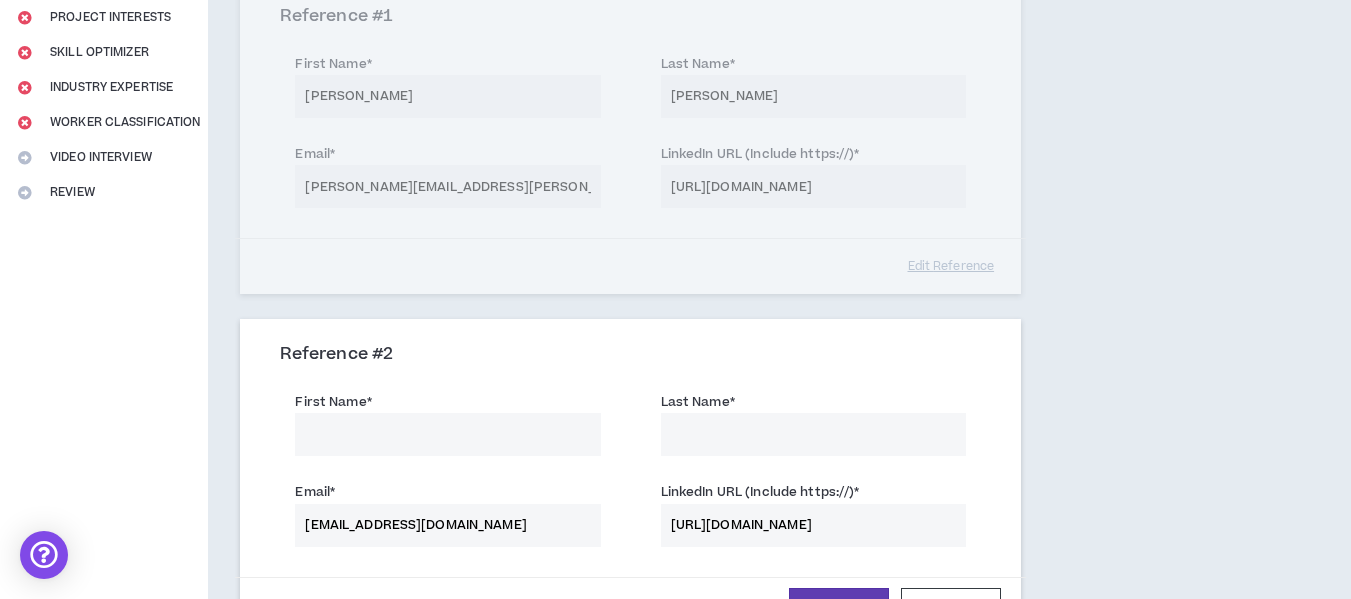 type on "[EMAIL_ADDRESS][DOMAIN_NAME]" 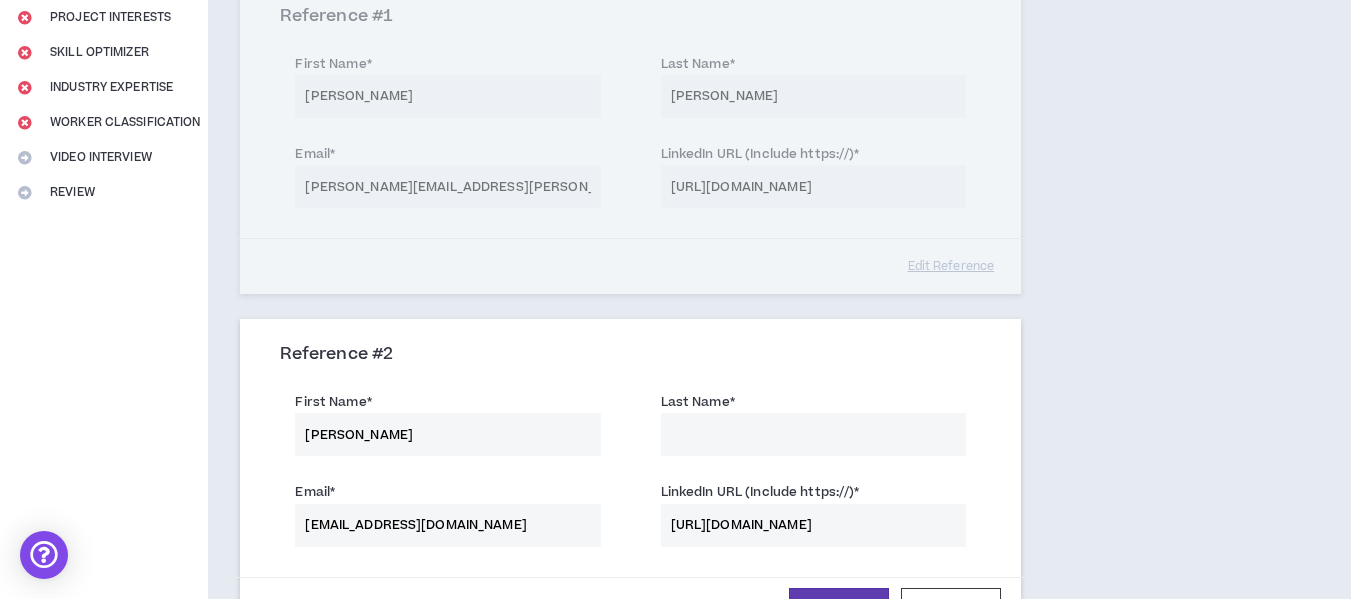 type on "[PERSON_NAME]" 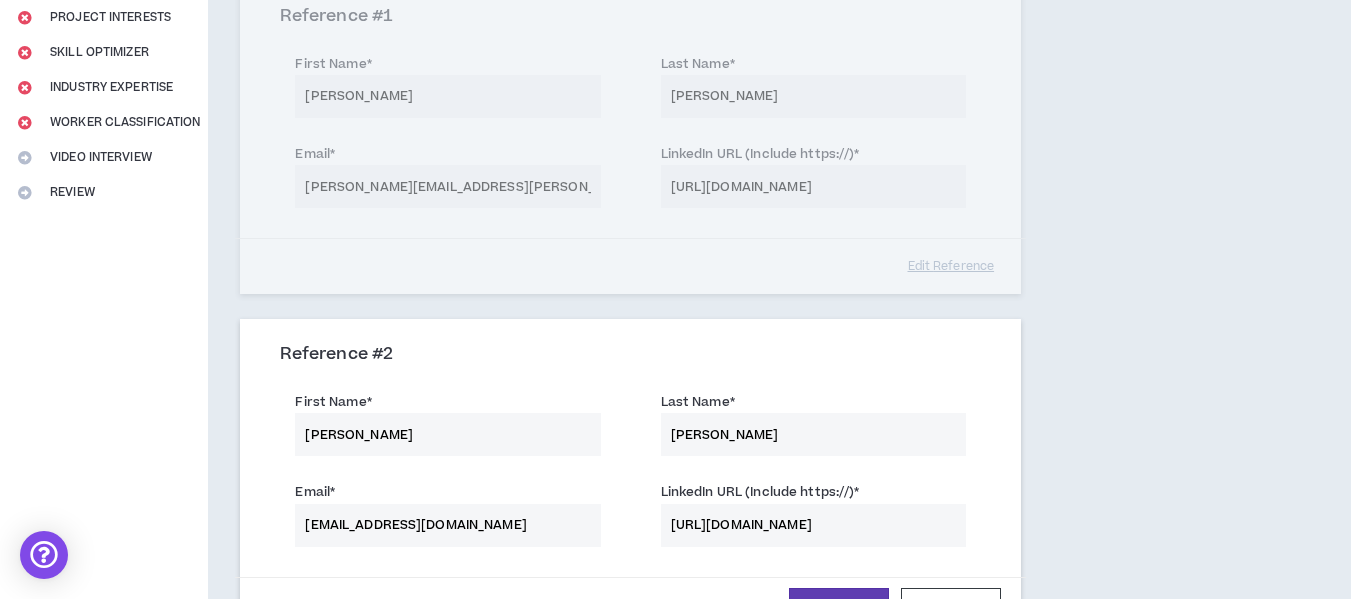 scroll, scrollTop: 546, scrollLeft: 0, axis: vertical 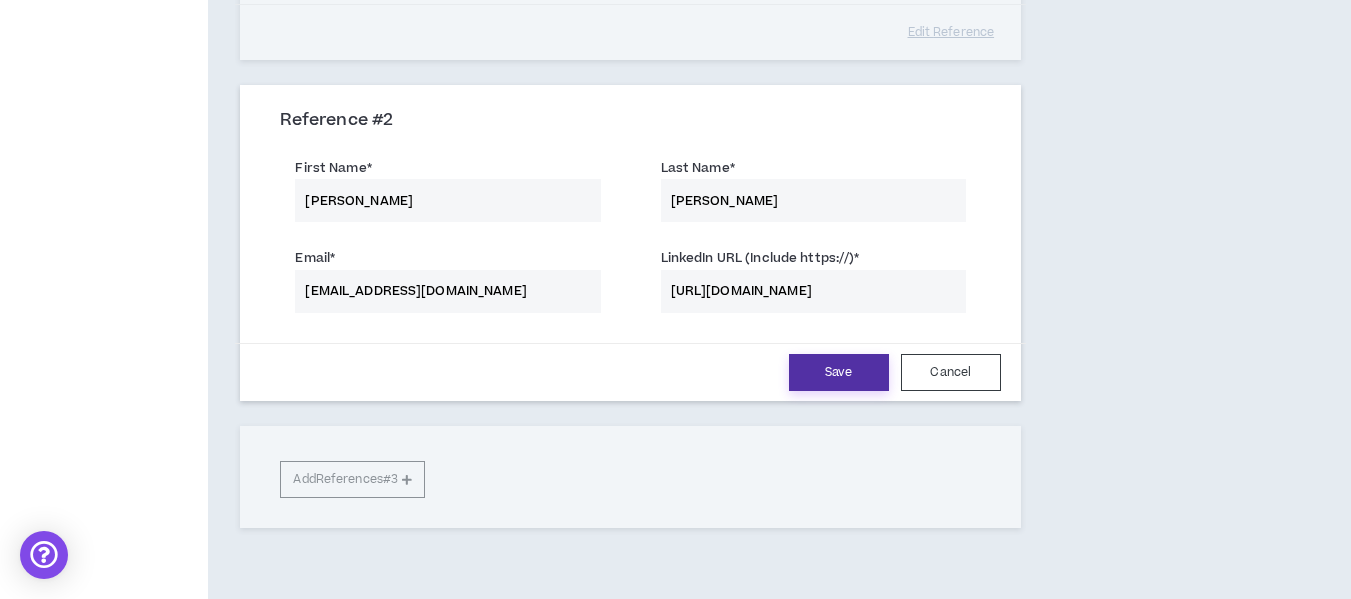 type on "[PERSON_NAME]" 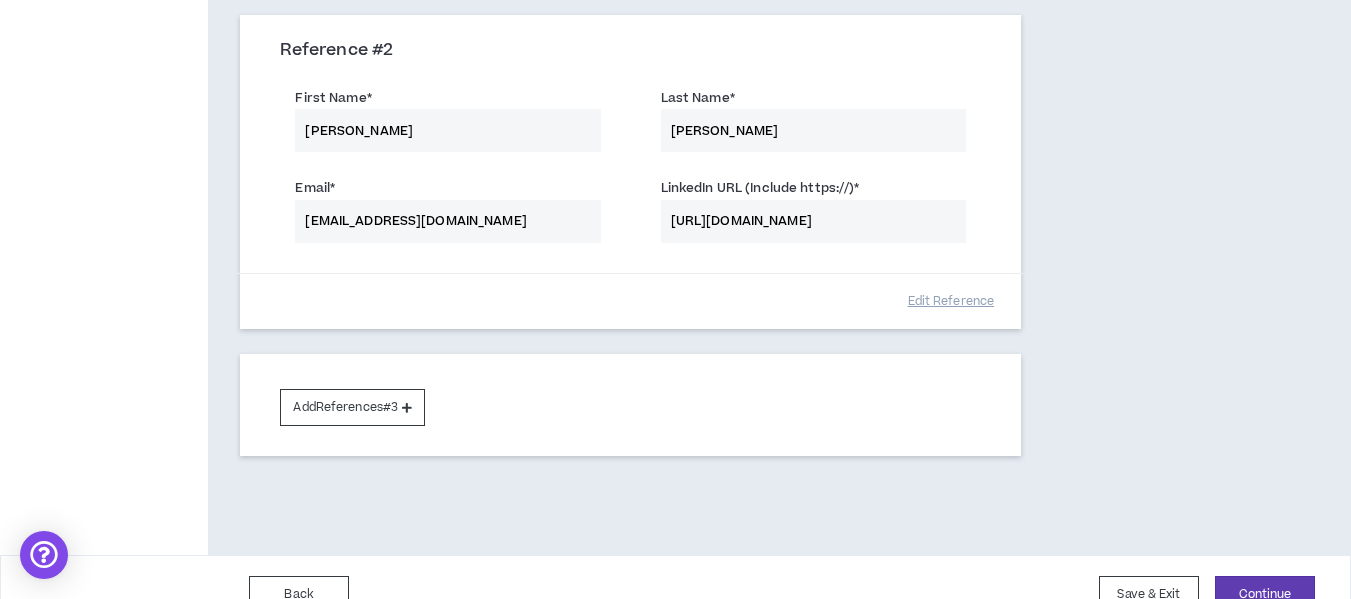scroll, scrollTop: 651, scrollLeft: 0, axis: vertical 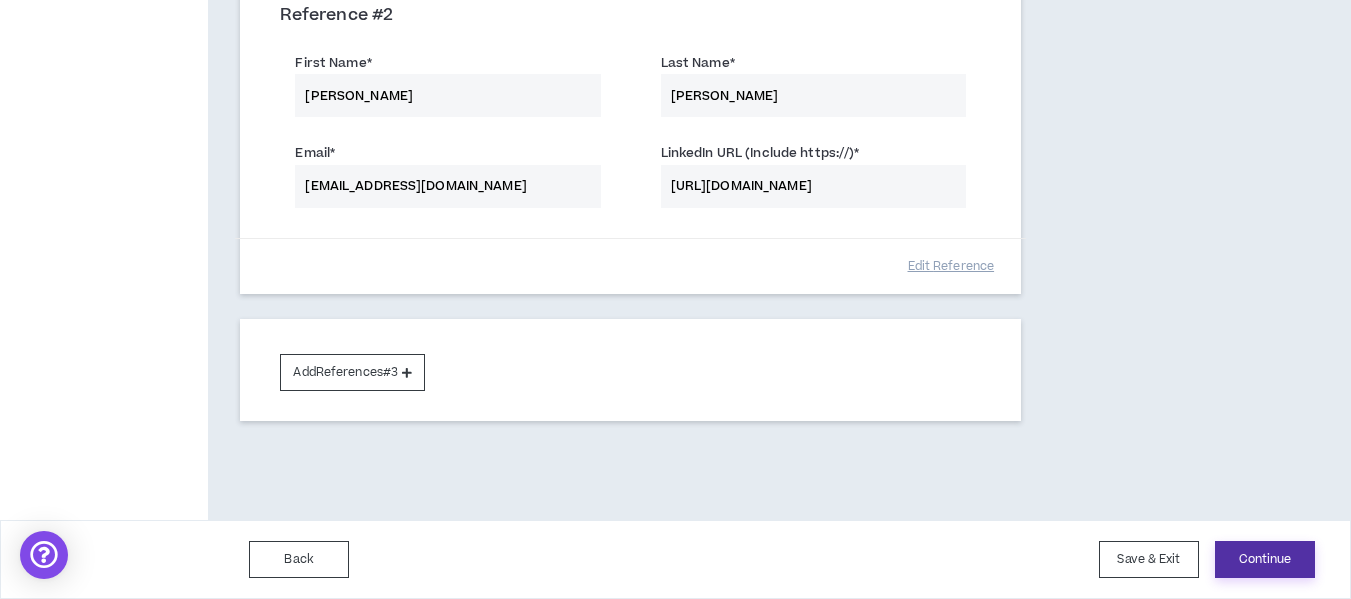 click on "Continue" at bounding box center [1265, 559] 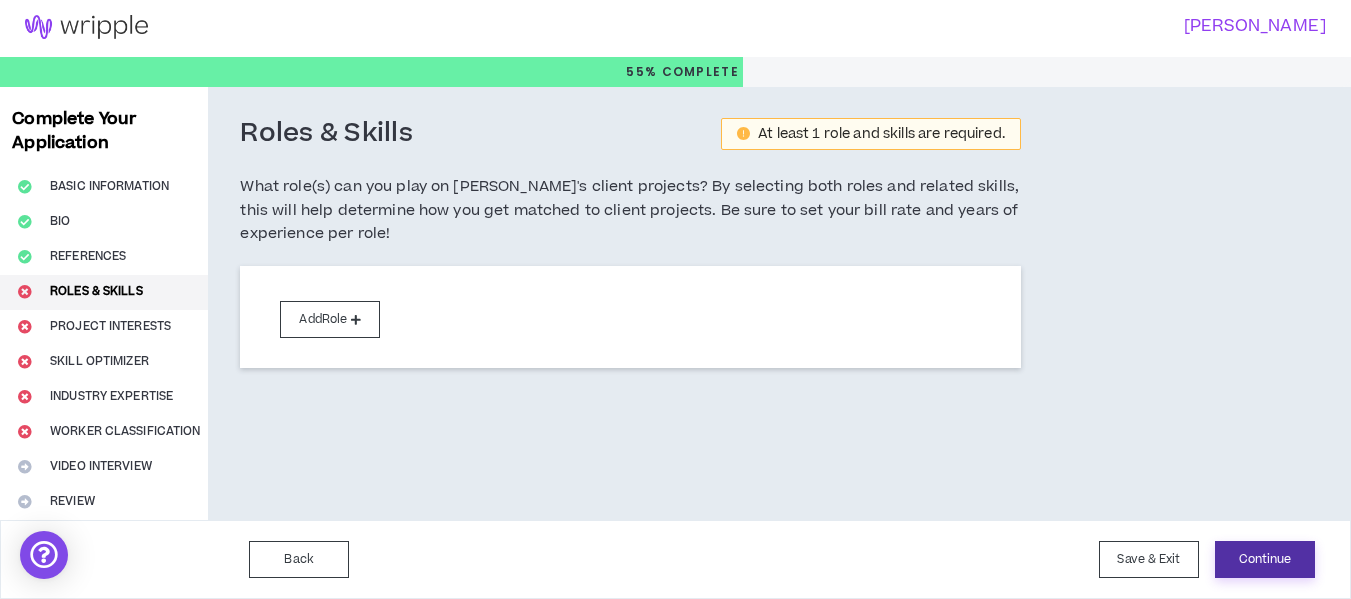 scroll, scrollTop: 0, scrollLeft: 0, axis: both 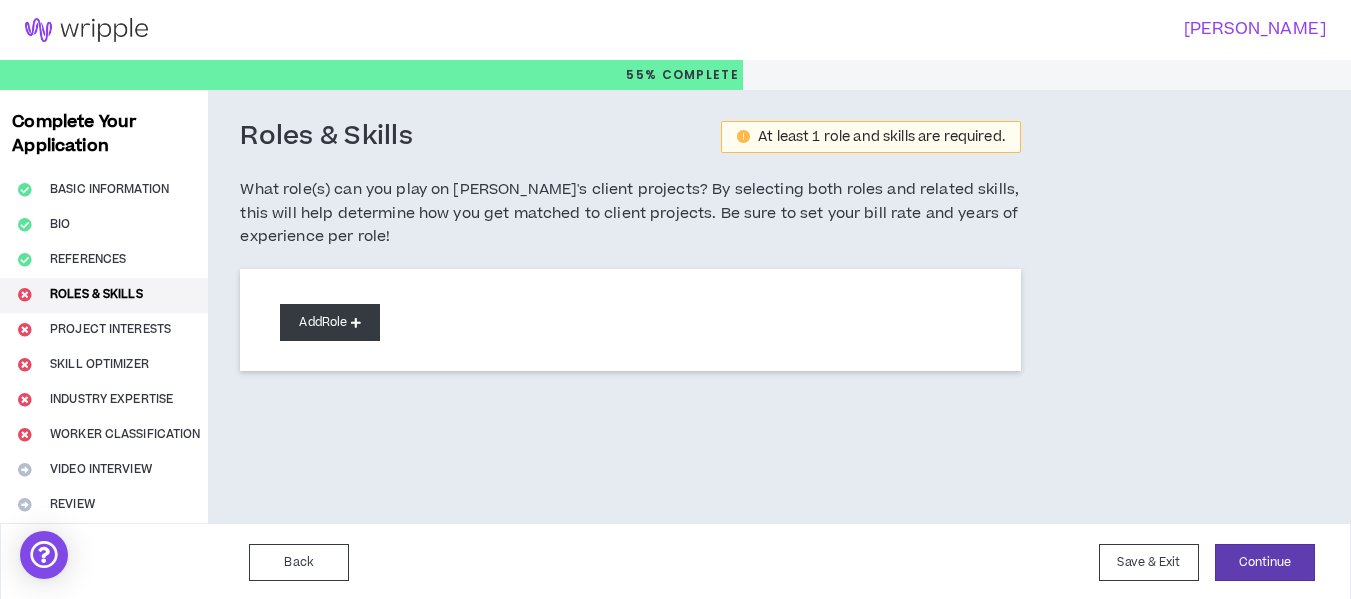 click at bounding box center (356, 322) 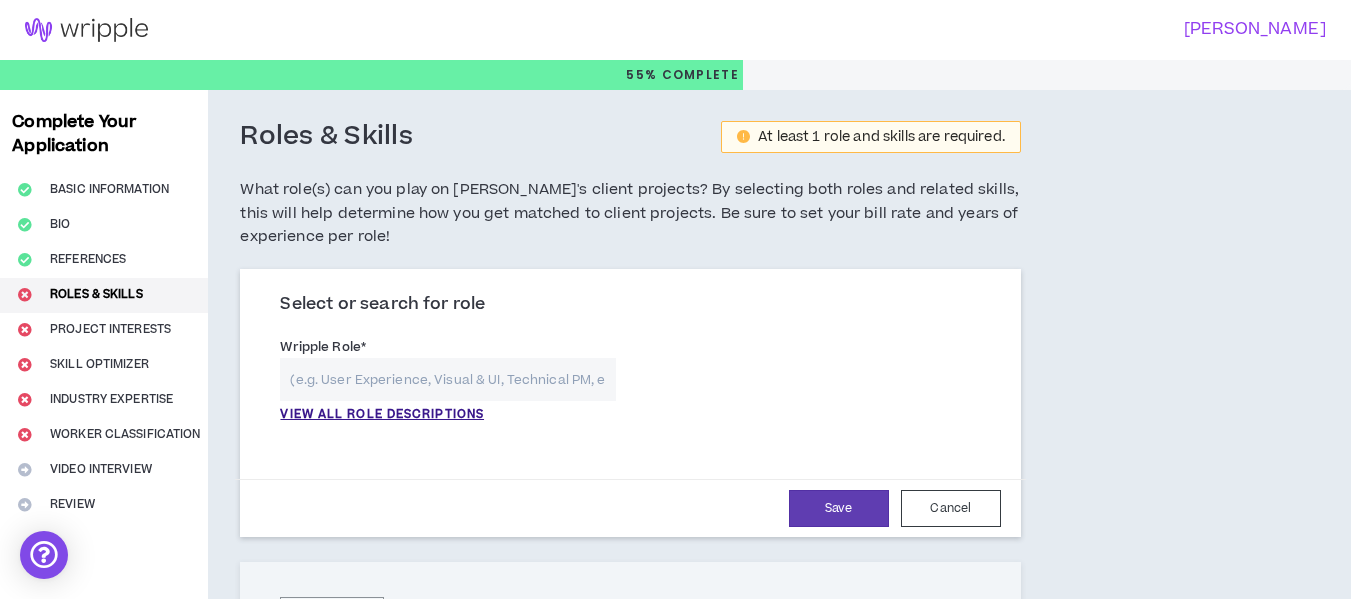 click at bounding box center [447, 379] 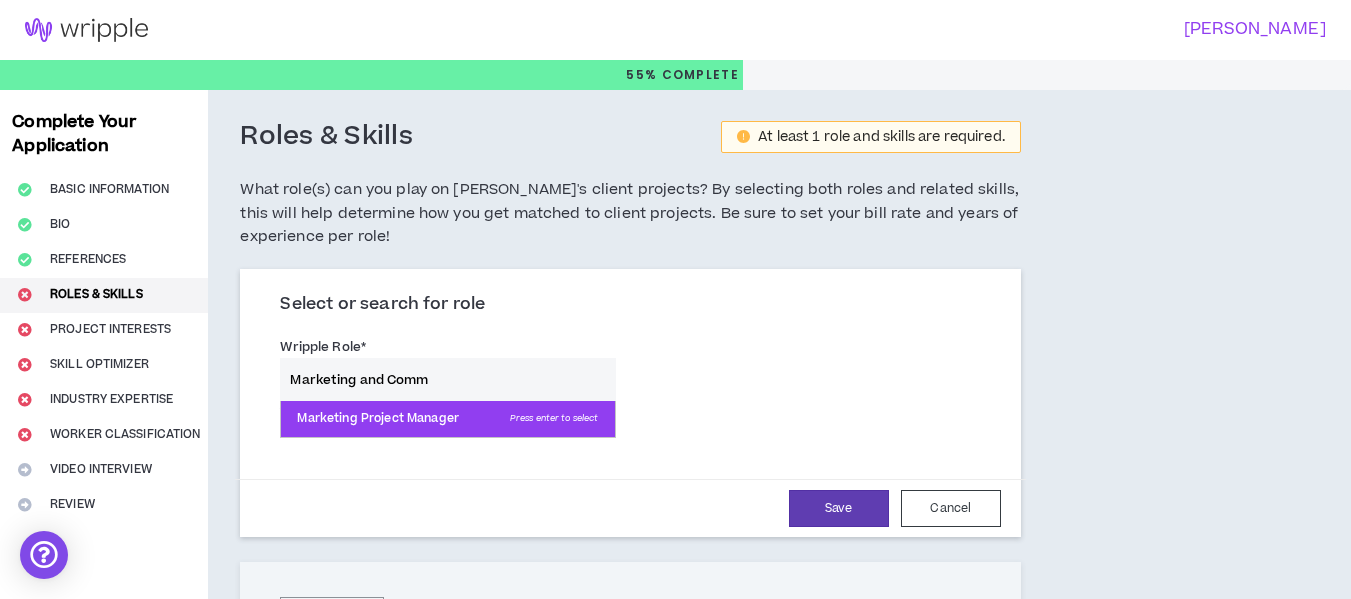 click on "Marketing Project Manager Press enter to select" at bounding box center [447, 419] 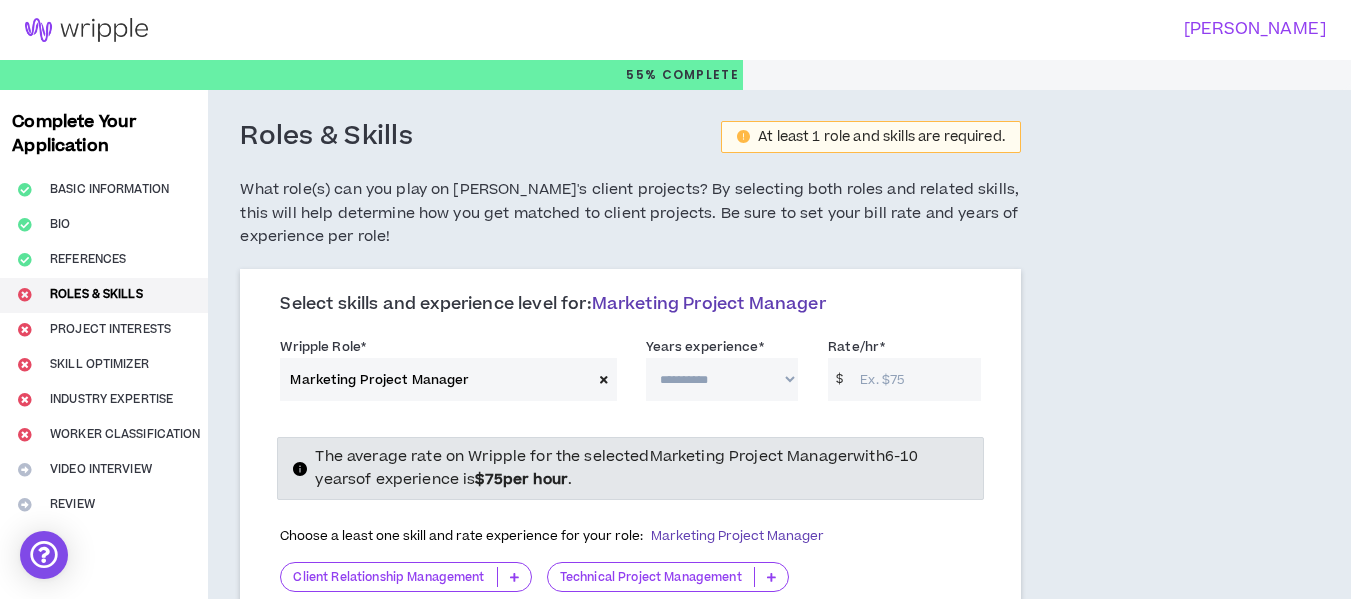 click on "**********" at bounding box center [722, 379] 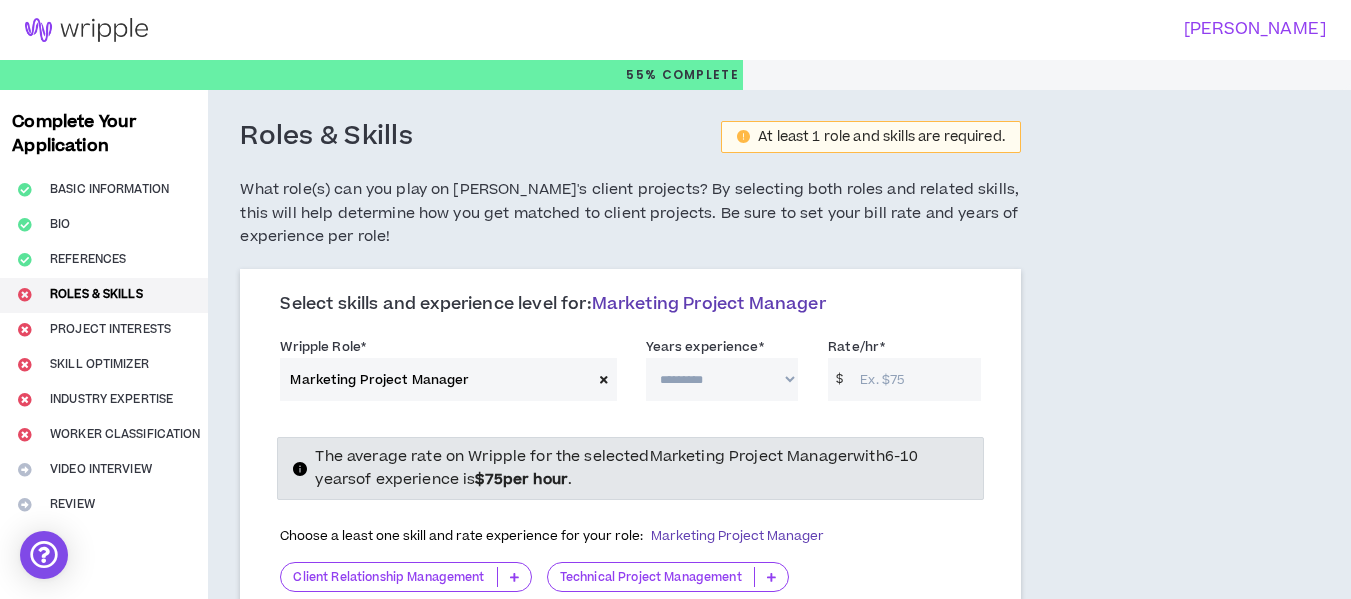 click on "**********" at bounding box center (722, 379) 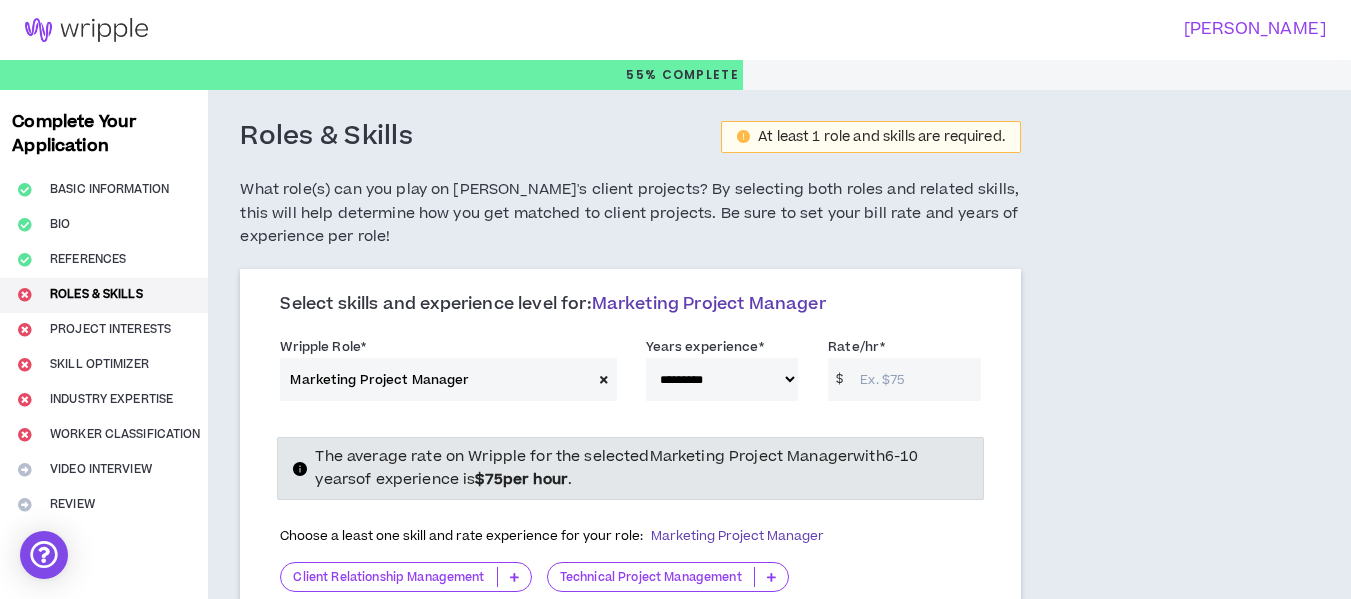 click on "Rate/hr  *" at bounding box center [915, 379] 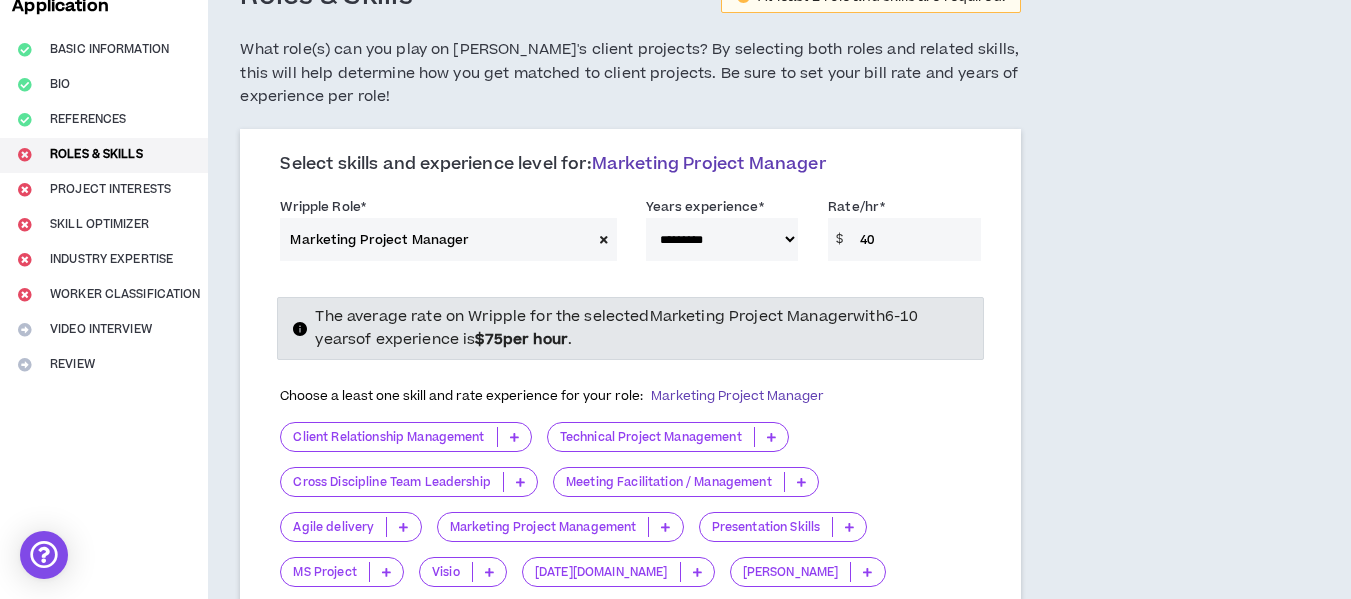 scroll, scrollTop: 139, scrollLeft: 0, axis: vertical 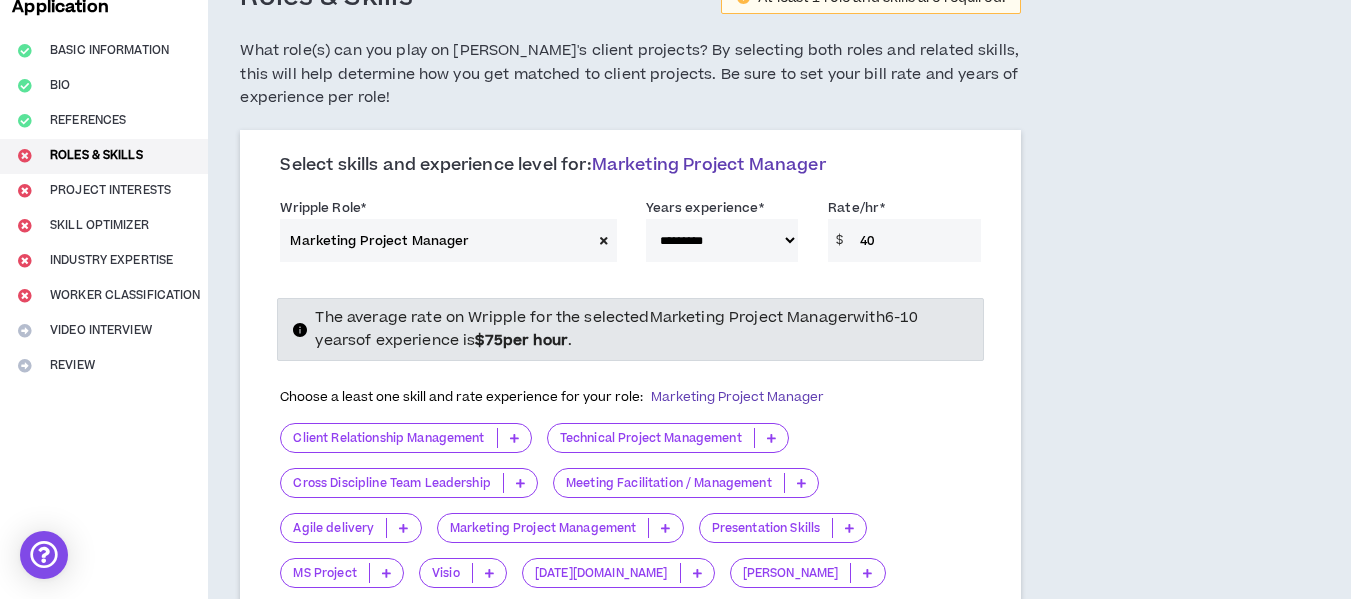 type on "40" 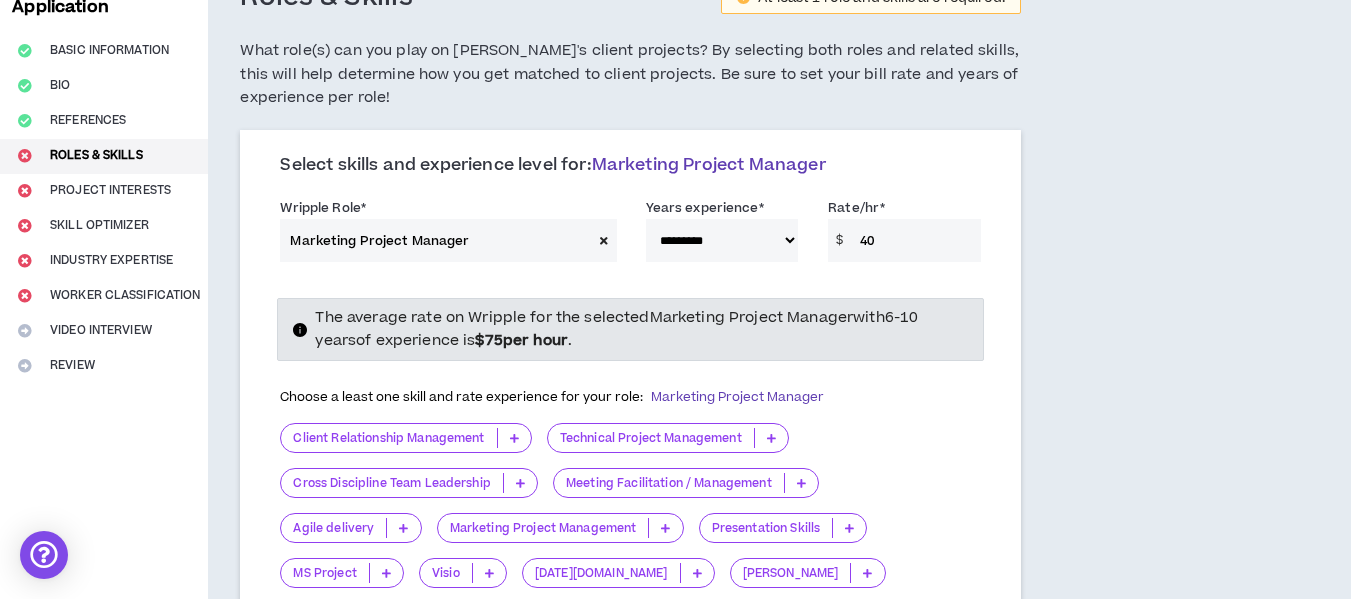 type 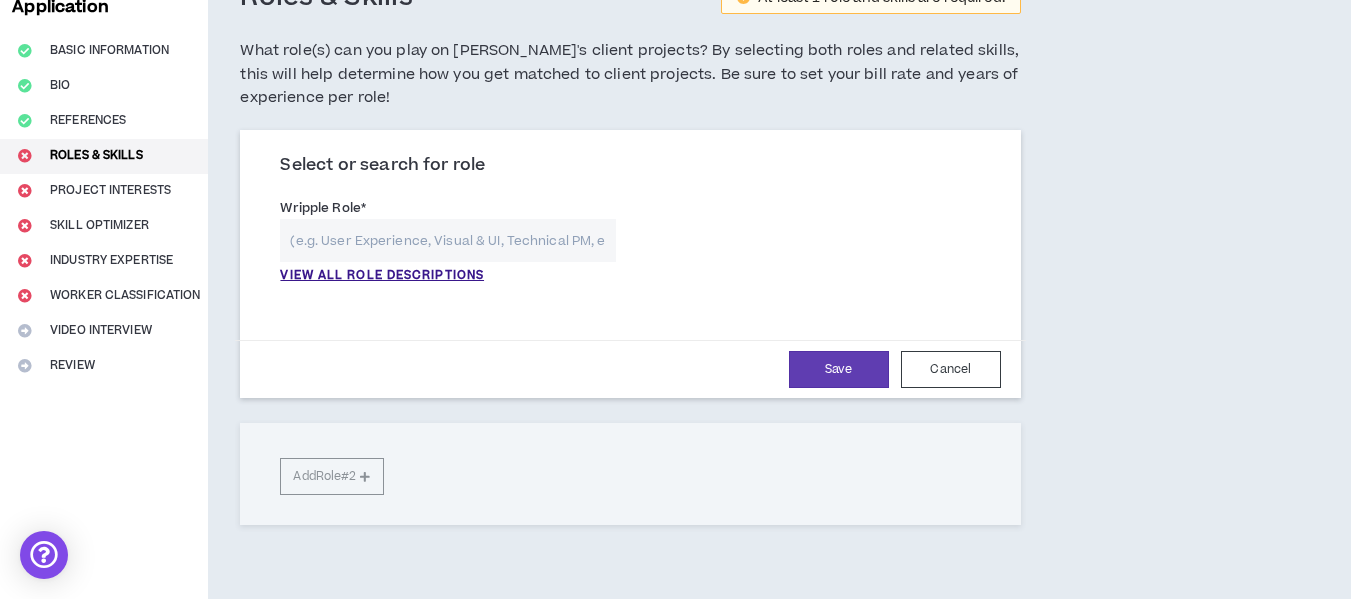 click at bounding box center (447, 240) 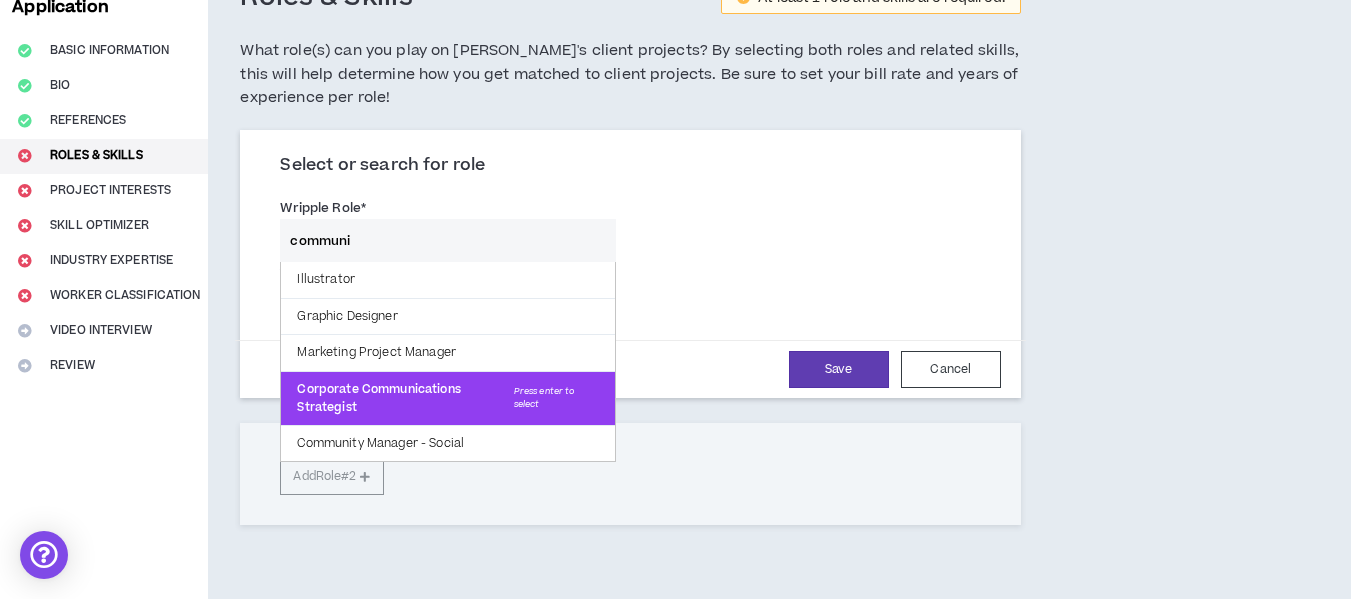 click on "Corporate Communications Strategist Press enter to select" at bounding box center [447, 398] 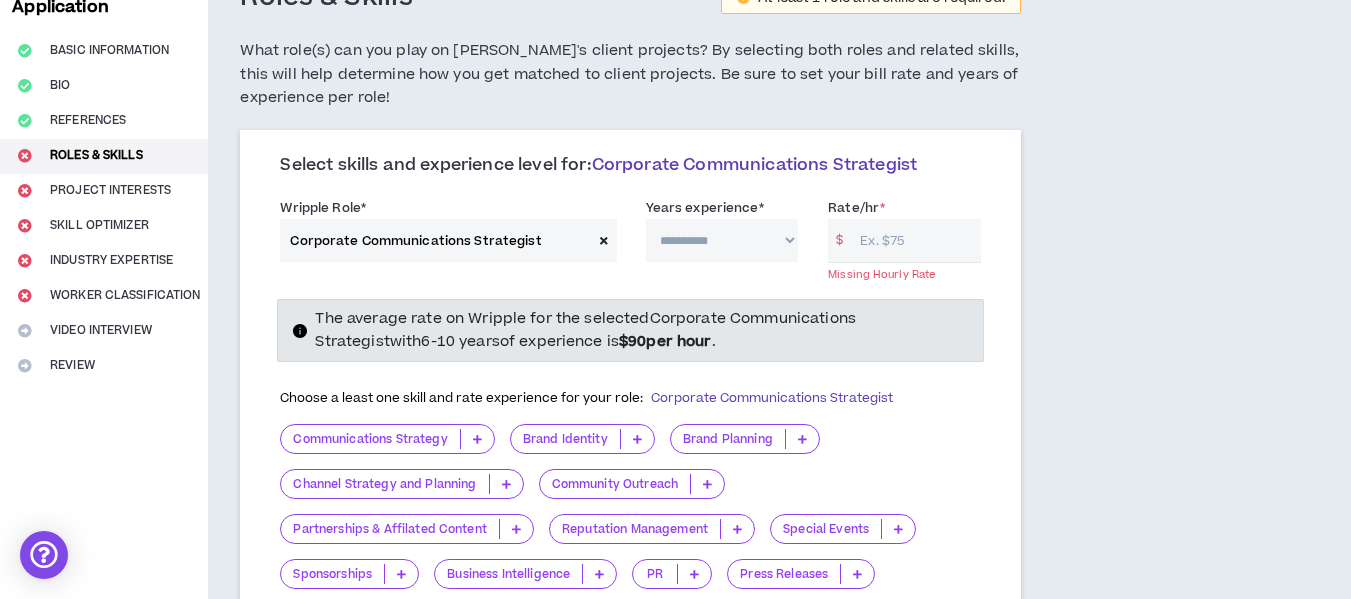 click on "**********" at bounding box center [722, 240] 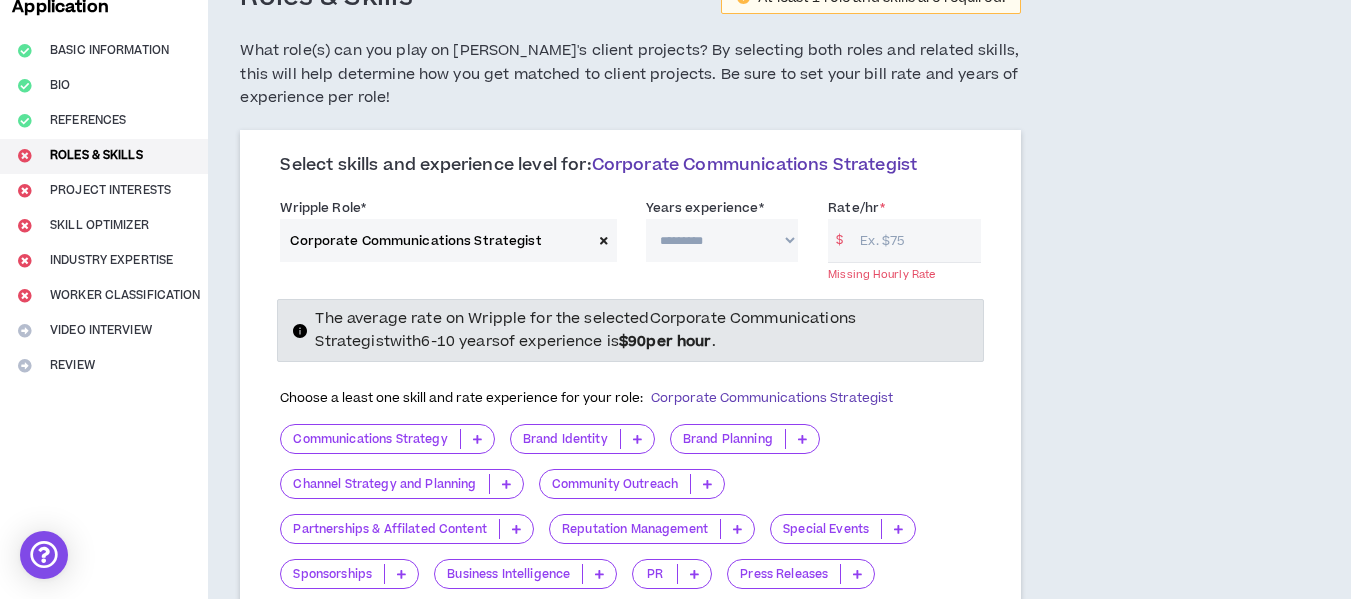 click on "**********" at bounding box center (722, 240) 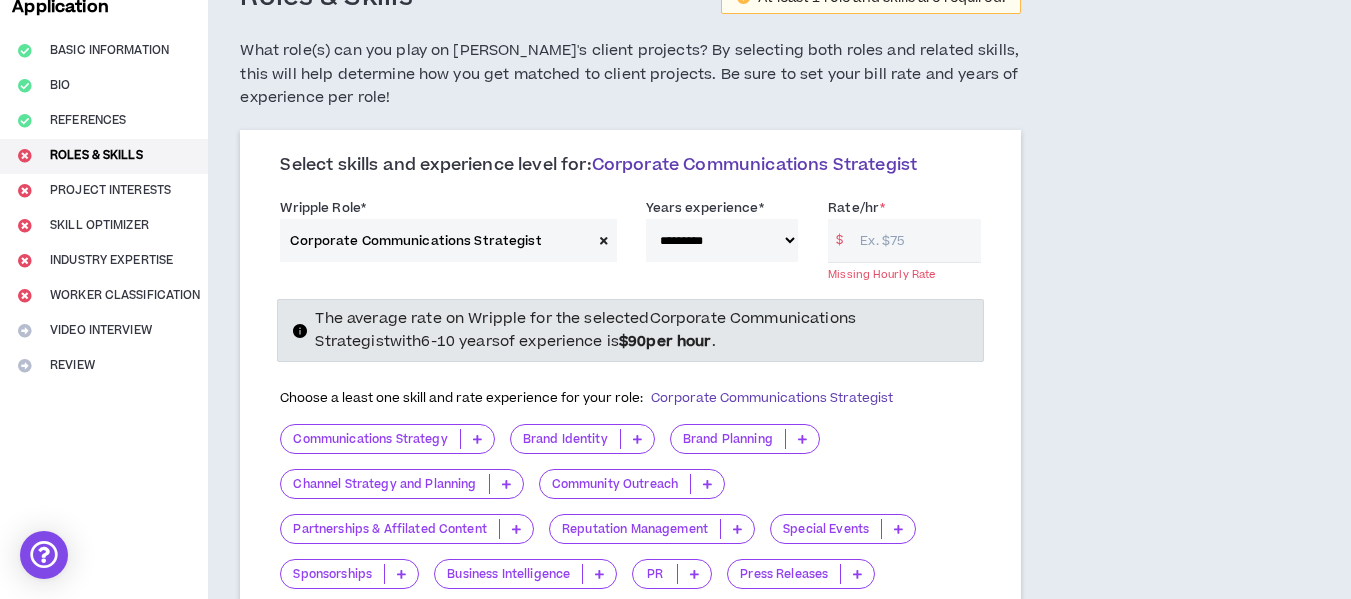 click on "Rate/hr  *" at bounding box center [915, 240] 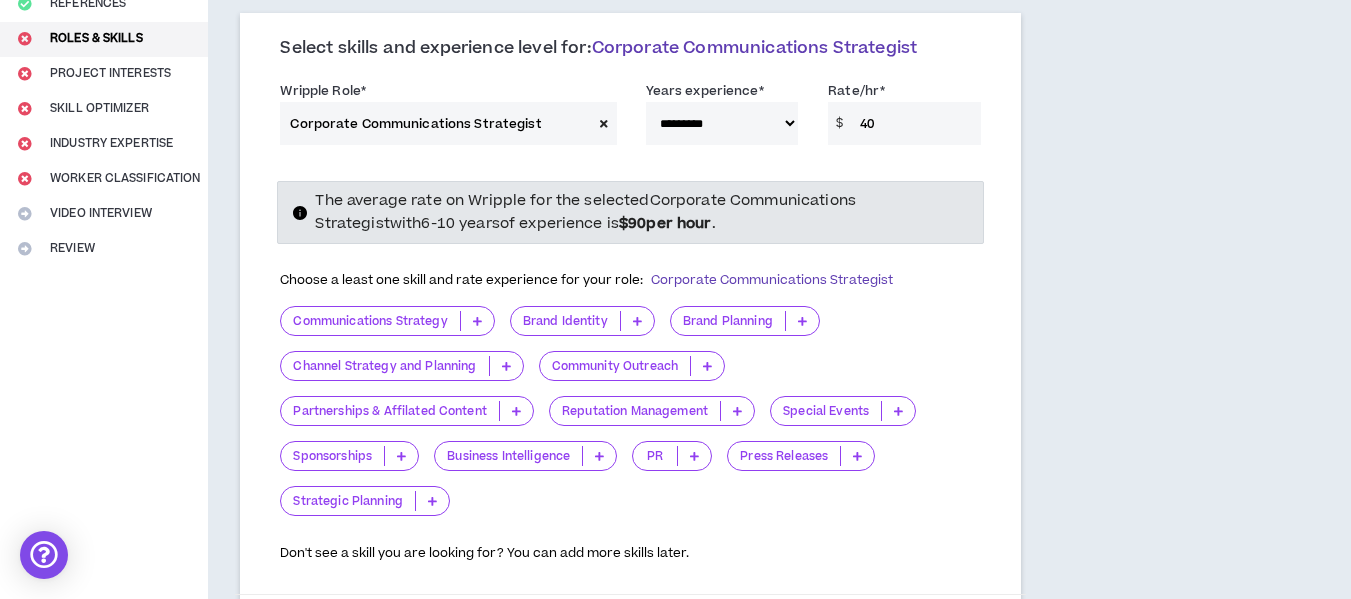 scroll, scrollTop: 257, scrollLeft: 0, axis: vertical 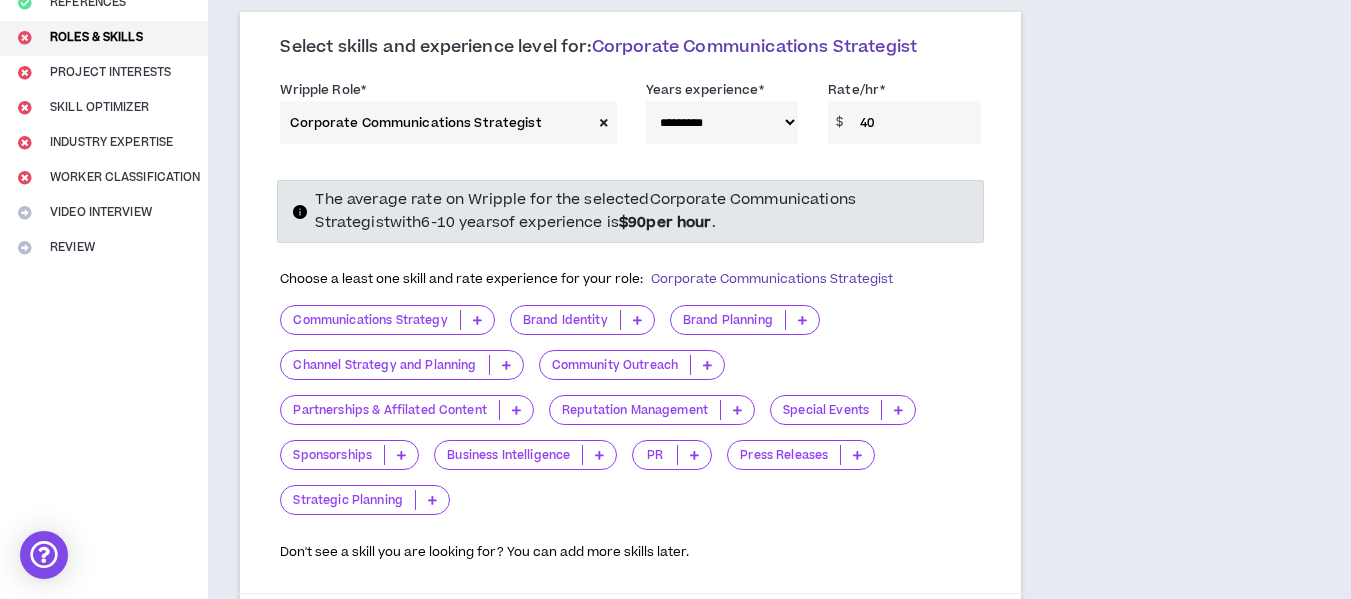 type on "40" 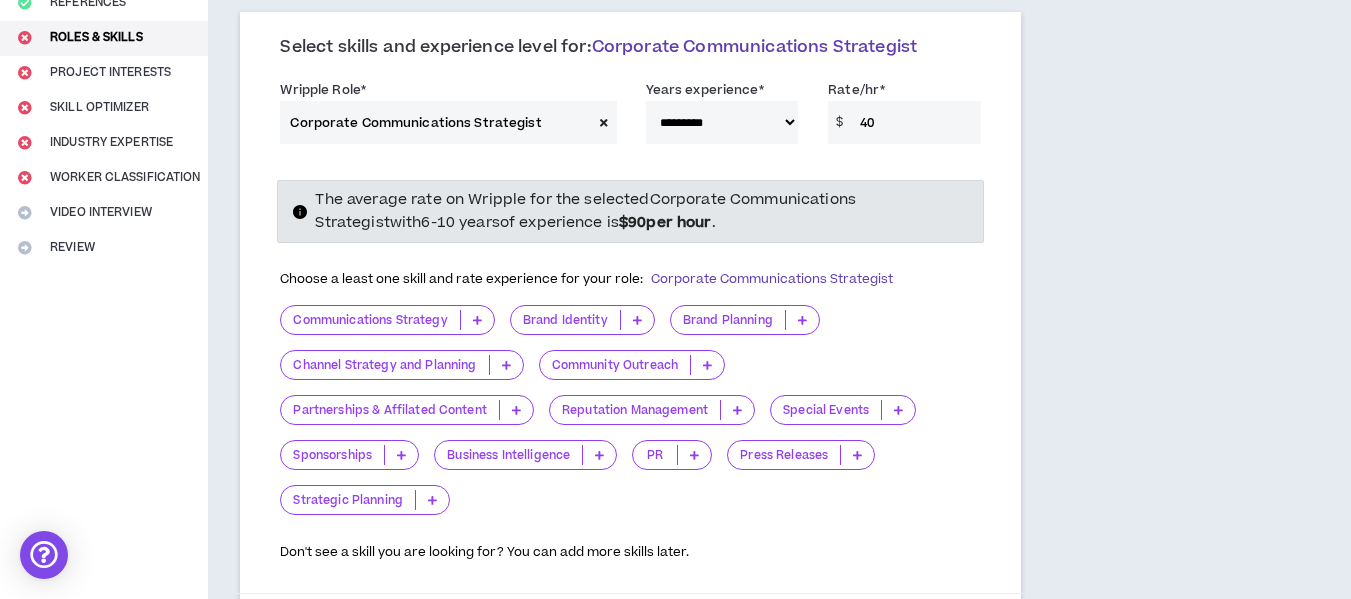click at bounding box center (477, 320) 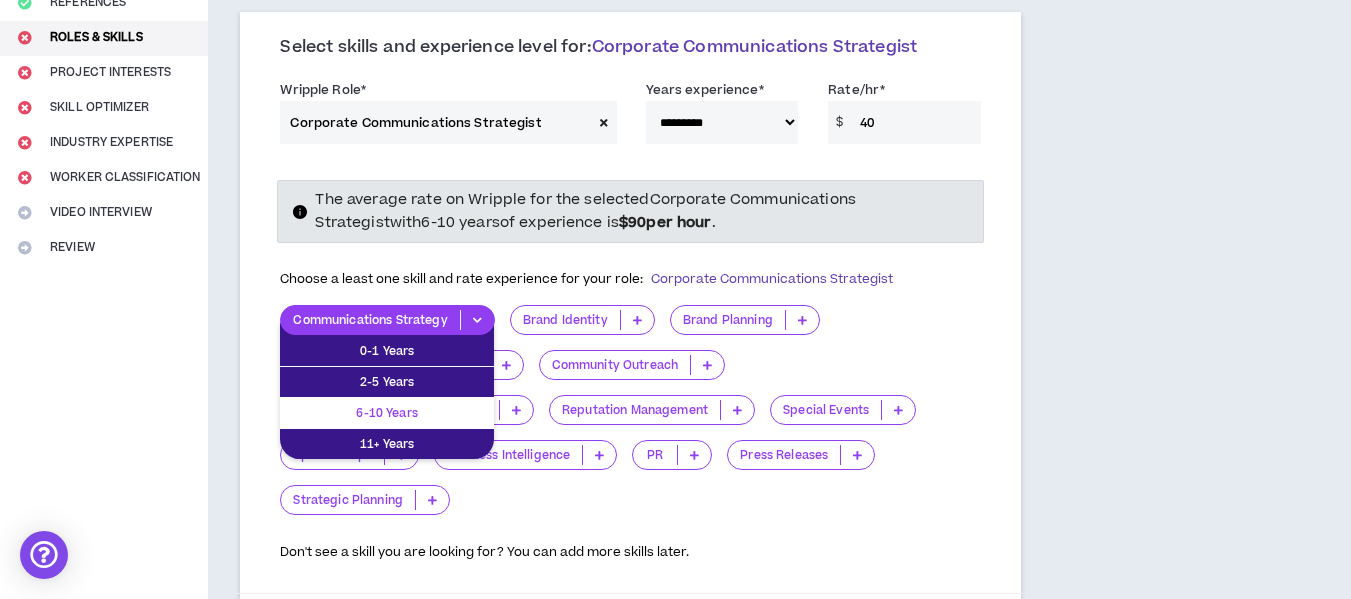 click on "6-10 Years" at bounding box center (387, 413) 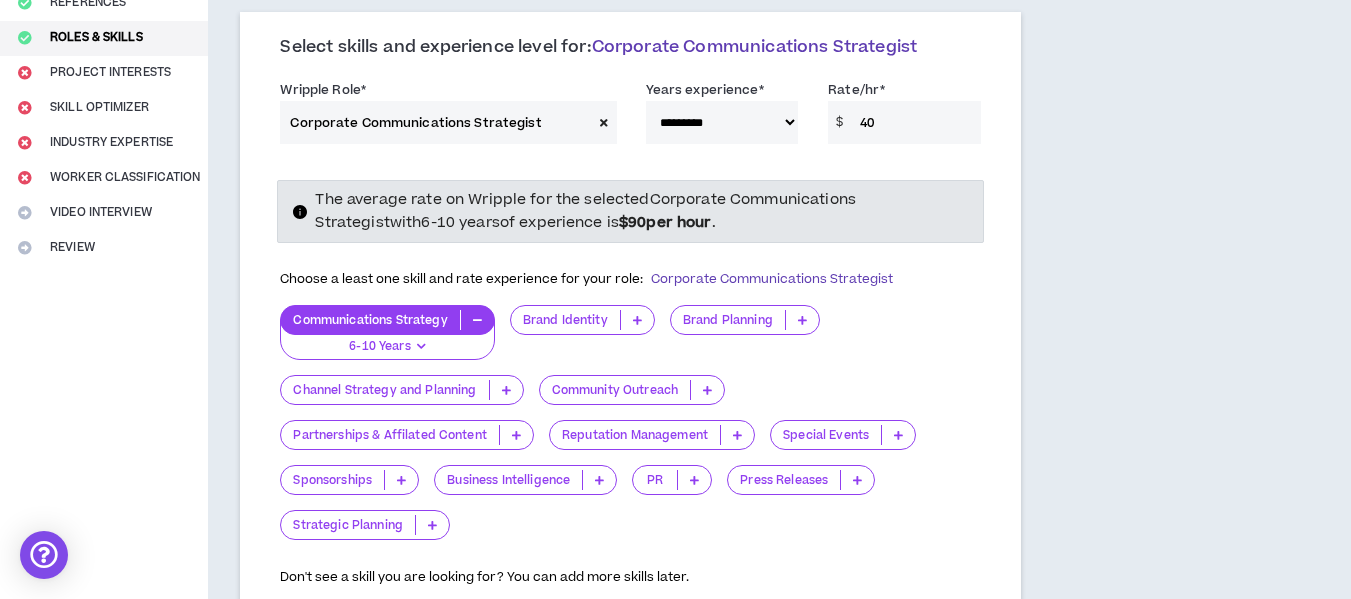 click at bounding box center (506, 390) 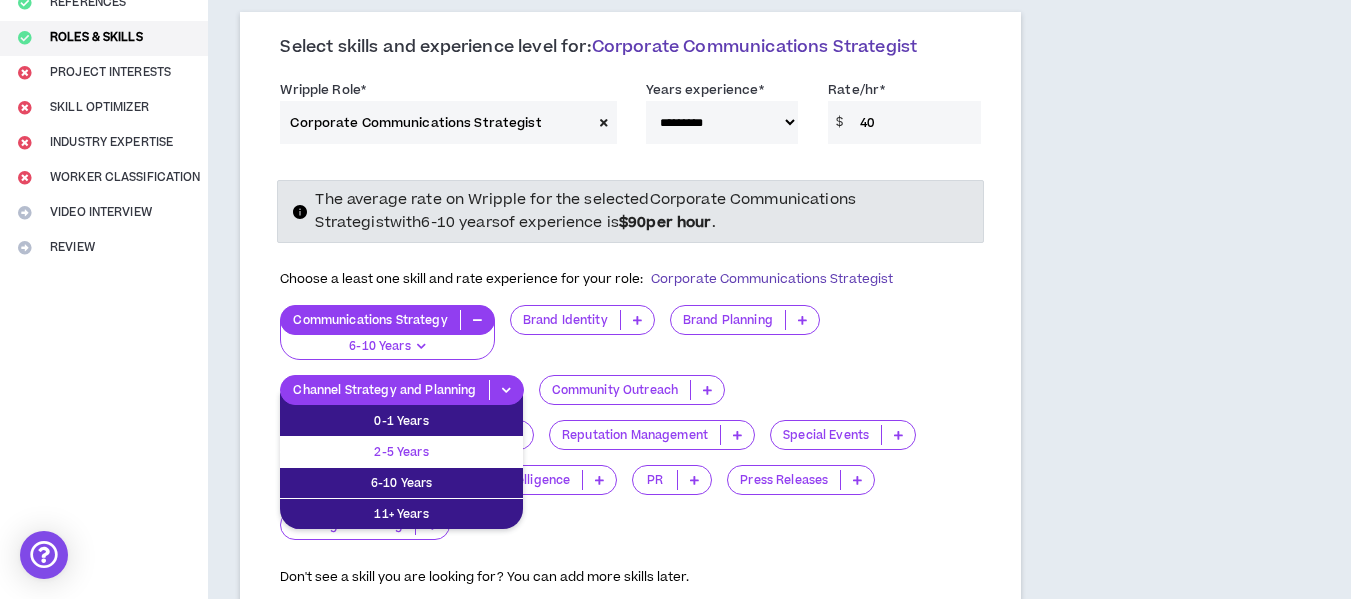 click on "2-5 Years" at bounding box center (401, 452) 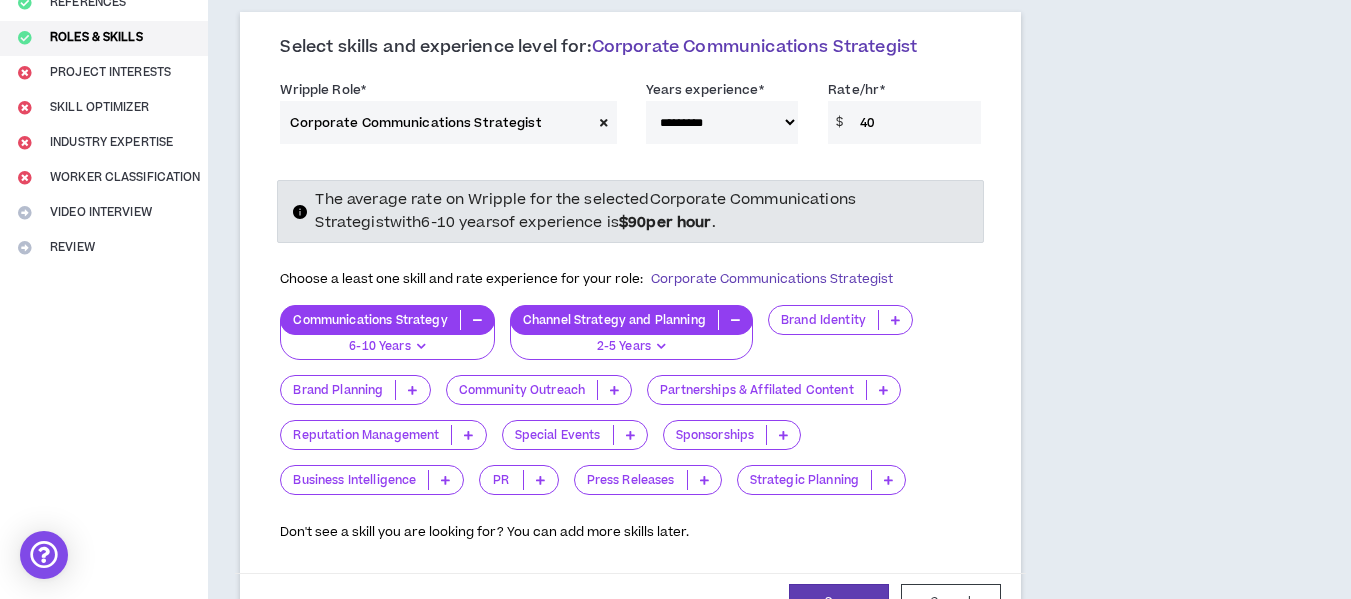 click at bounding box center (412, 390) 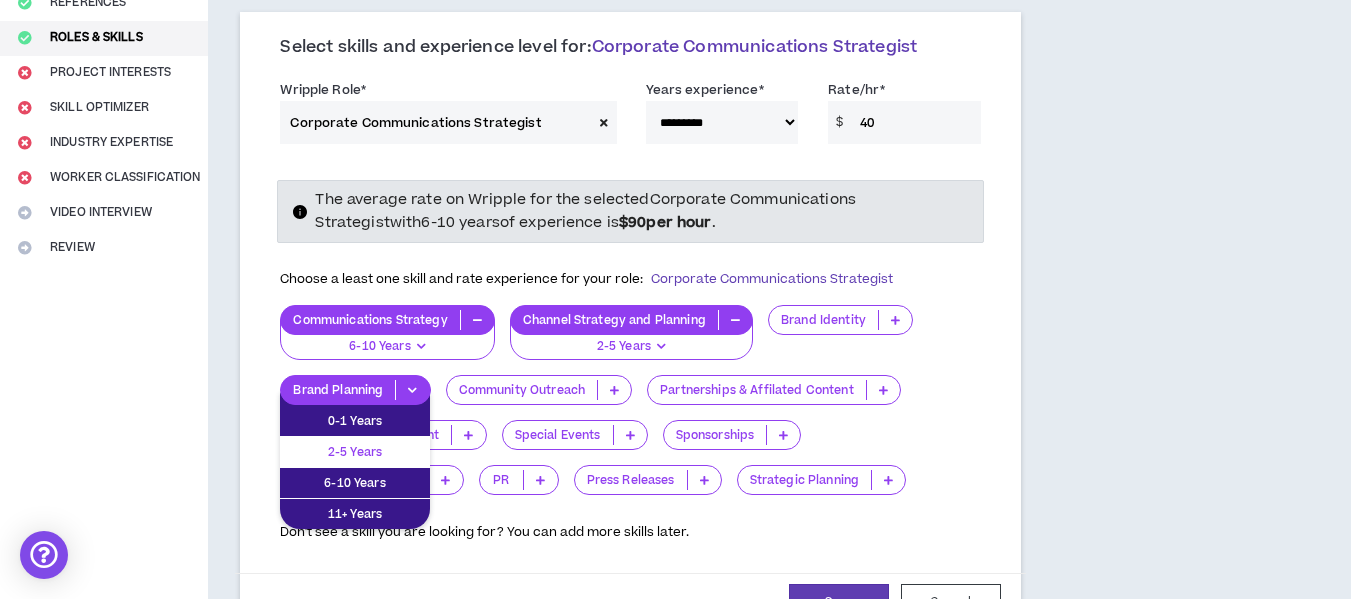 click on "2-5 Years" at bounding box center [355, 452] 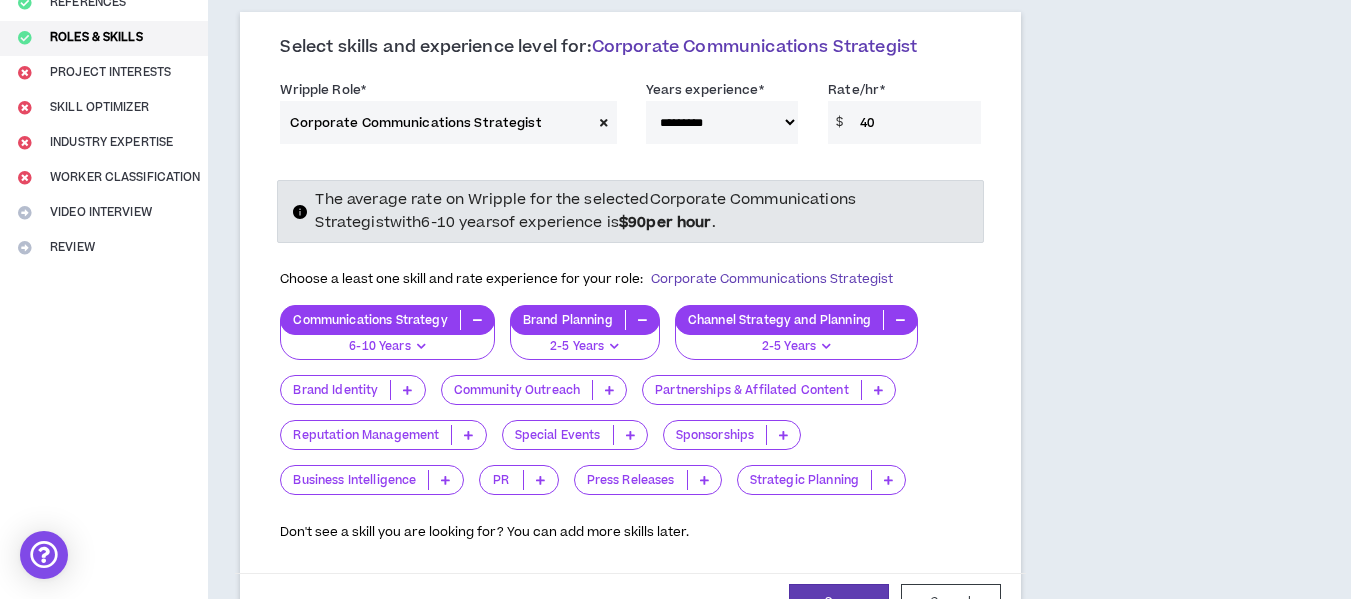 click at bounding box center [878, 390] 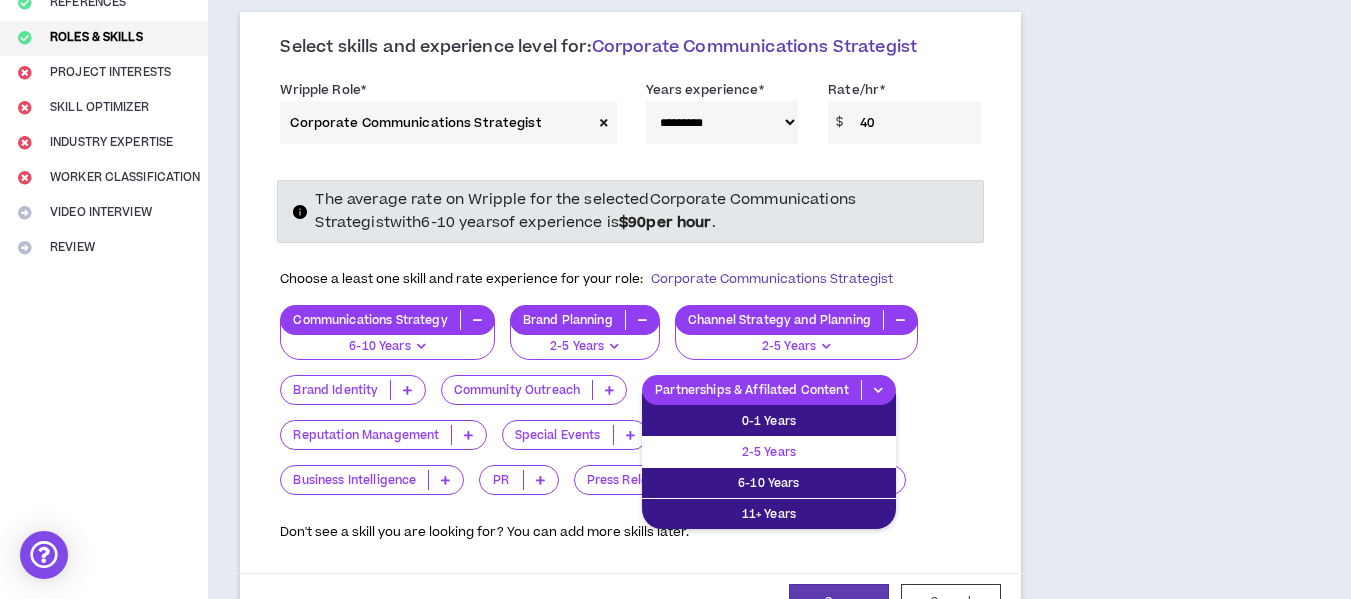 click on "2-5 Years" at bounding box center (769, 452) 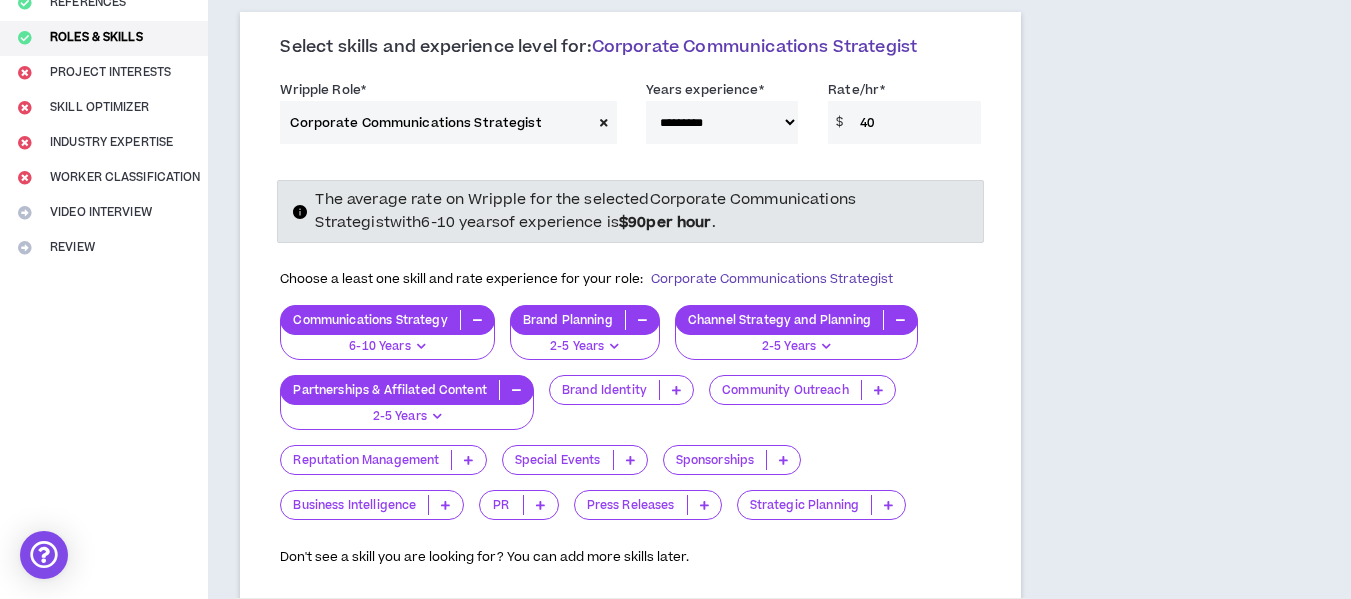click at bounding box center (468, 460) 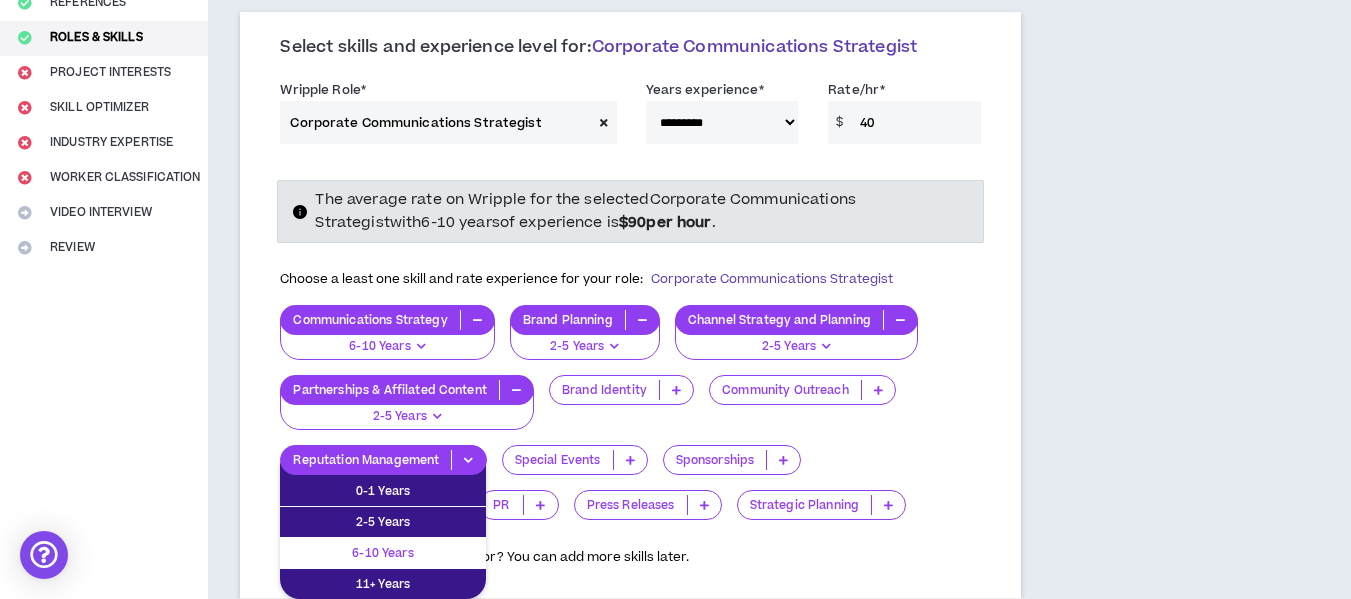 click on "6-10 Years" at bounding box center (383, 553) 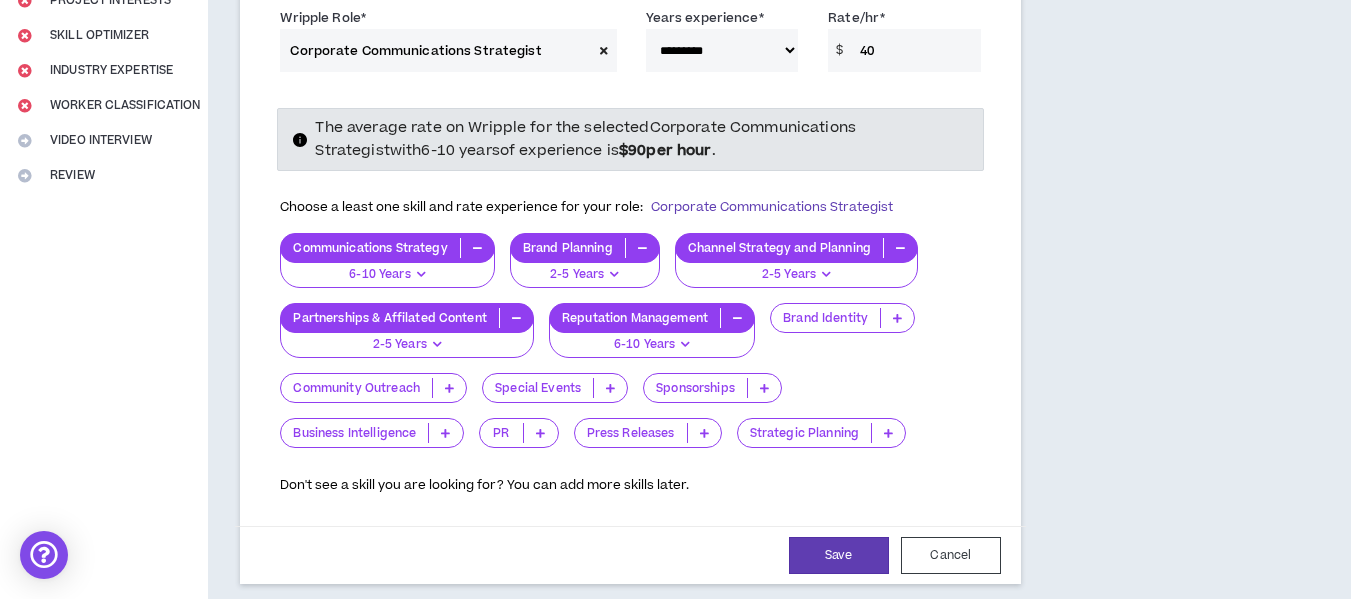 scroll, scrollTop: 331, scrollLeft: 0, axis: vertical 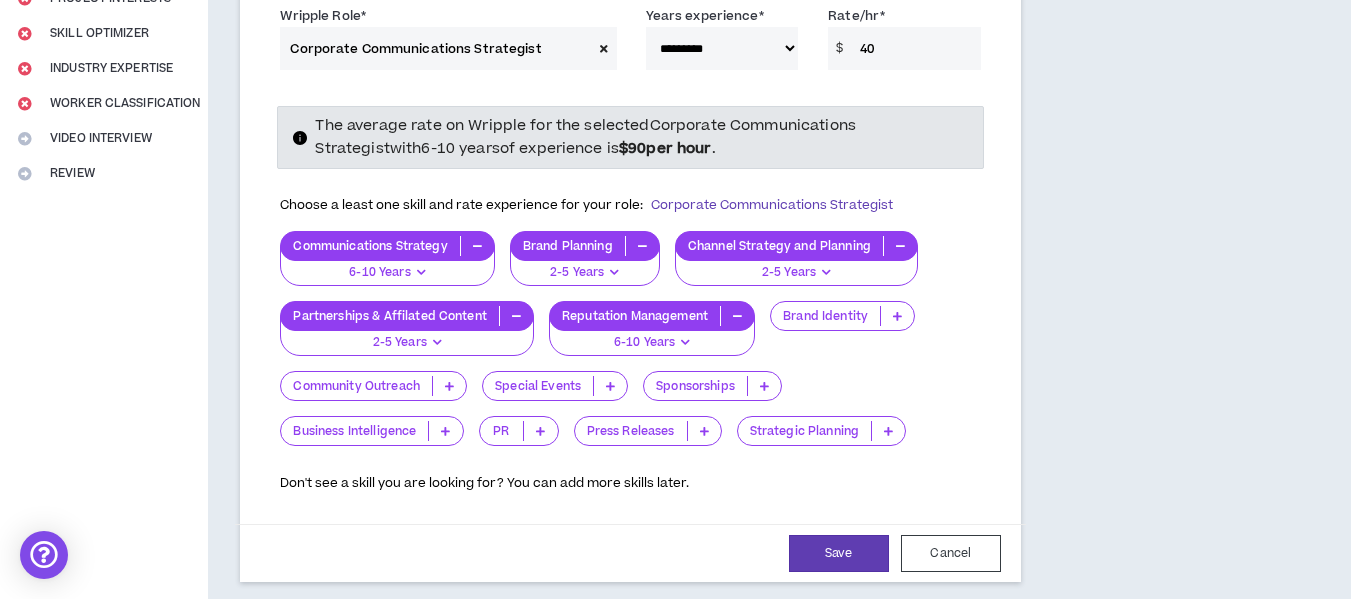click at bounding box center (445, 431) 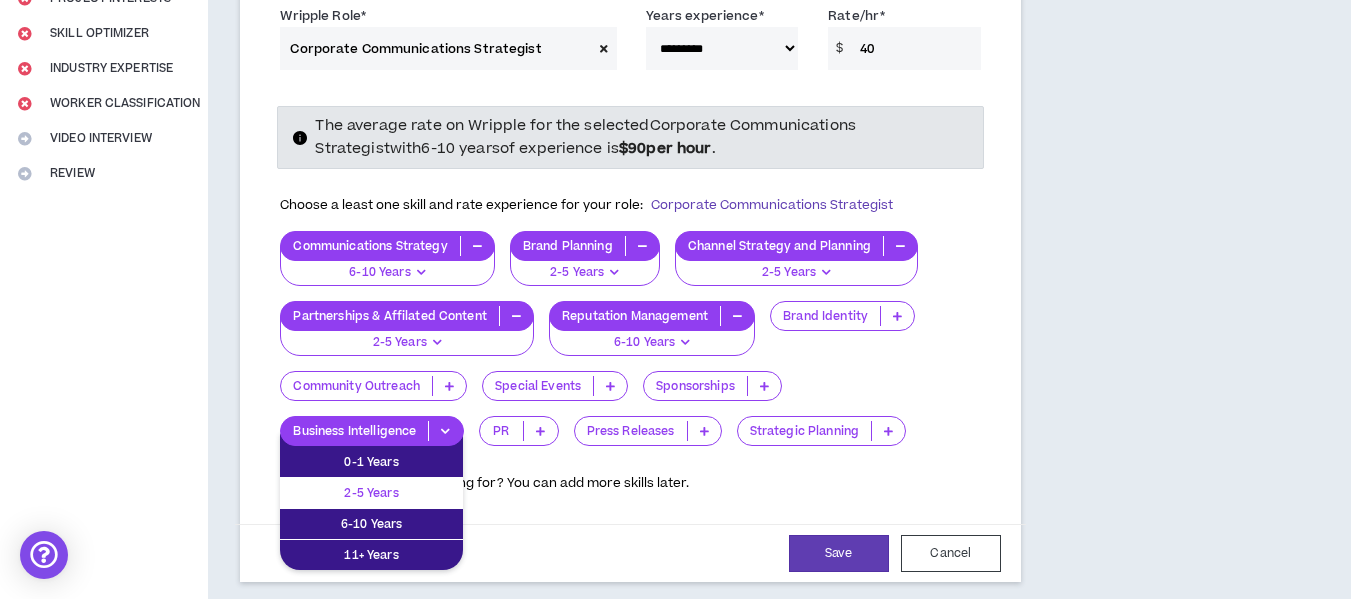 click on "2-5 Years" at bounding box center (371, 493) 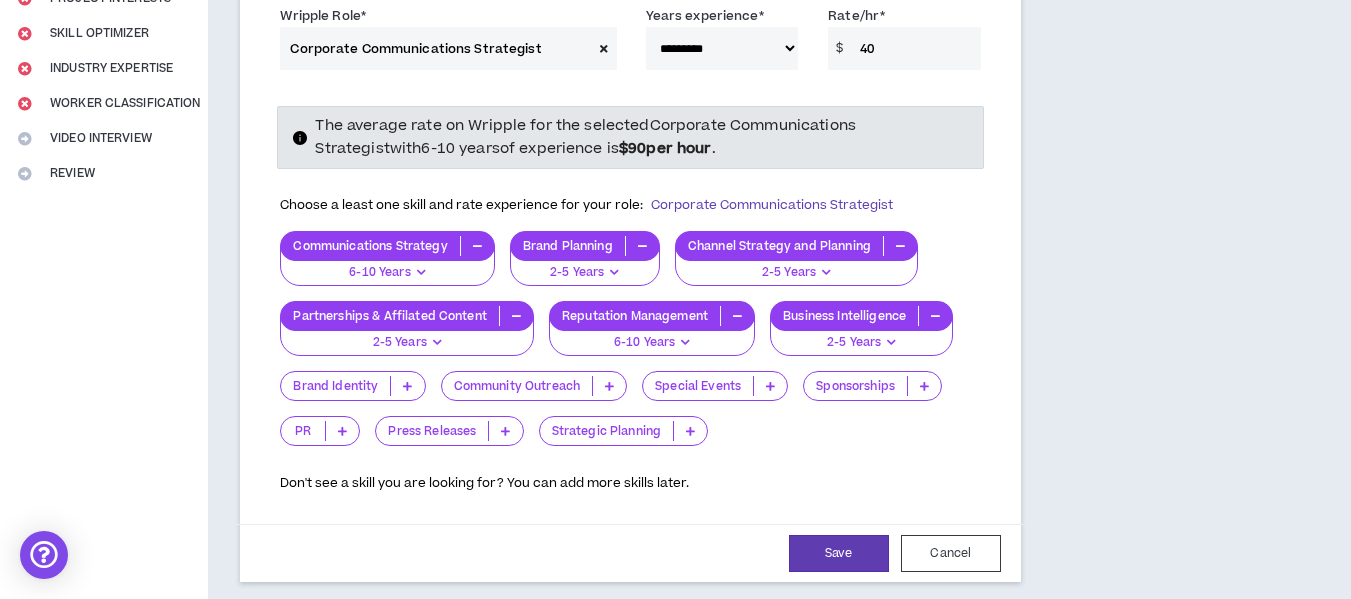 click at bounding box center [690, 431] 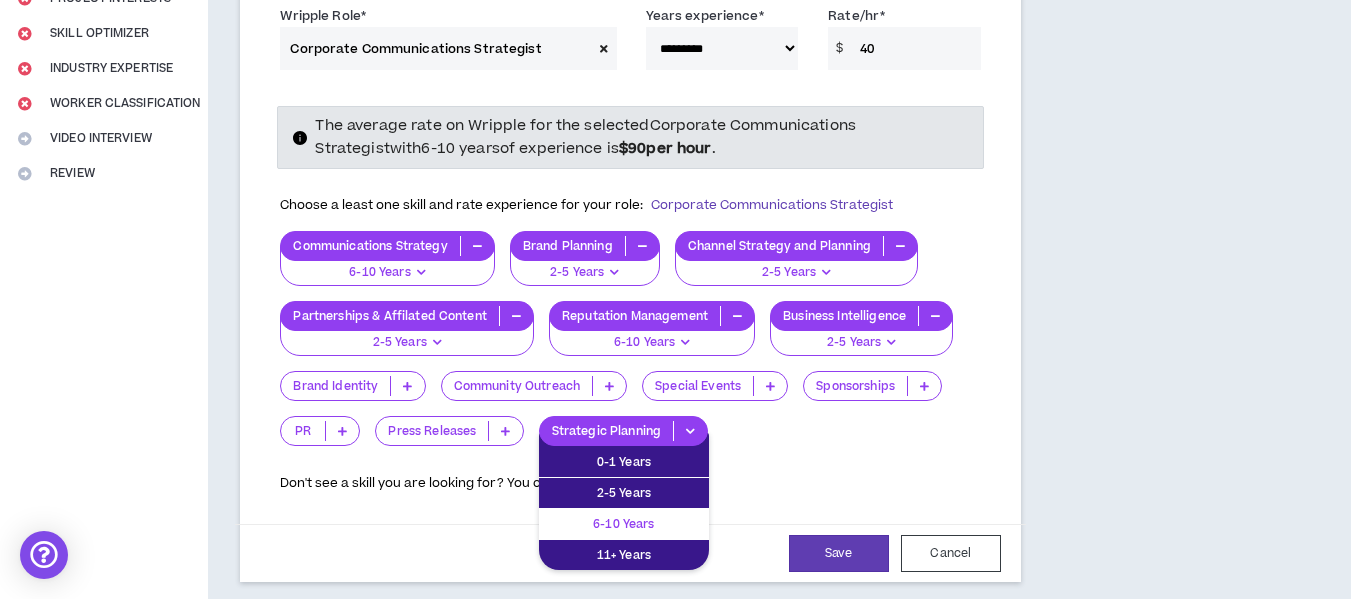 click on "6-10 Years" at bounding box center (624, 524) 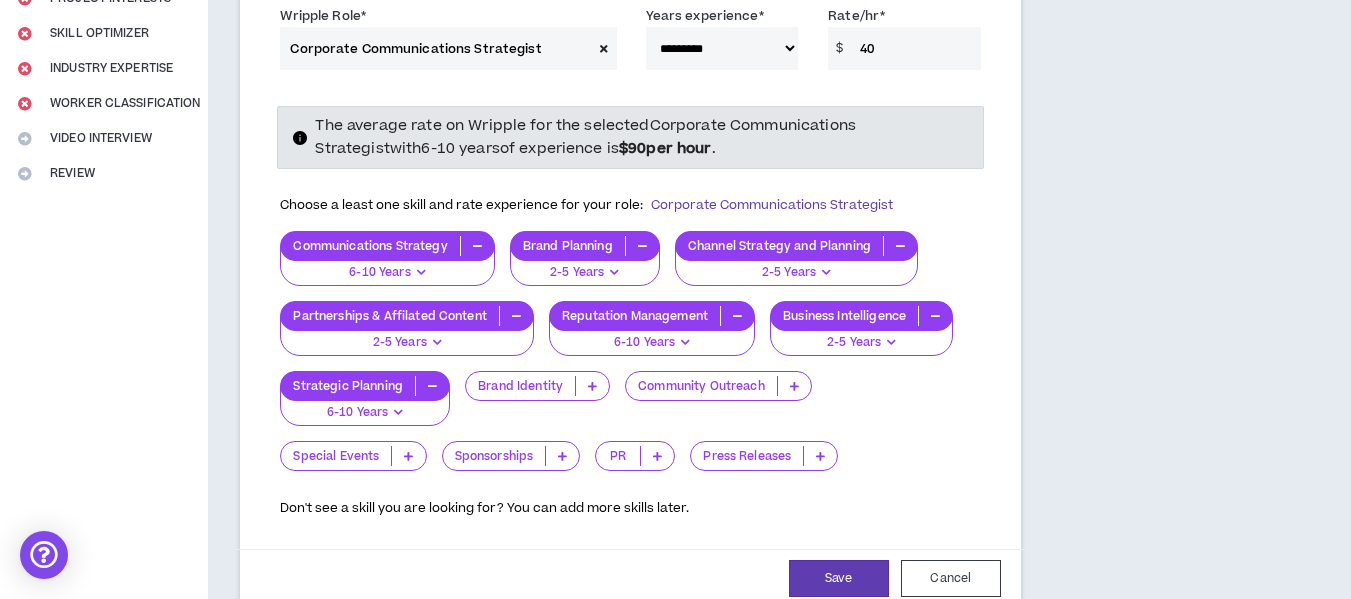click at bounding box center [592, 386] 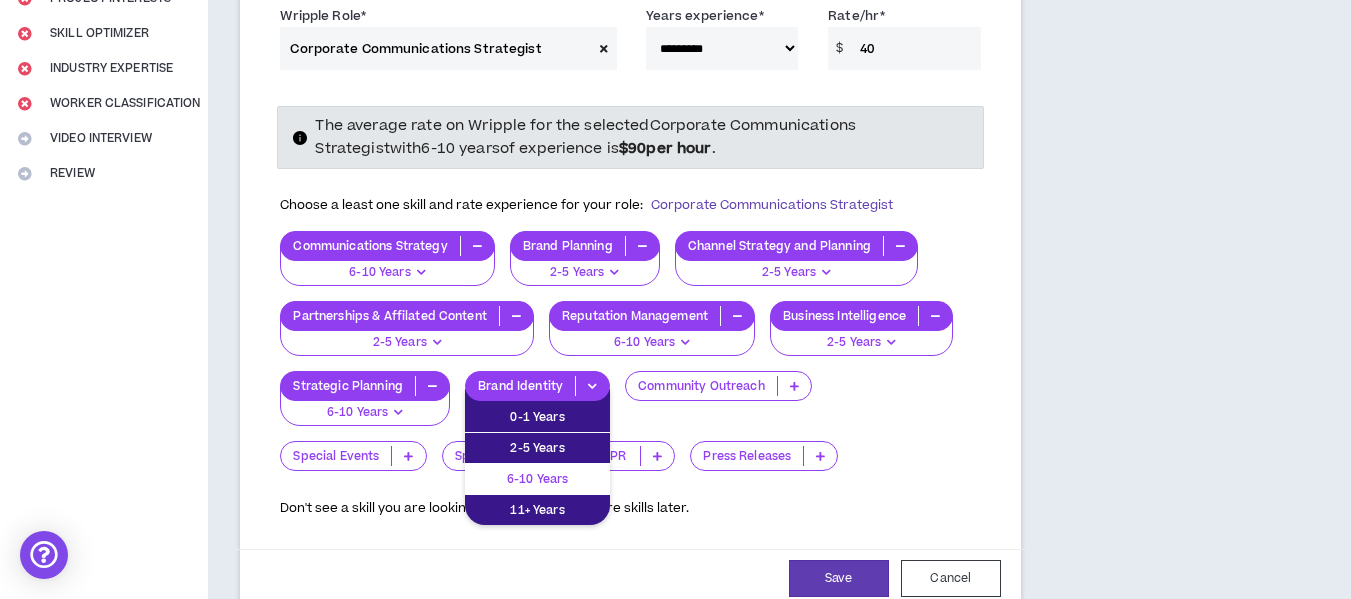 click on "6-10 Years" at bounding box center [537, 479] 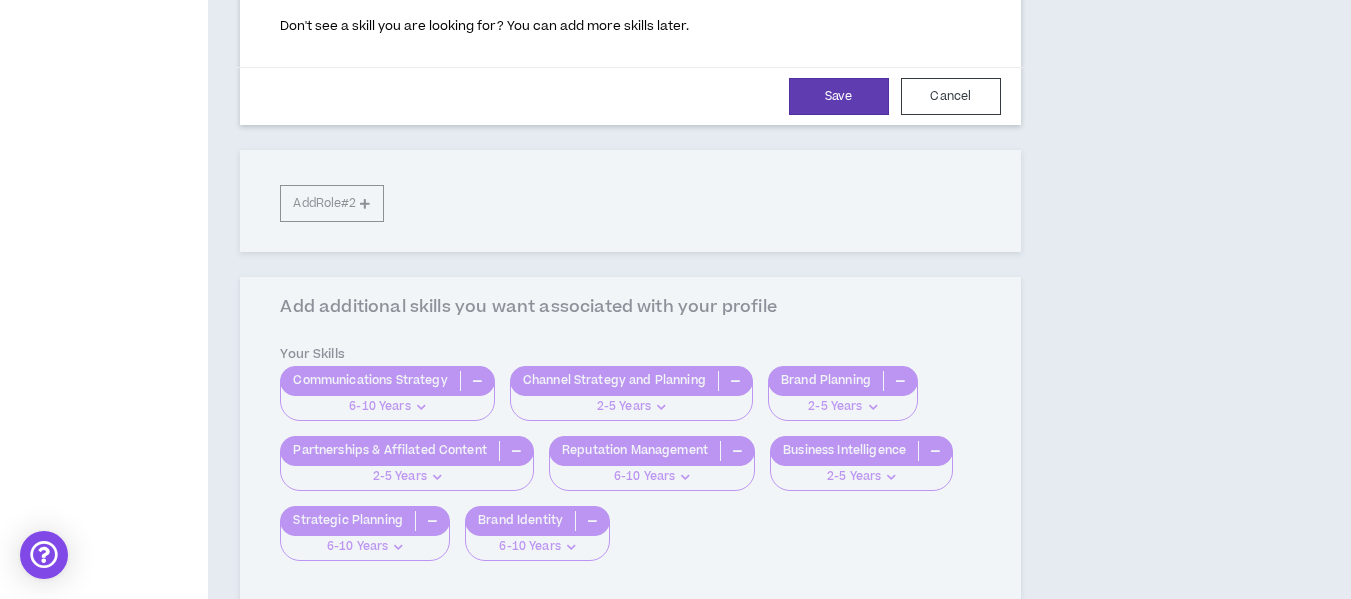 scroll, scrollTop: 859, scrollLeft: 0, axis: vertical 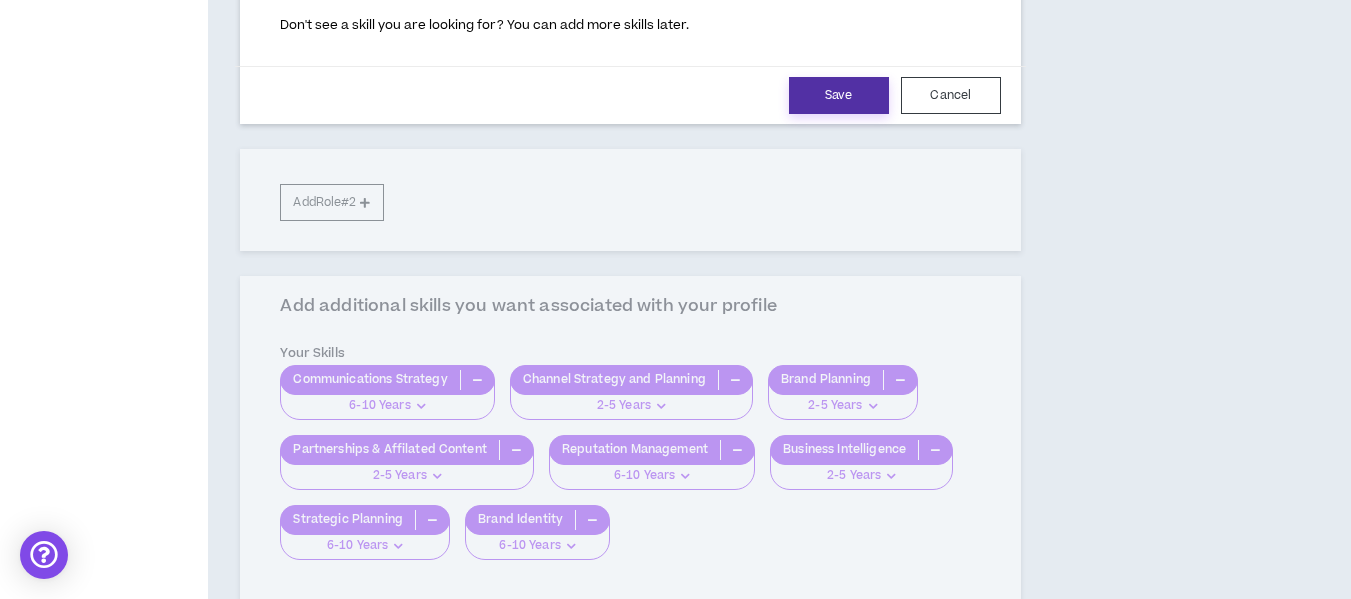 click on "Save" at bounding box center (839, 95) 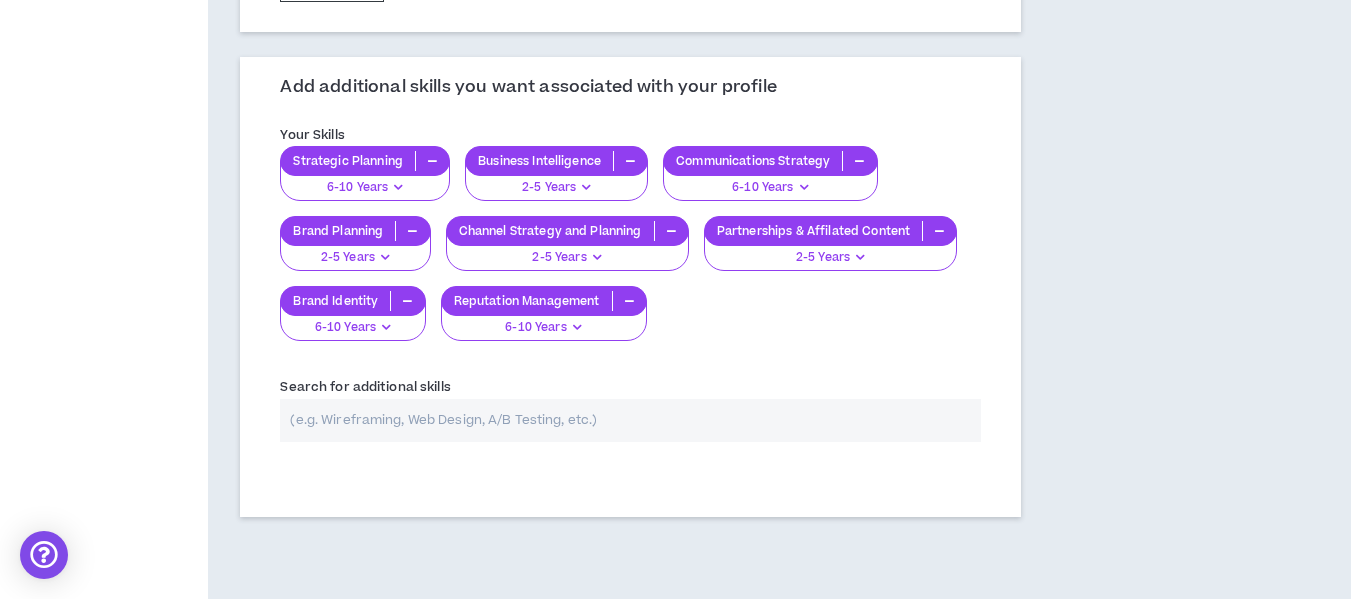 scroll, scrollTop: 680, scrollLeft: 0, axis: vertical 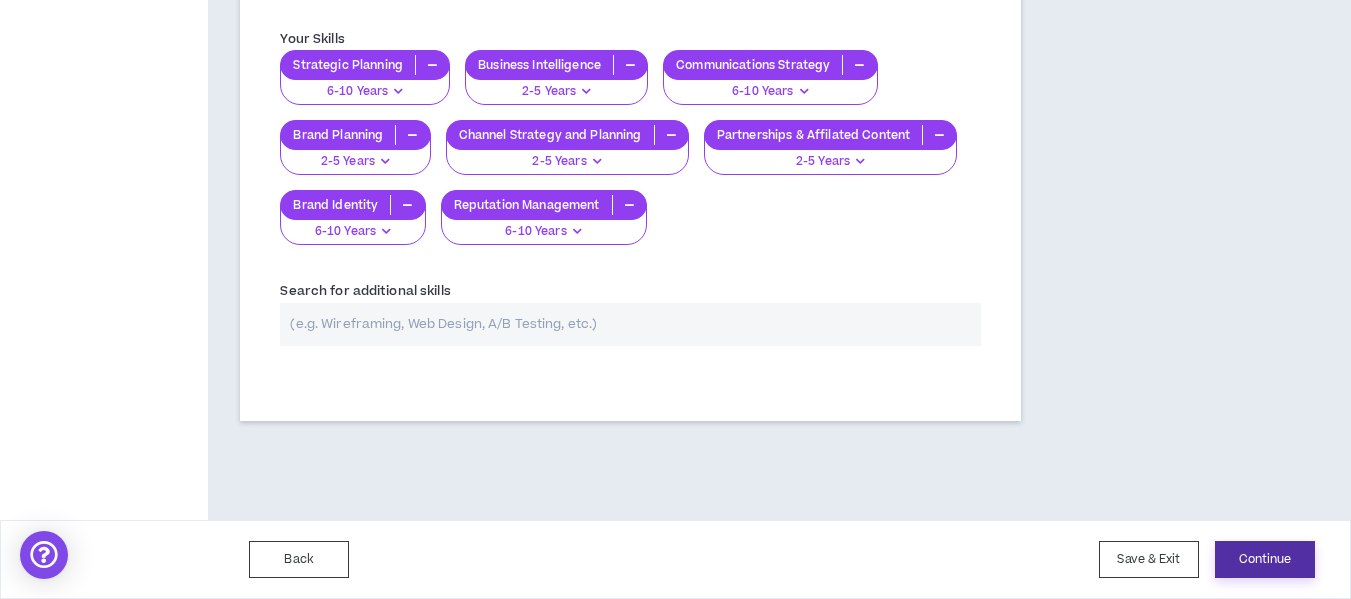 click on "Continue" at bounding box center [1265, 559] 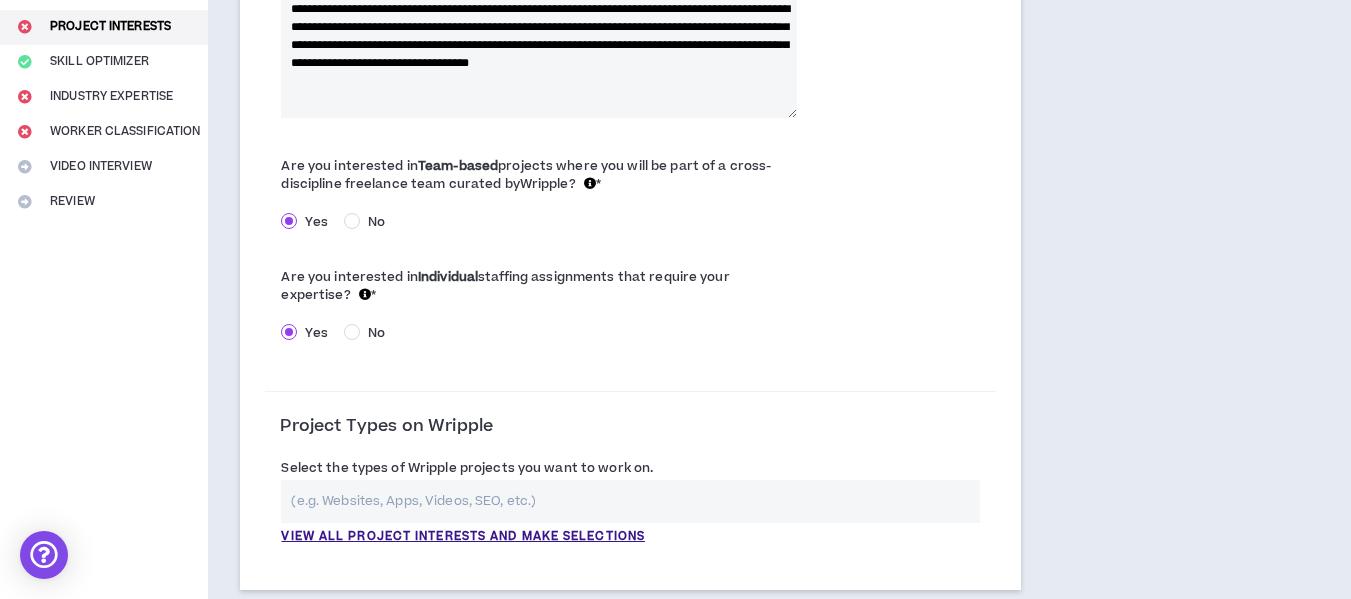 scroll, scrollTop: 301, scrollLeft: 0, axis: vertical 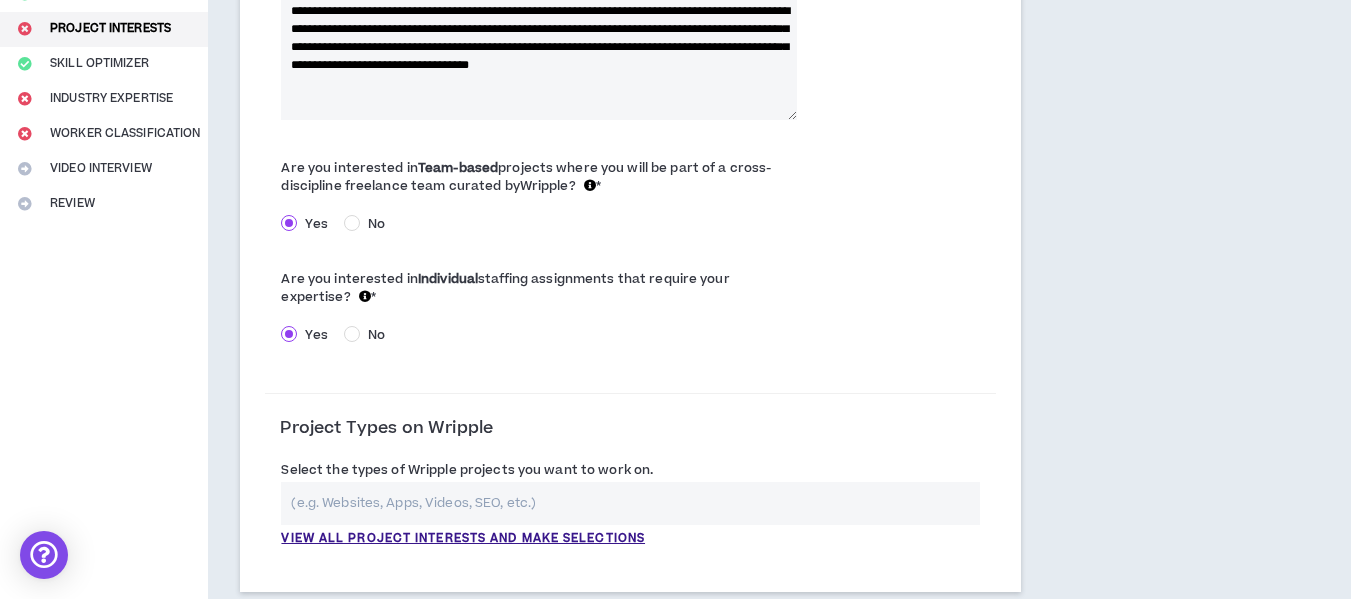 click at bounding box center [630, 503] 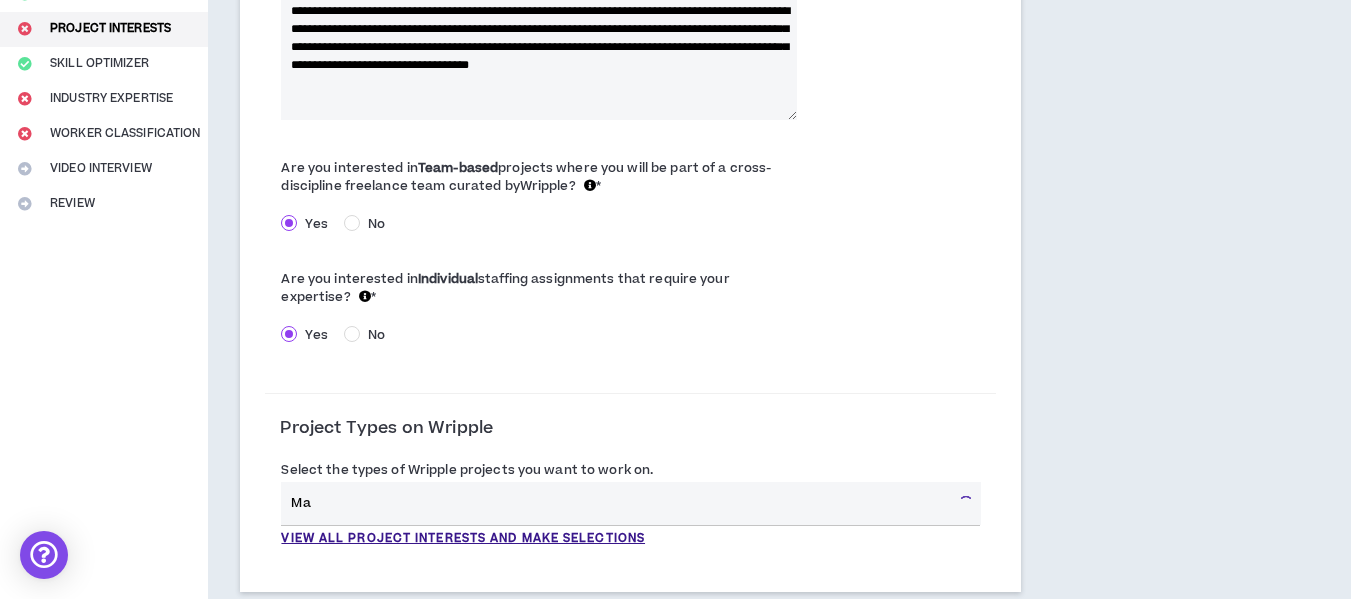 type on "M" 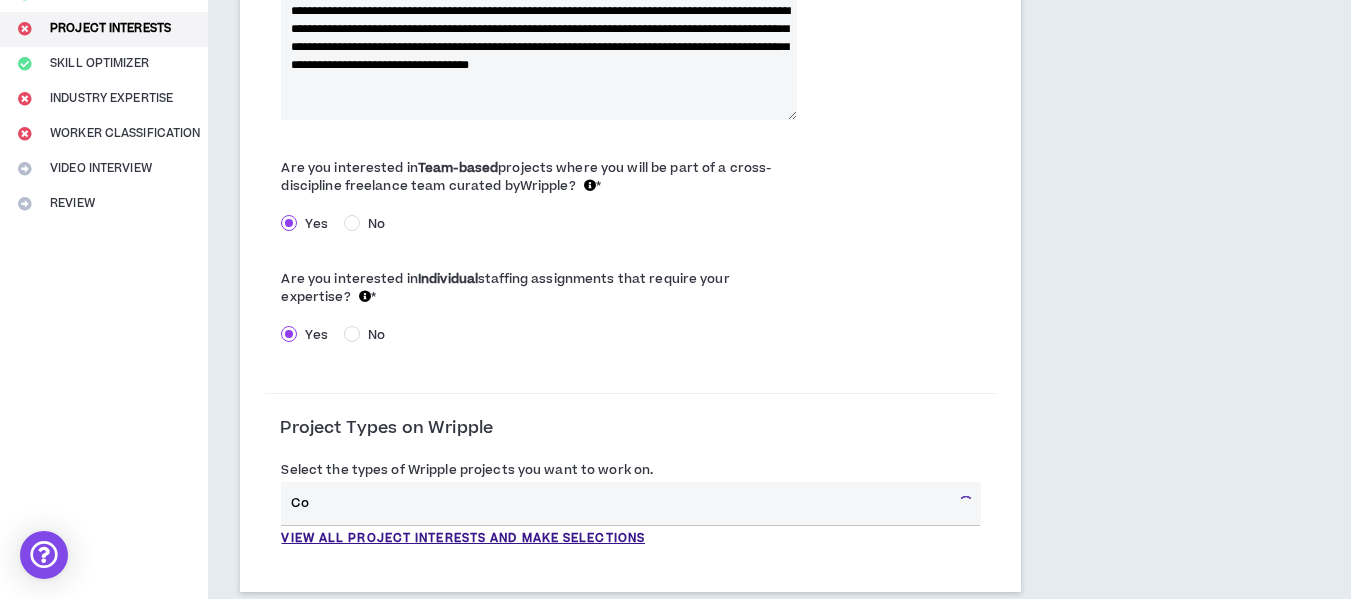 type on "C" 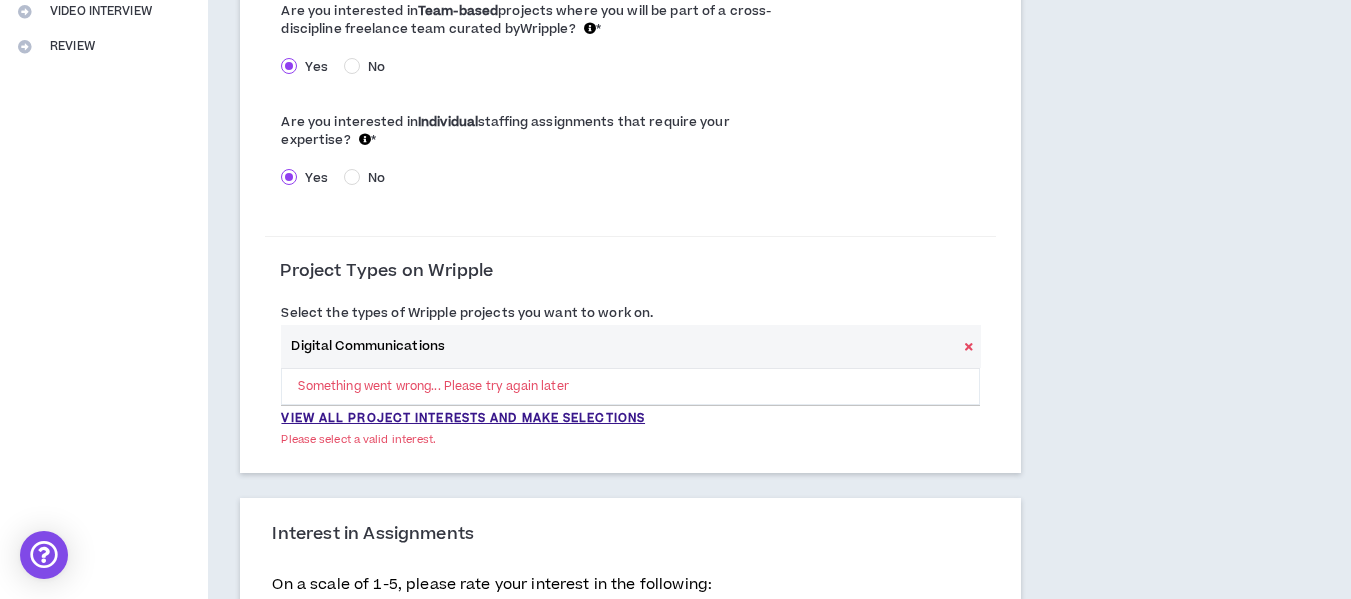 scroll, scrollTop: 460, scrollLeft: 0, axis: vertical 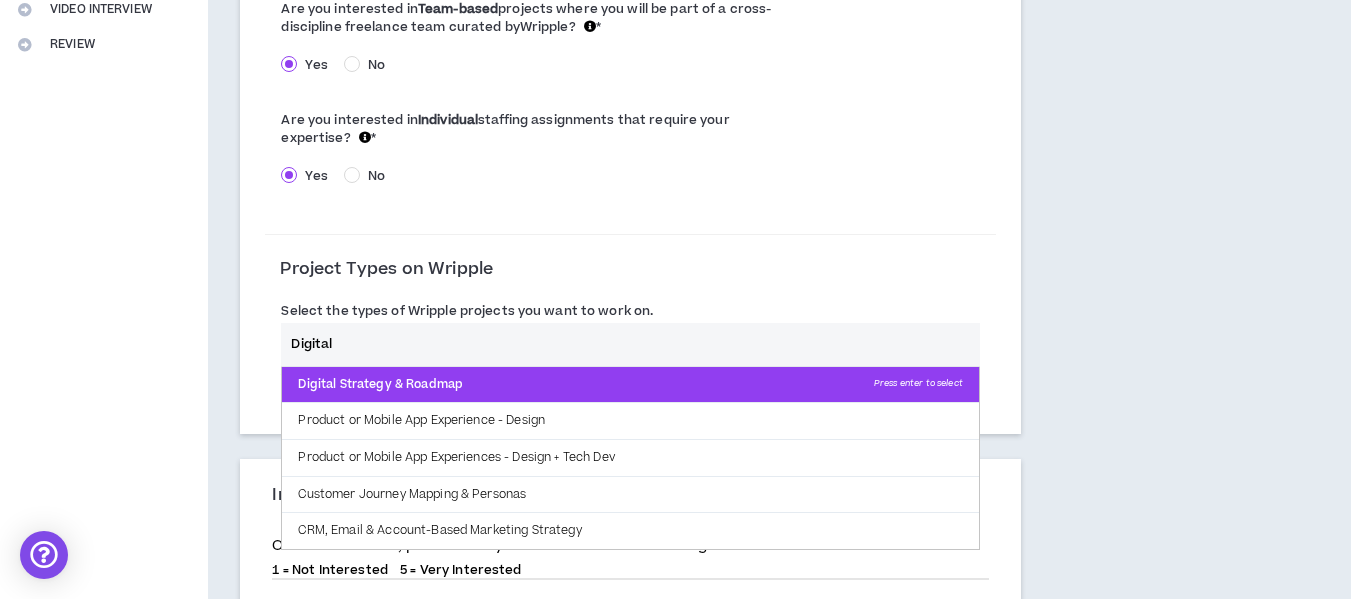 type on "Digital" 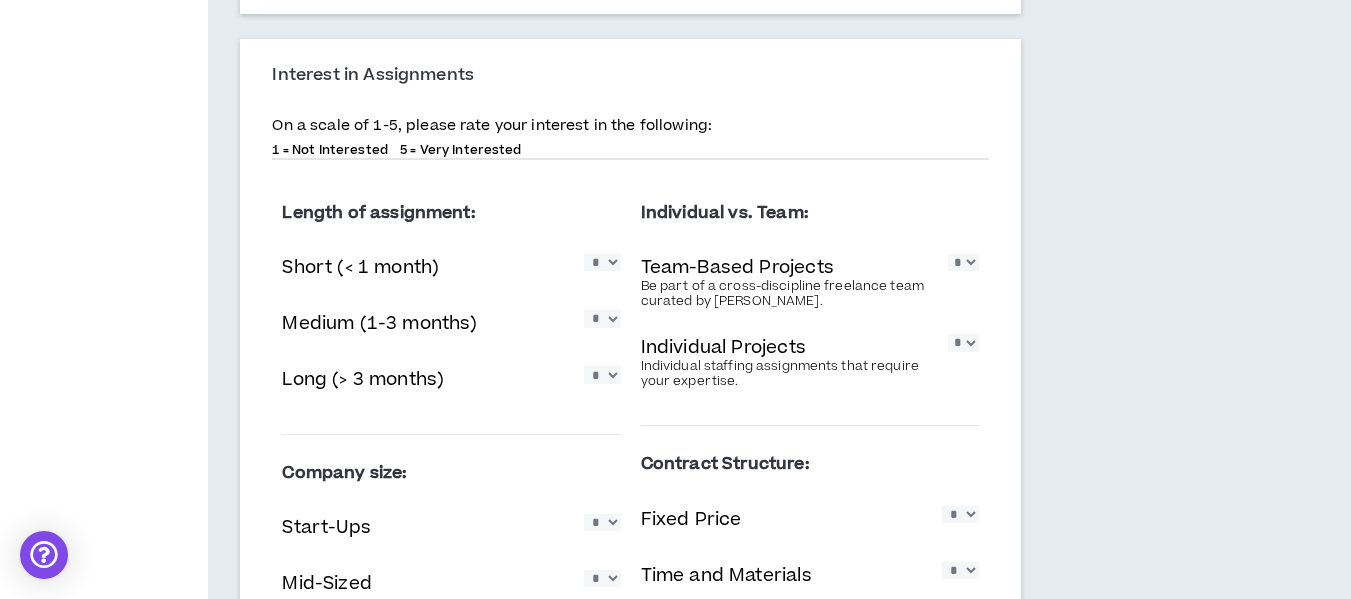 scroll, scrollTop: 1048, scrollLeft: 0, axis: vertical 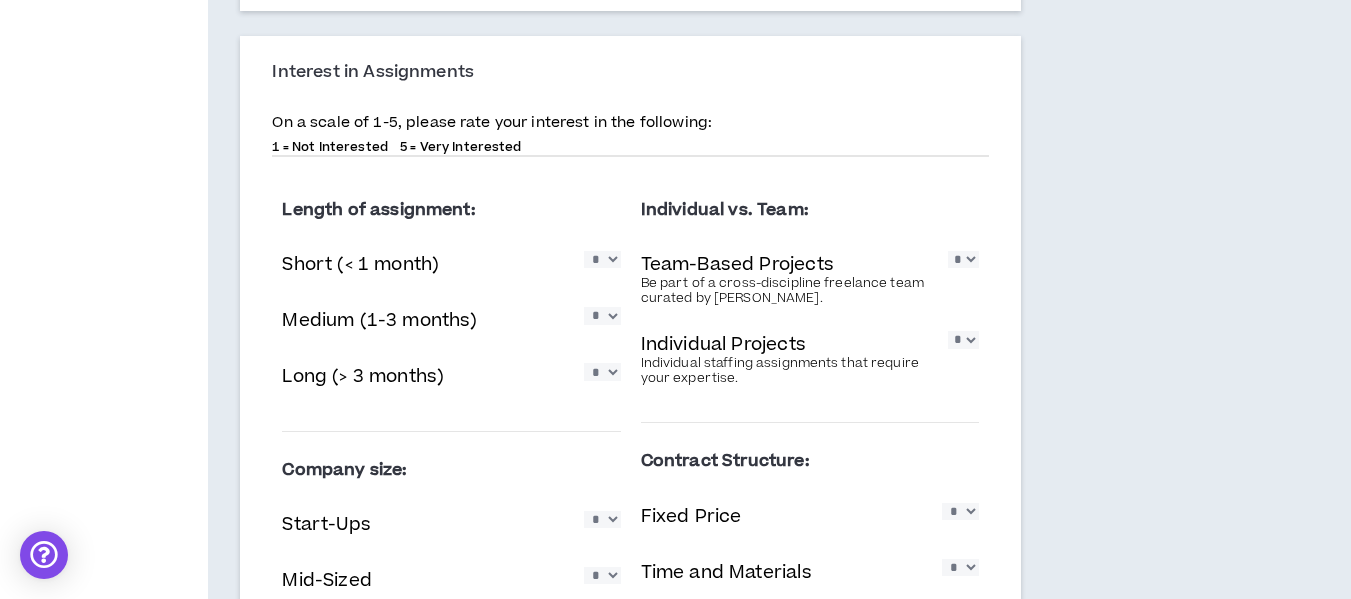click on "* * * * *" at bounding box center [602, 371] 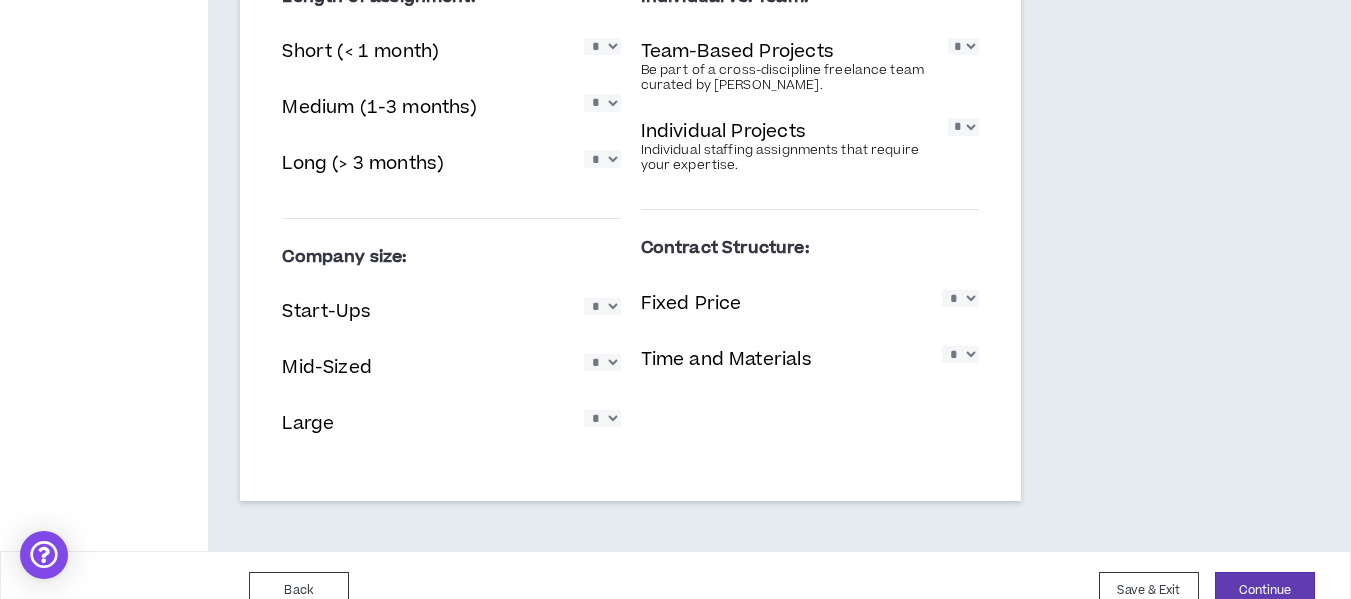 scroll, scrollTop: 1271, scrollLeft: 0, axis: vertical 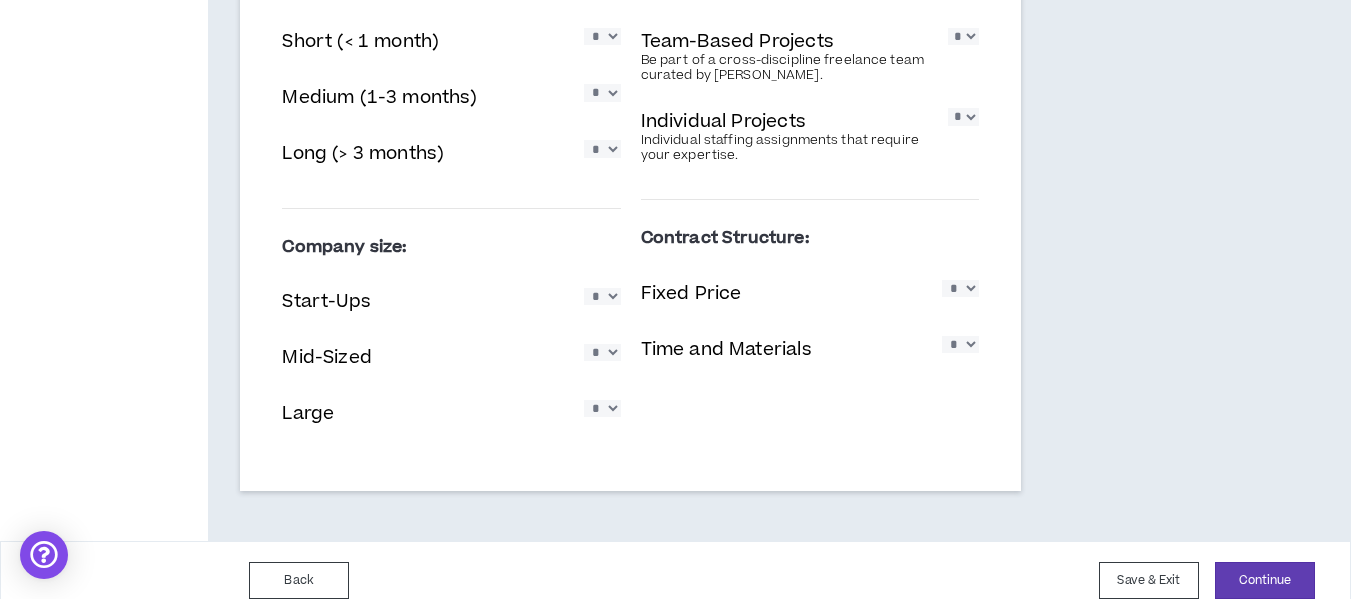 click on "* * * * *" at bounding box center (602, 352) 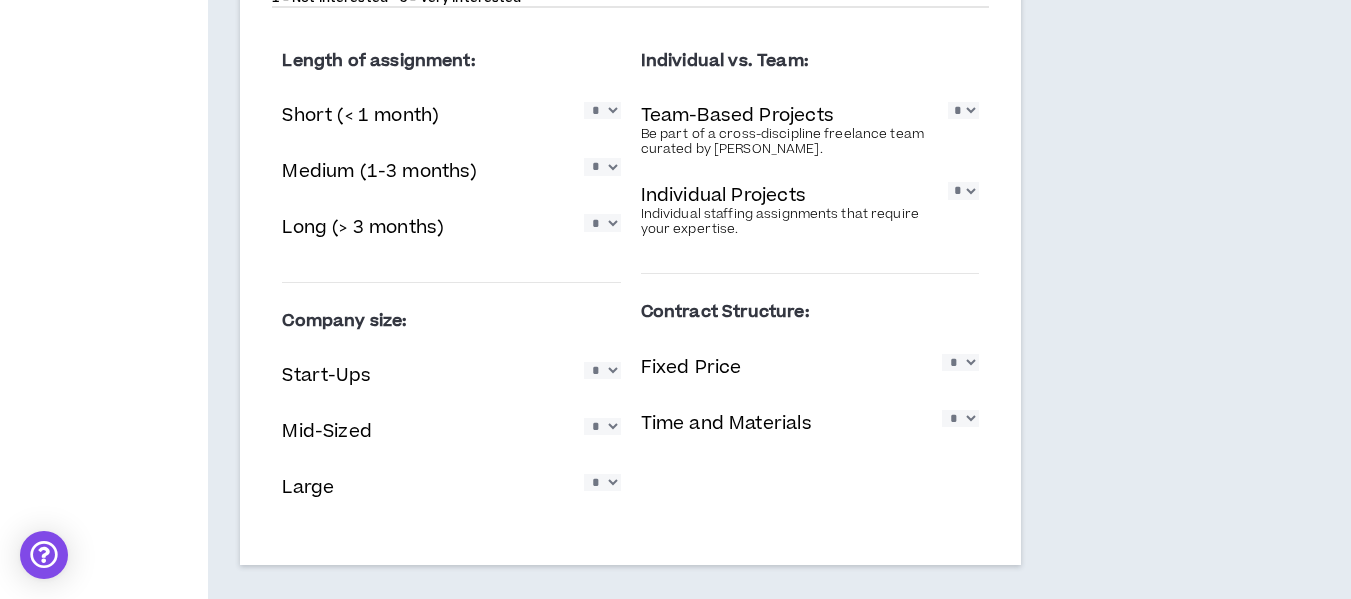 scroll, scrollTop: 1292, scrollLeft: 0, axis: vertical 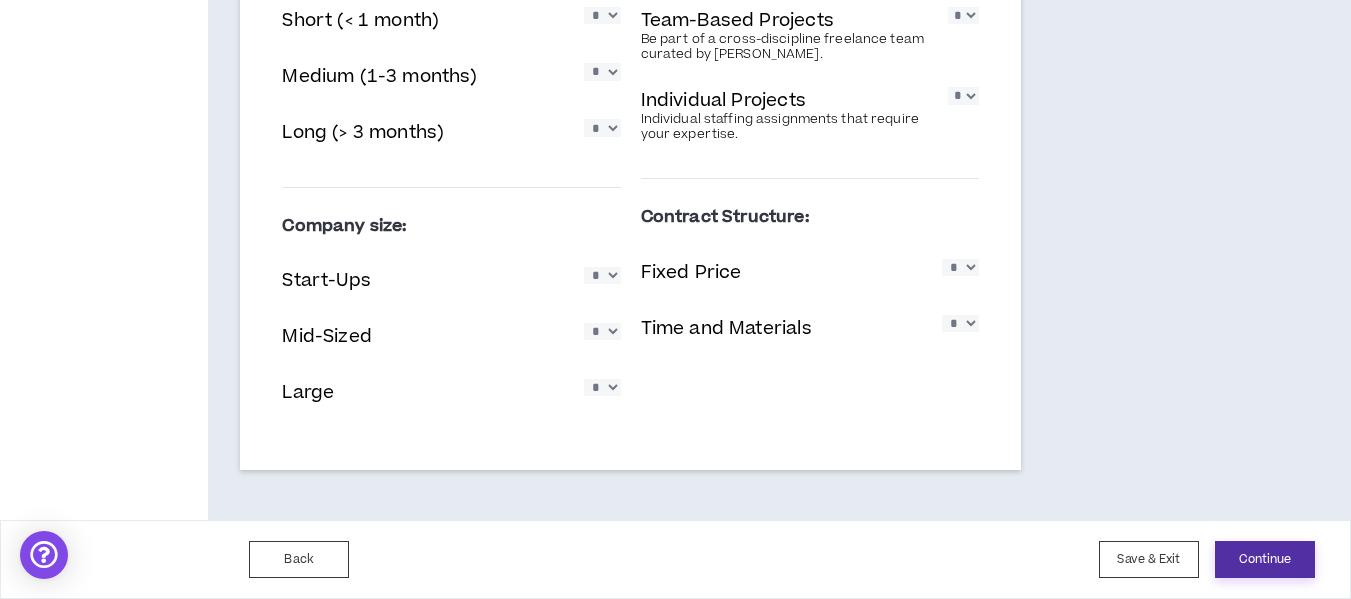click on "Continue" at bounding box center (1265, 559) 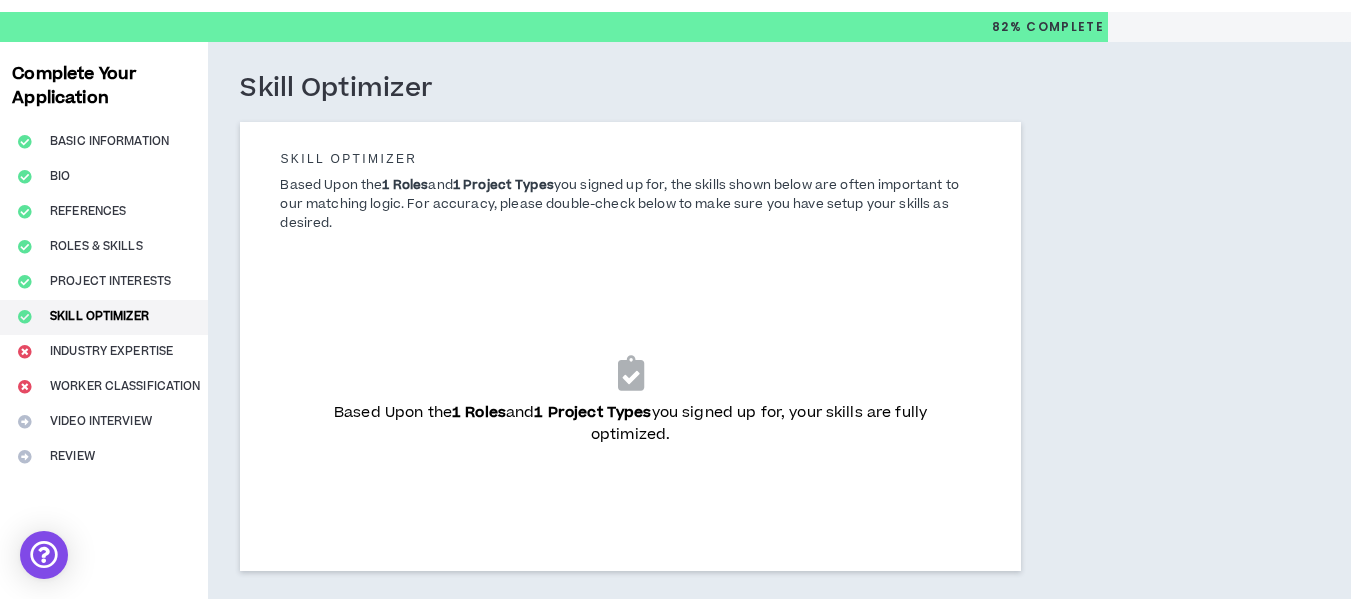 scroll, scrollTop: 174, scrollLeft: 0, axis: vertical 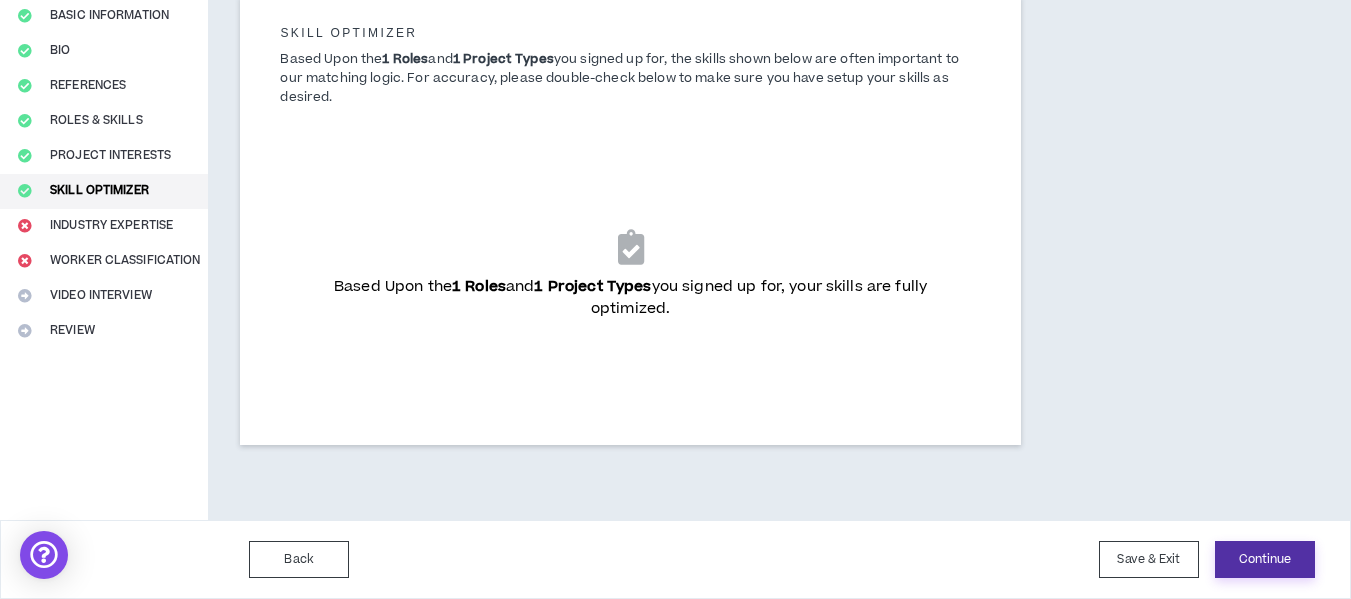 click on "Continue" at bounding box center (1265, 559) 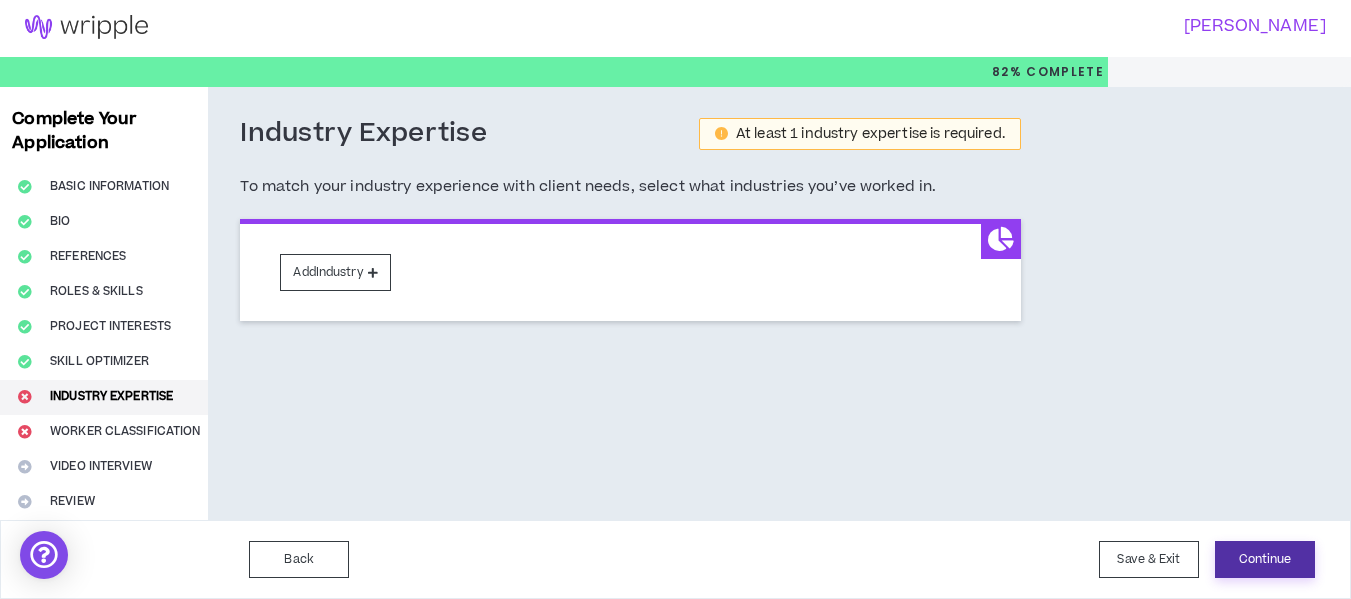 scroll, scrollTop: 0, scrollLeft: 0, axis: both 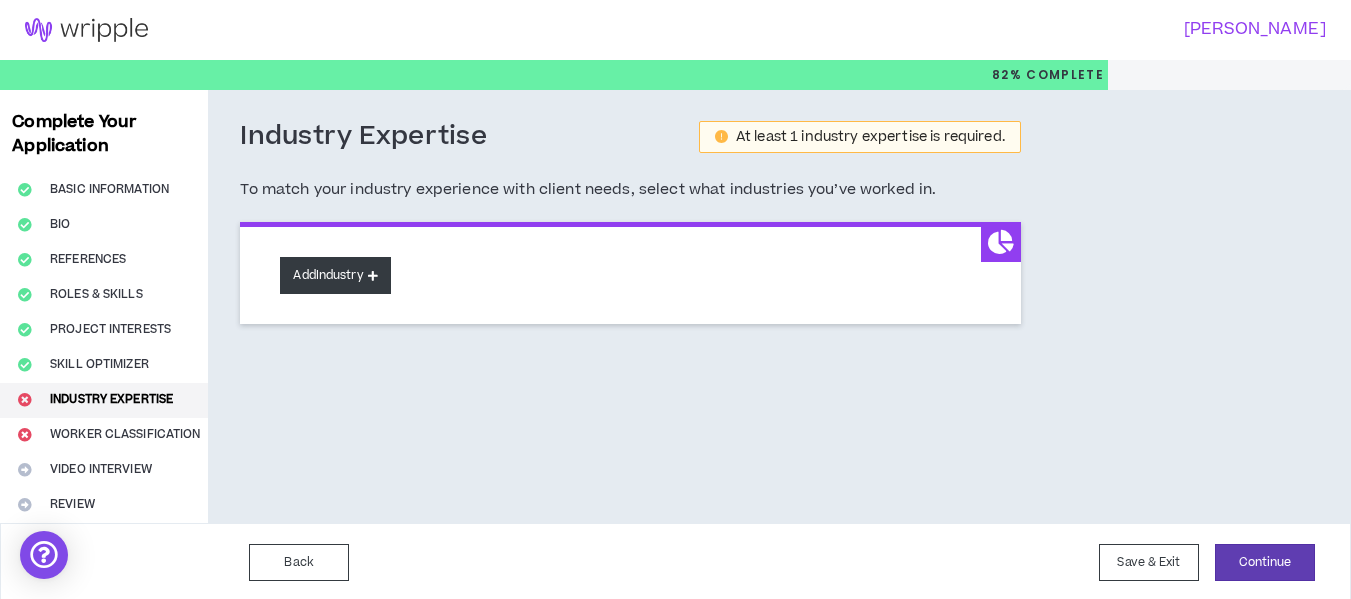 click on "Add  Industry" at bounding box center (335, 275) 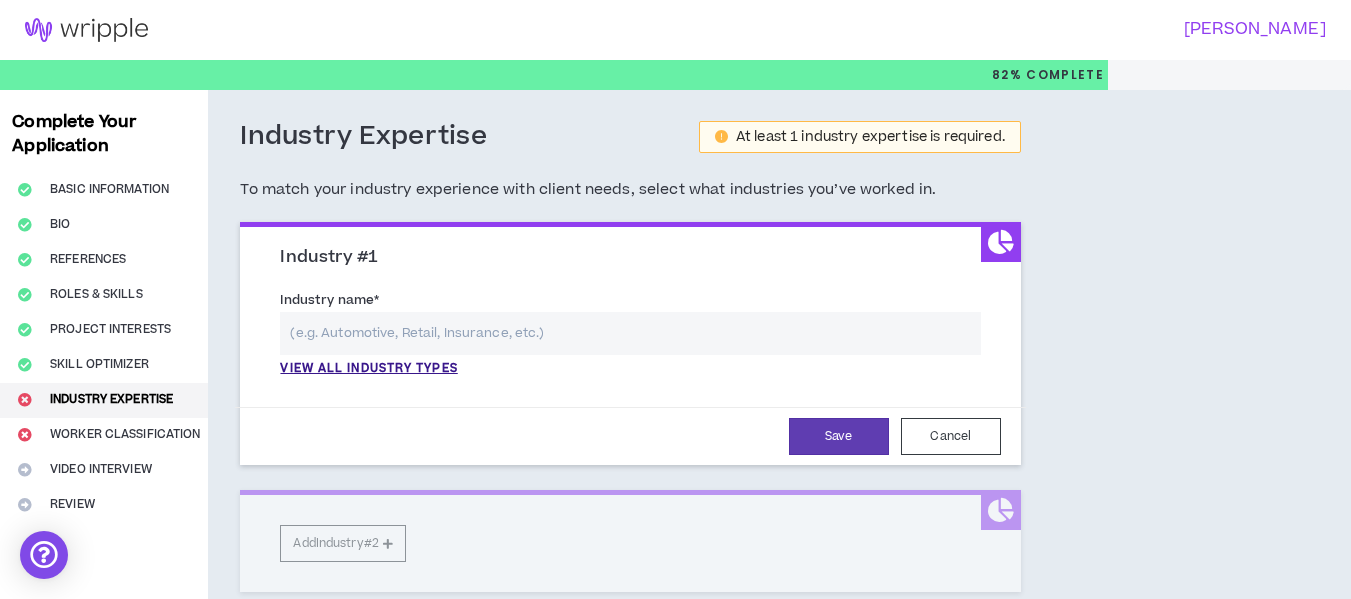 click at bounding box center (630, 333) 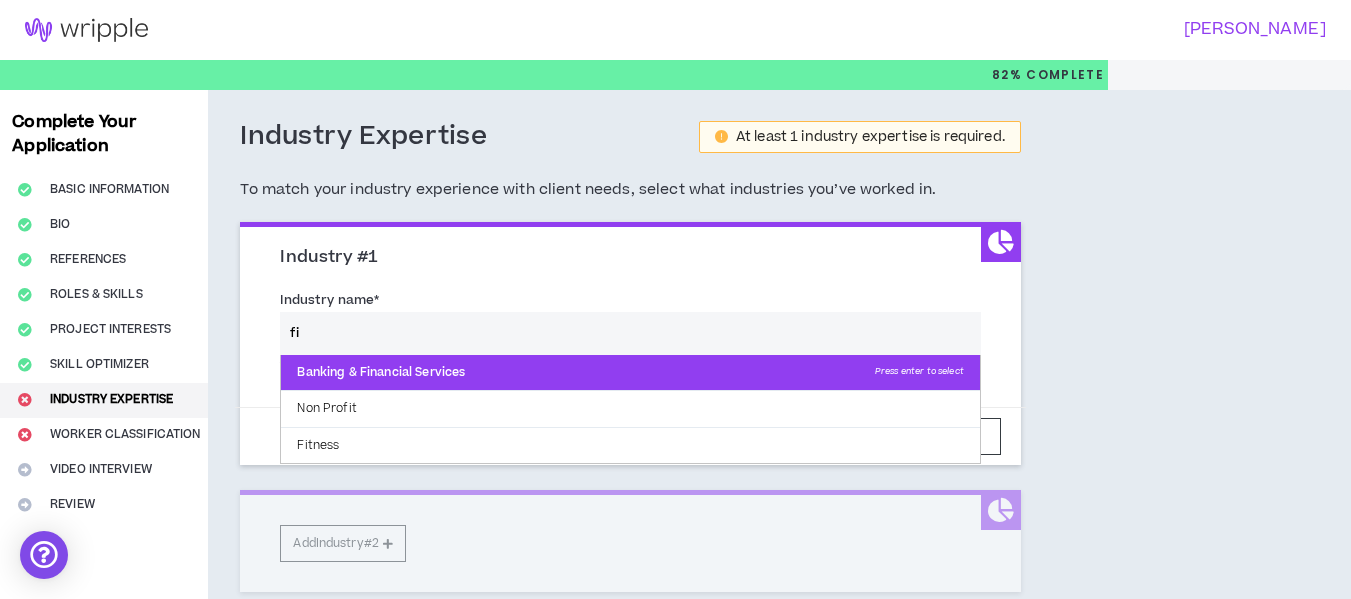 click on "Banking & Financial Services Press enter to select" at bounding box center (630, 373) 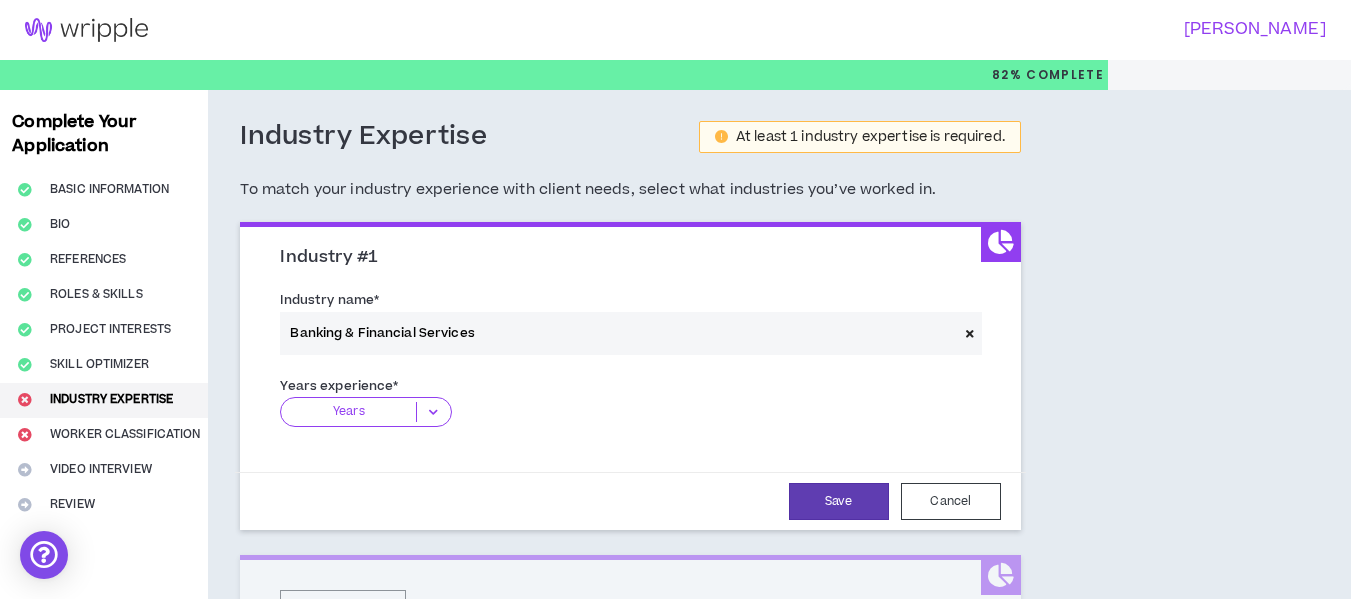 click at bounding box center [433, 412] 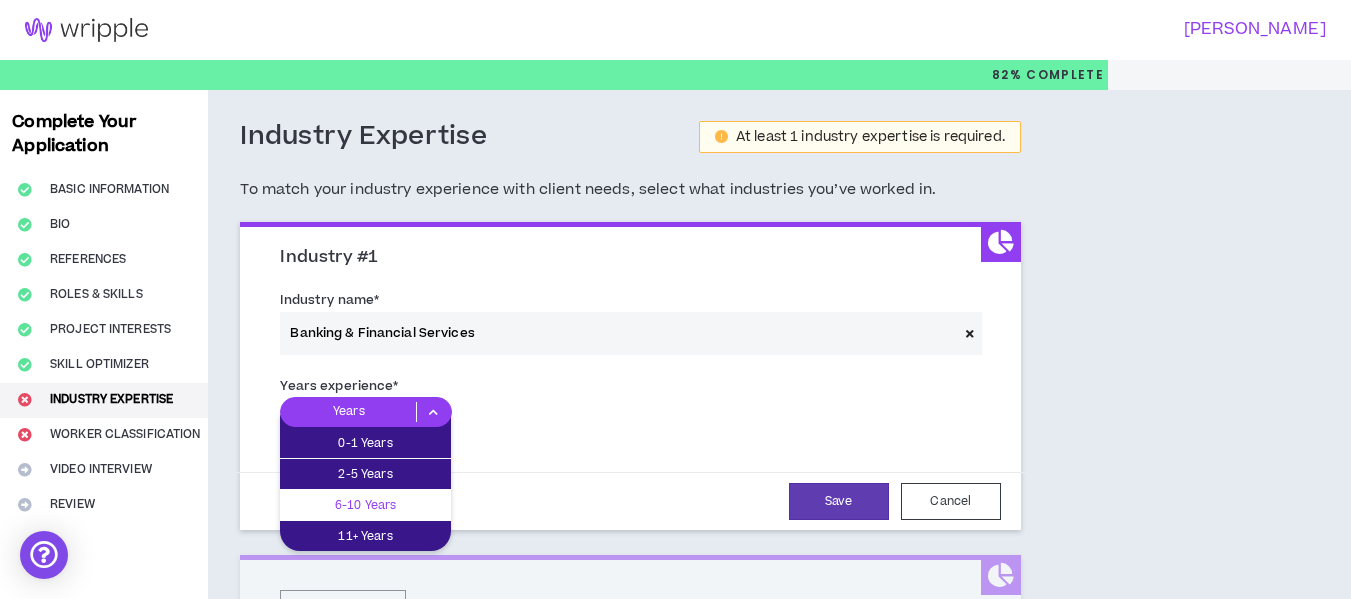 click on "6-10 Years" at bounding box center [365, 505] 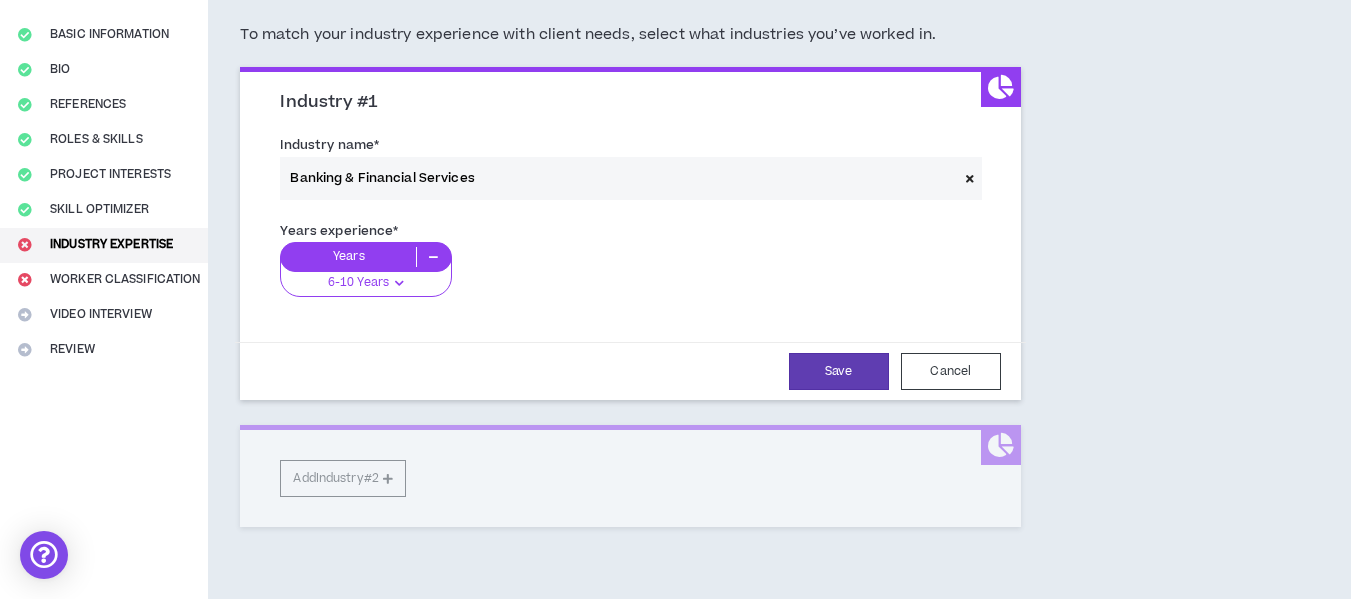 scroll, scrollTop: 156, scrollLeft: 0, axis: vertical 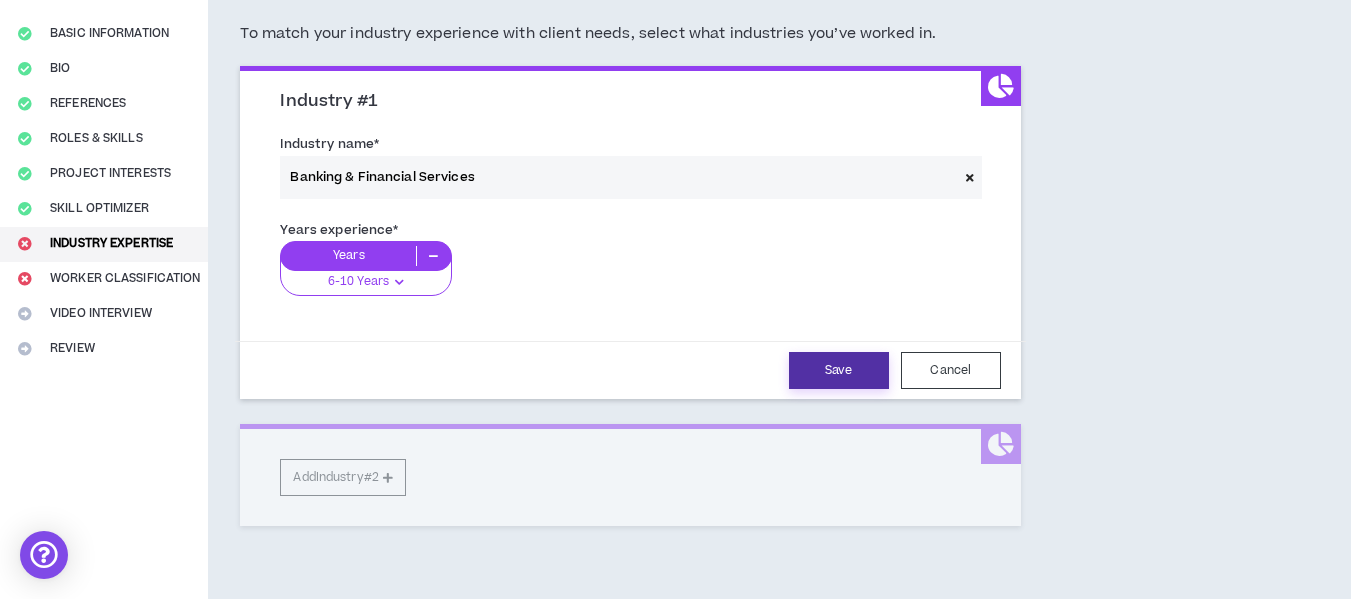 click on "Save" at bounding box center [839, 370] 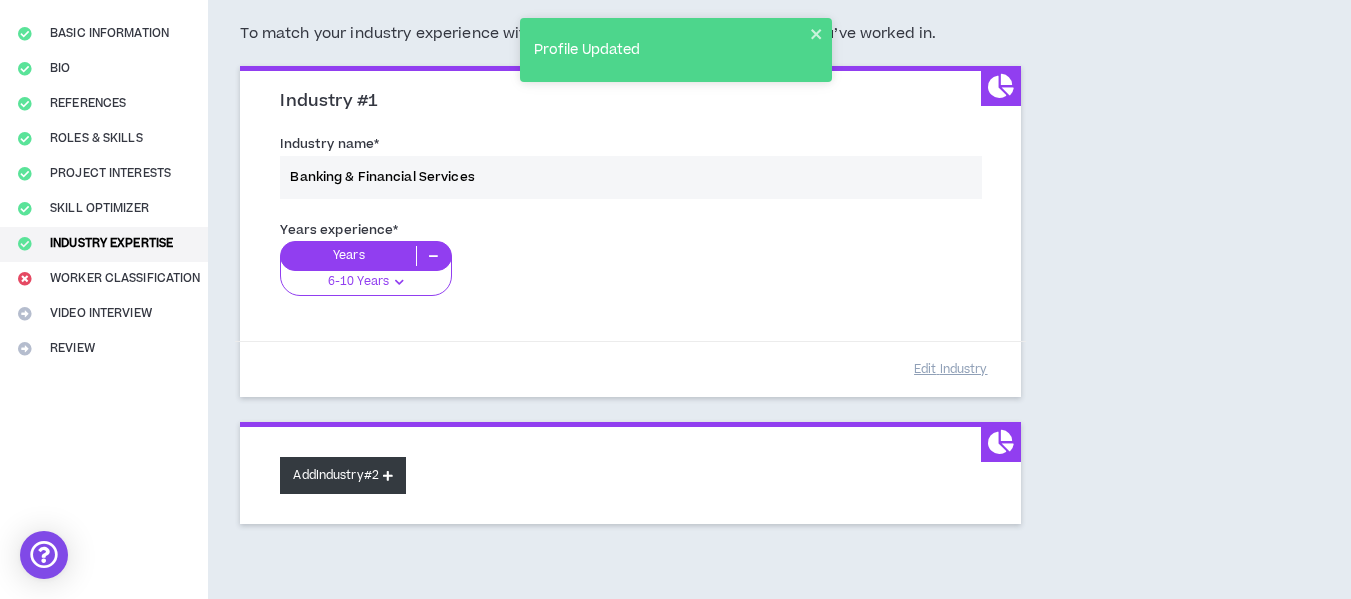 click on "Add  Industry  #2" at bounding box center [343, 475] 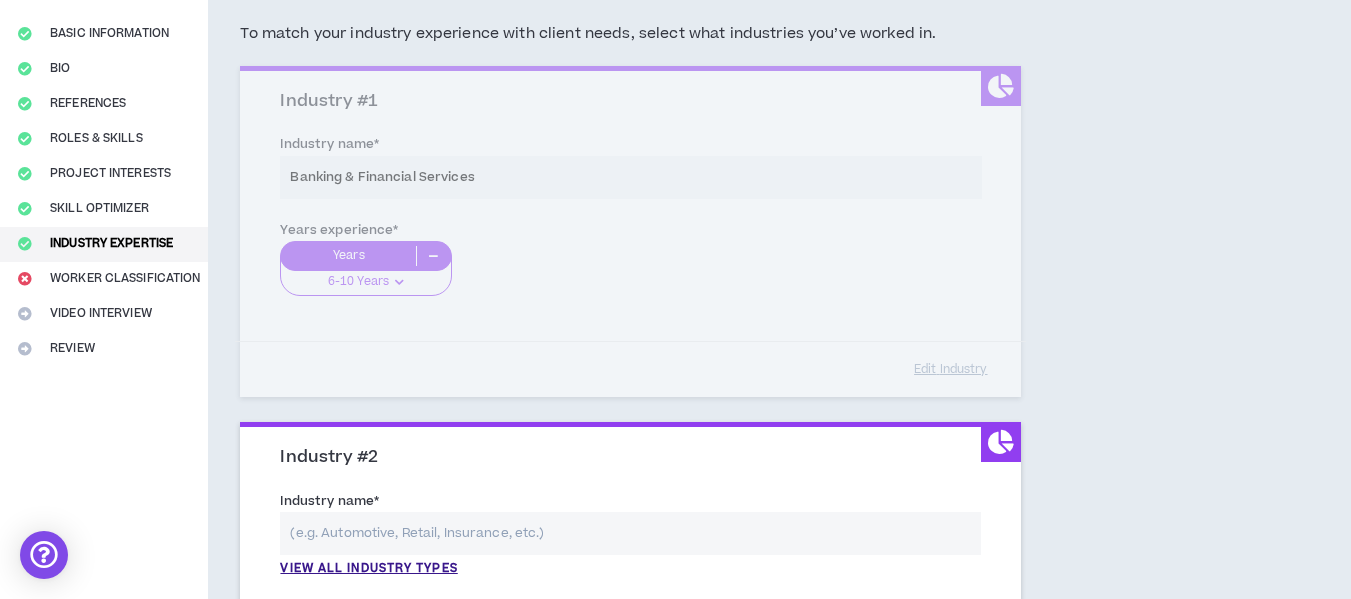 click at bounding box center [630, 533] 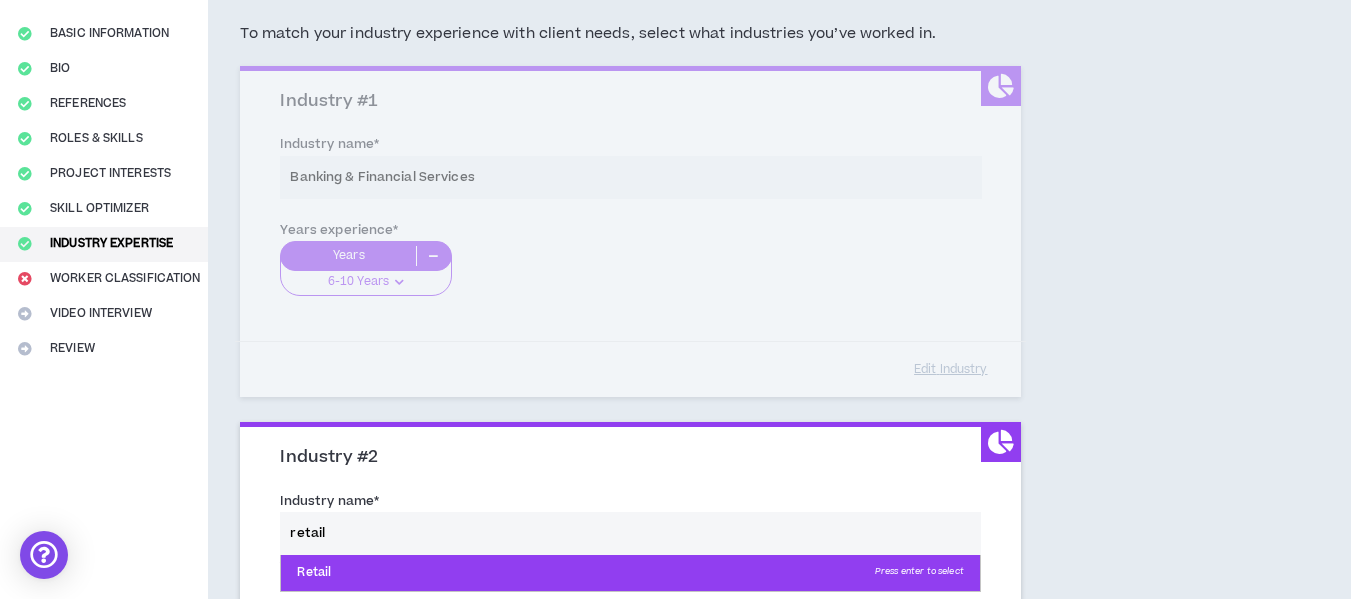 click on "Retail Press enter to select" at bounding box center [630, 573] 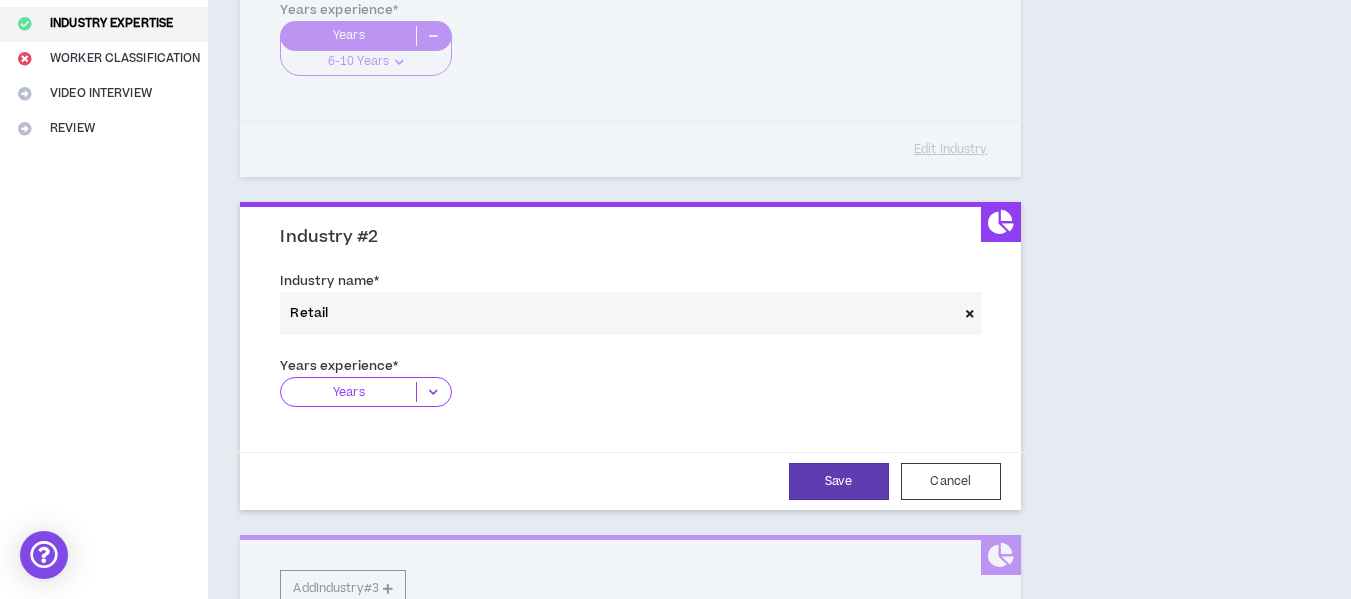 scroll, scrollTop: 378, scrollLeft: 0, axis: vertical 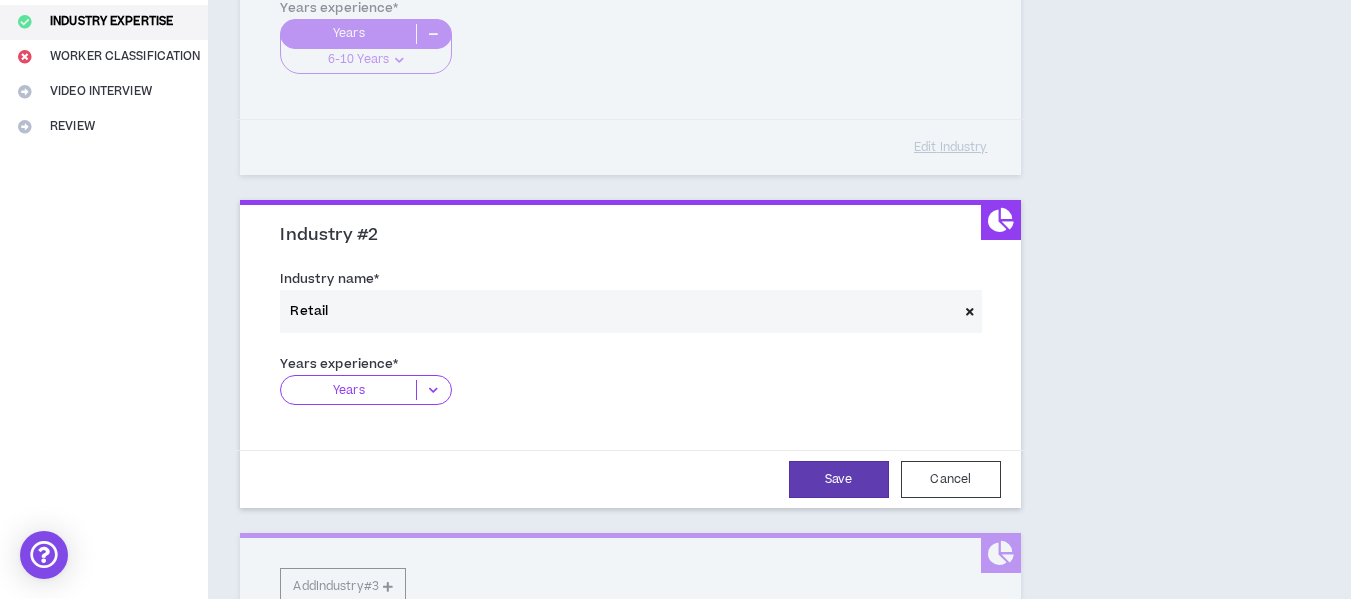 click at bounding box center (433, 390) 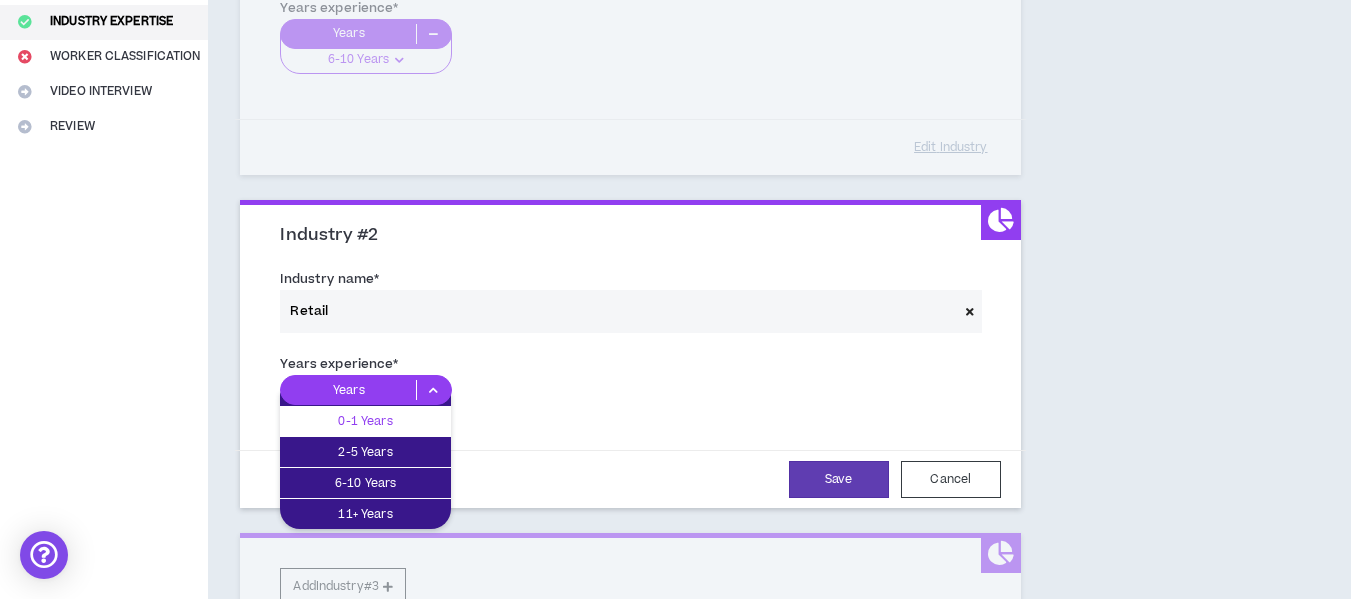 click on "0-1 Years" at bounding box center [365, 421] 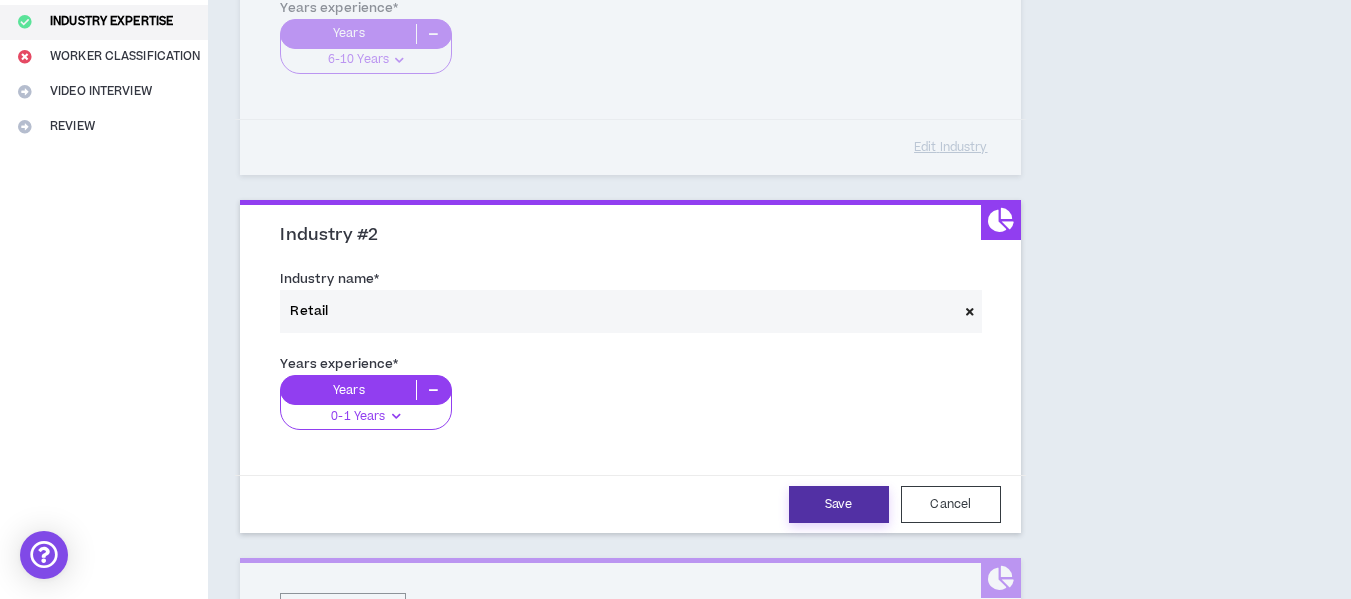 click on "Save" at bounding box center [839, 504] 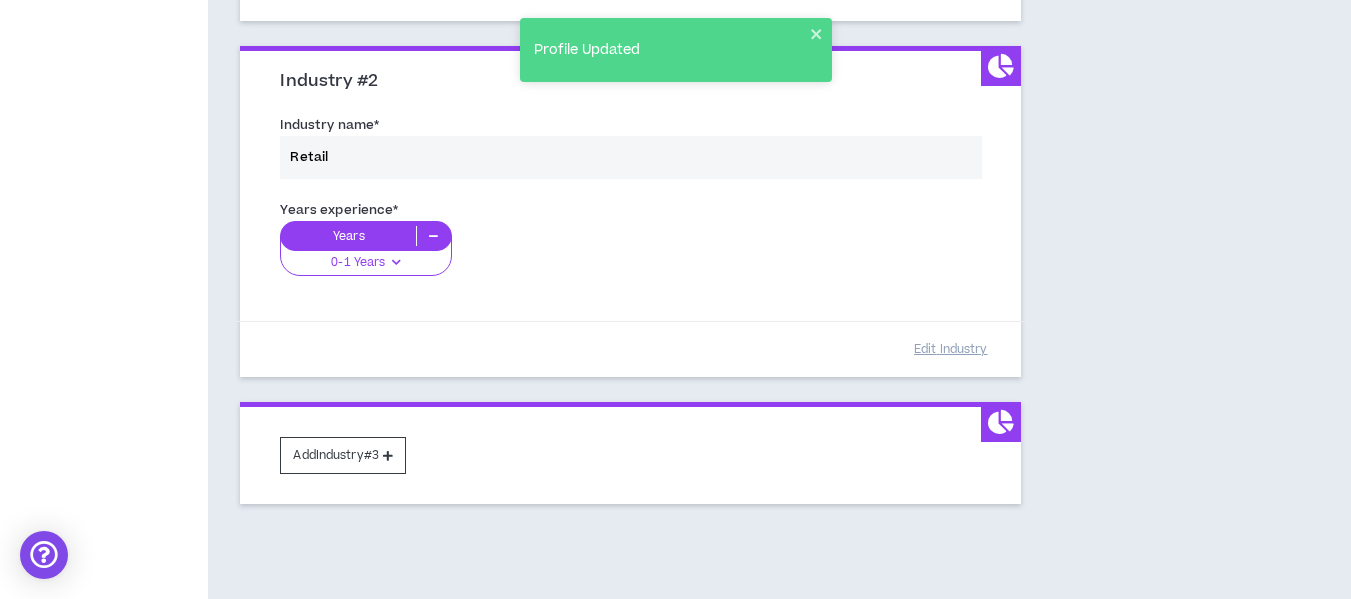 scroll, scrollTop: 615, scrollLeft: 0, axis: vertical 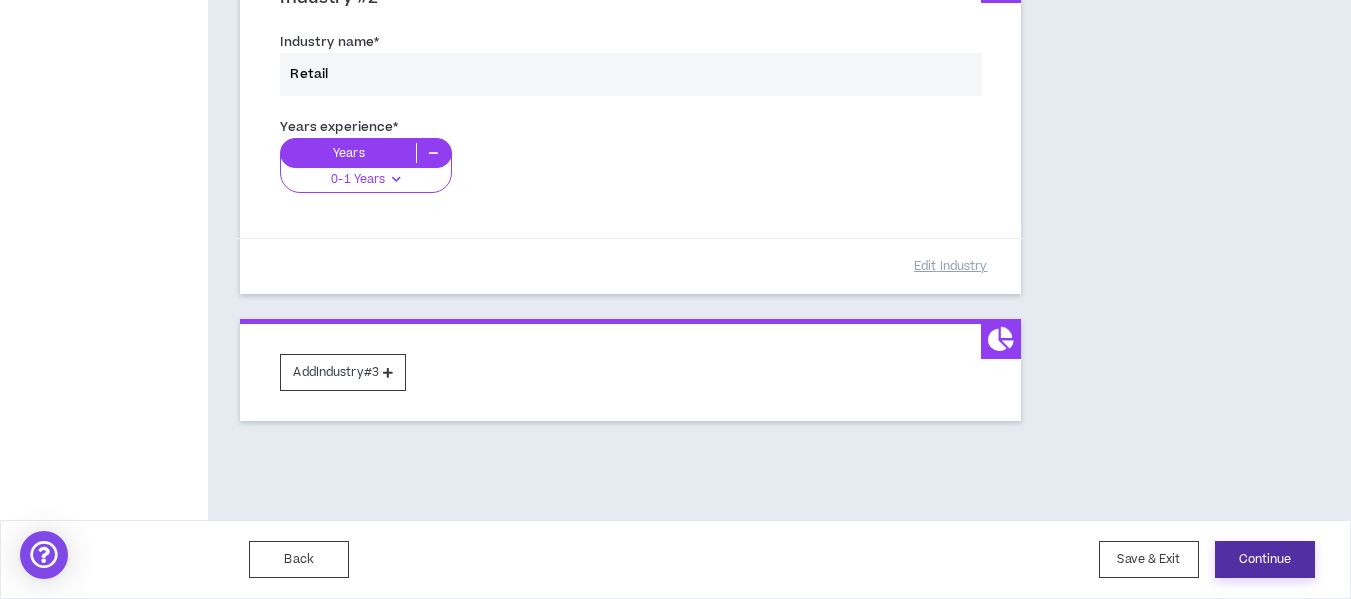 click on "Continue" at bounding box center [1265, 559] 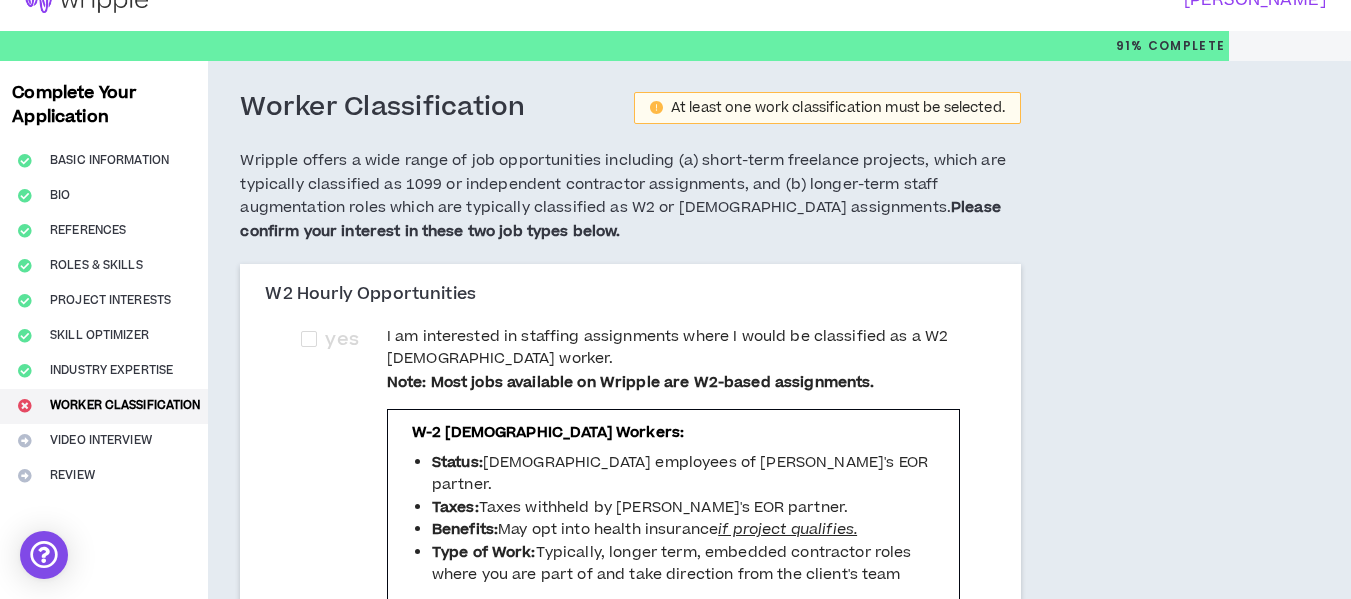 scroll, scrollTop: 0, scrollLeft: 0, axis: both 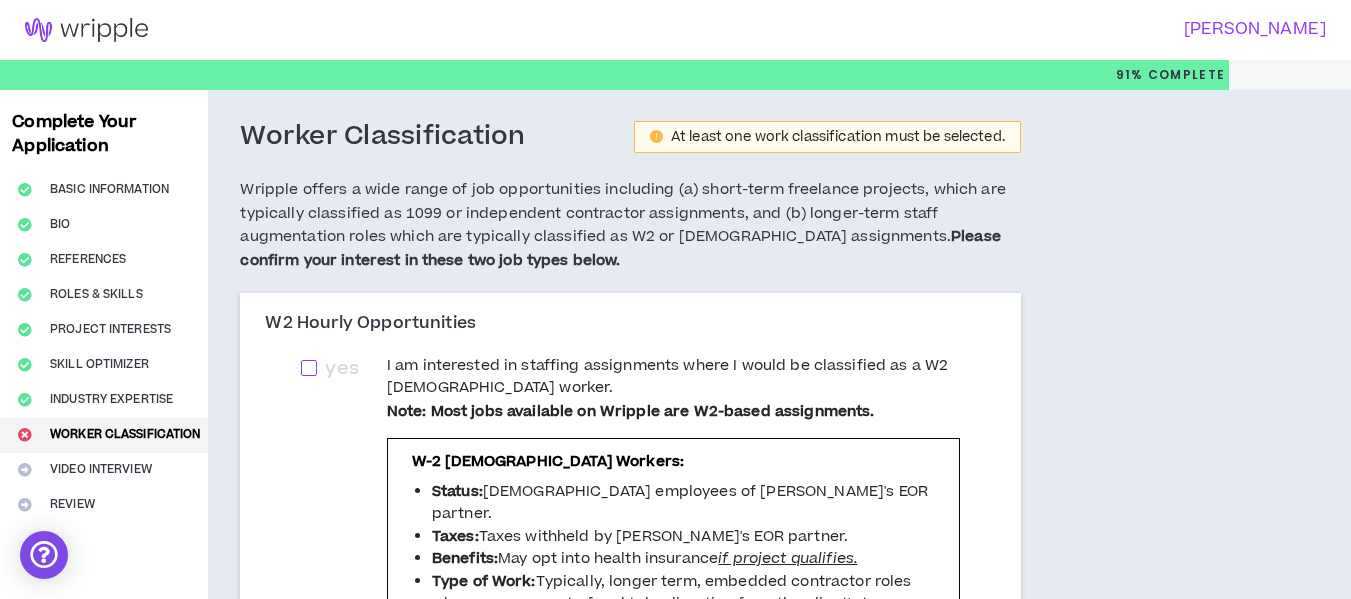 click at bounding box center [309, 368] 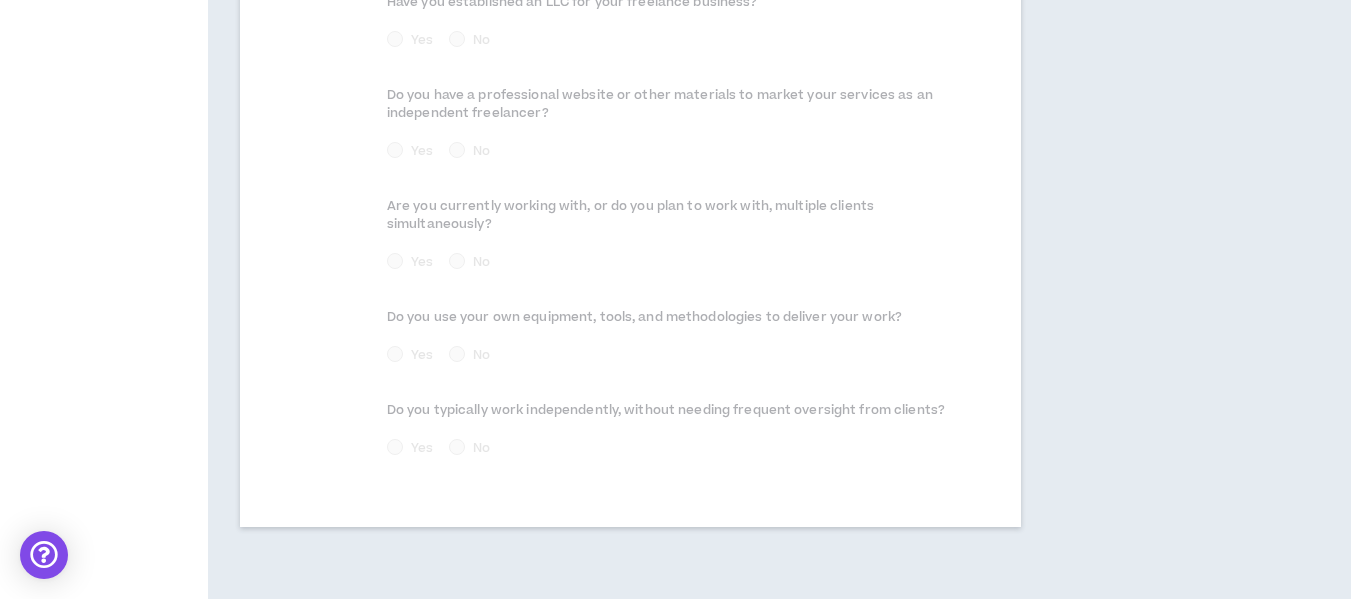 scroll, scrollTop: 1294, scrollLeft: 0, axis: vertical 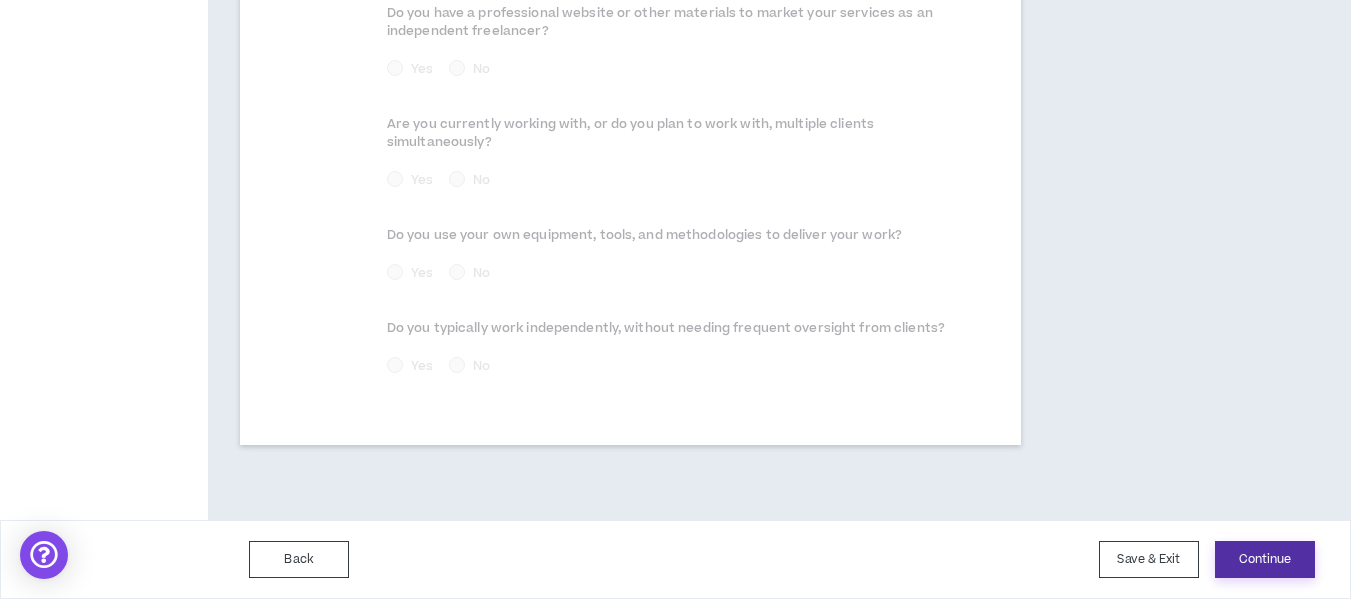 click on "Continue" at bounding box center (1265, 559) 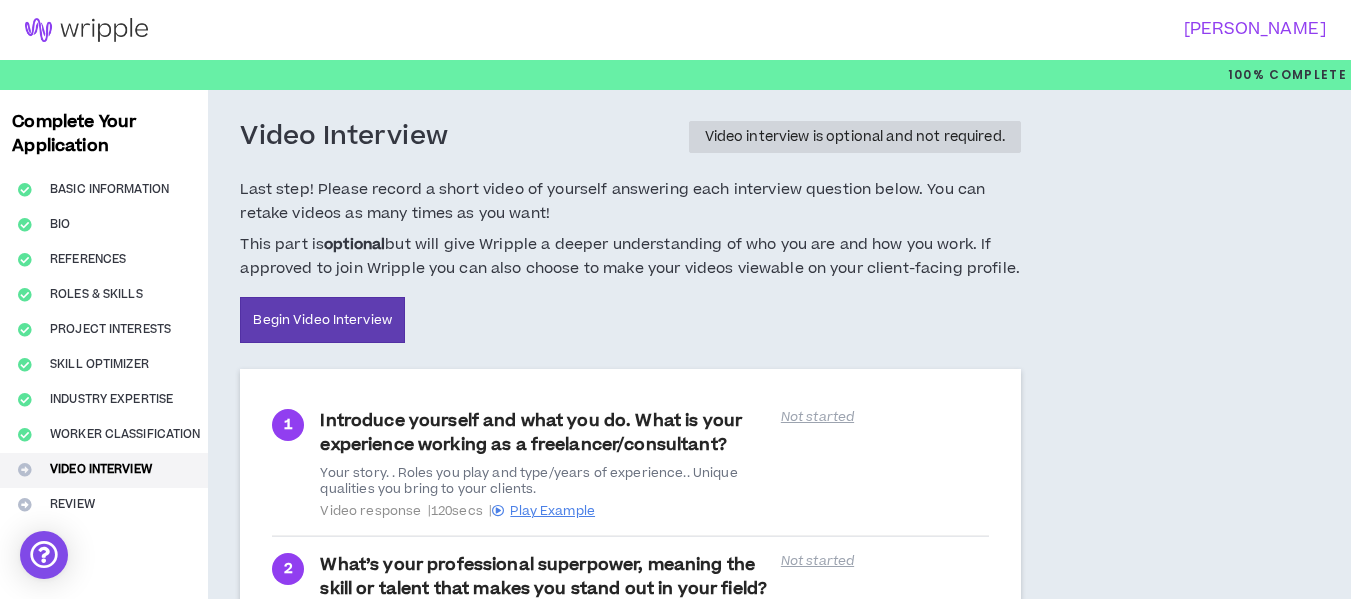 scroll, scrollTop: 377, scrollLeft: 0, axis: vertical 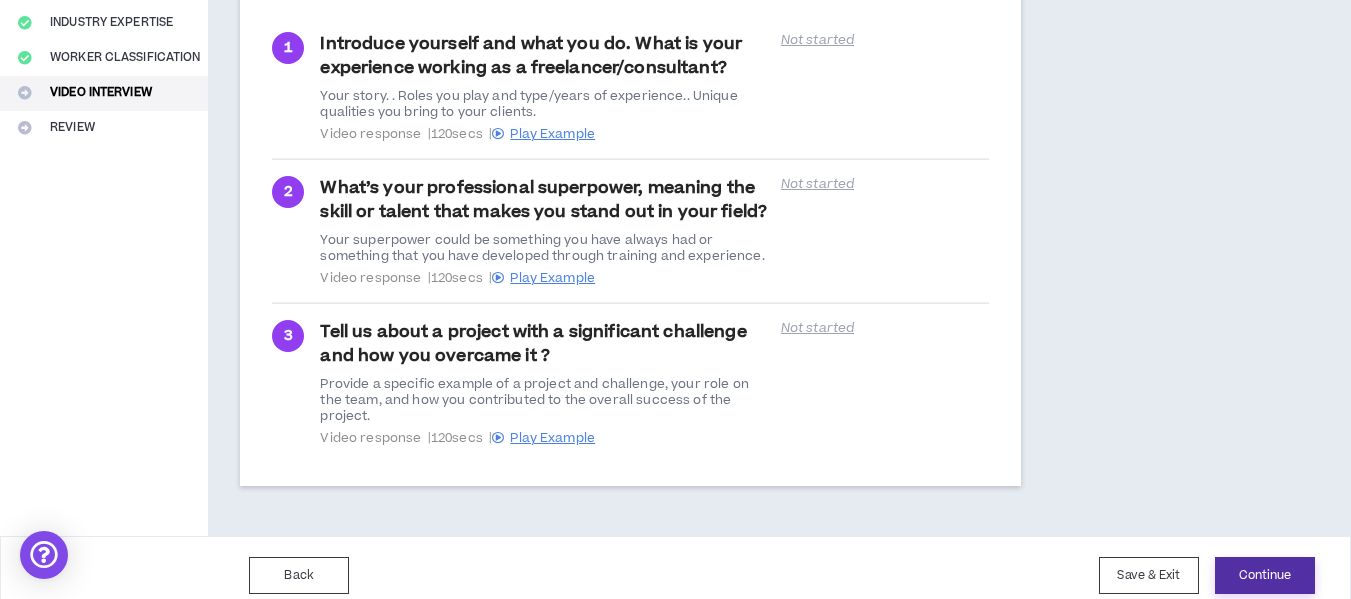 click on "Continue" at bounding box center (1265, 575) 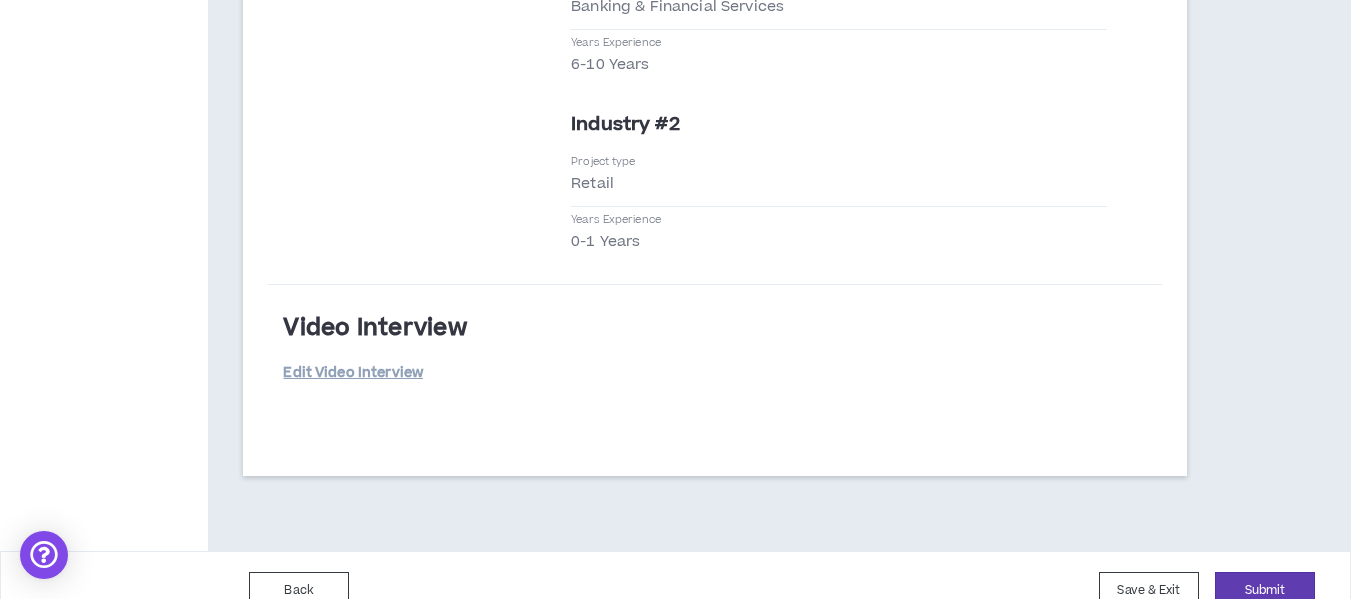 scroll, scrollTop: 3320, scrollLeft: 0, axis: vertical 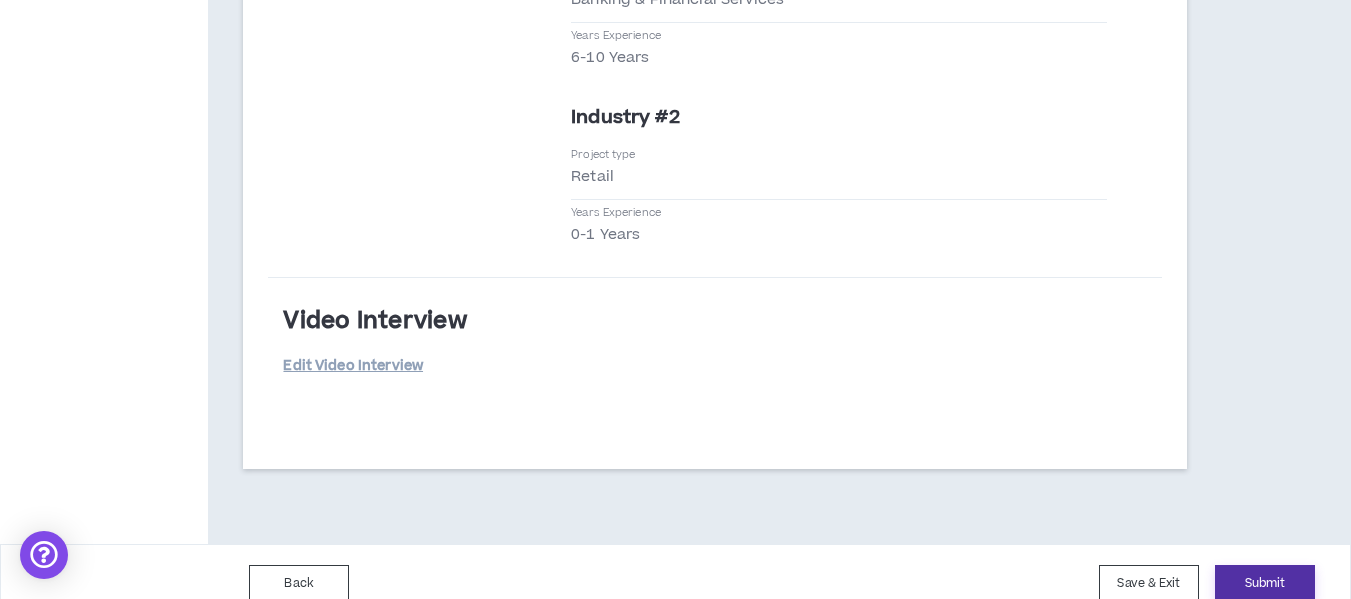 click on "Submit" at bounding box center (1265, 583) 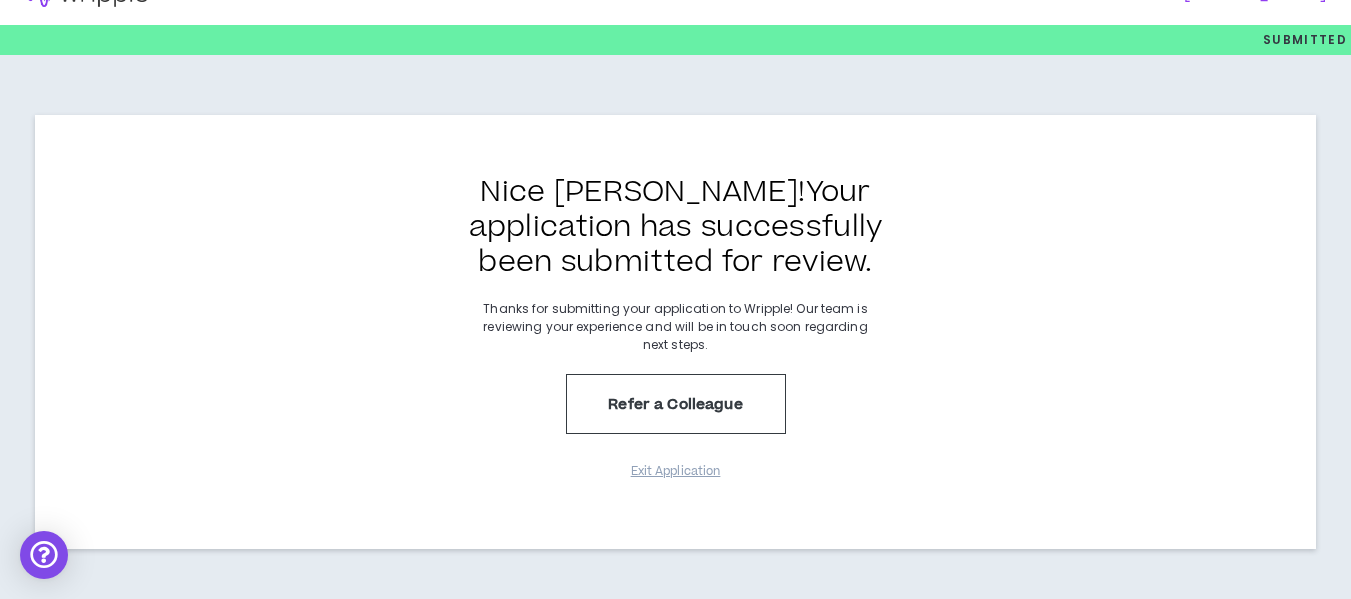 scroll, scrollTop: 0, scrollLeft: 0, axis: both 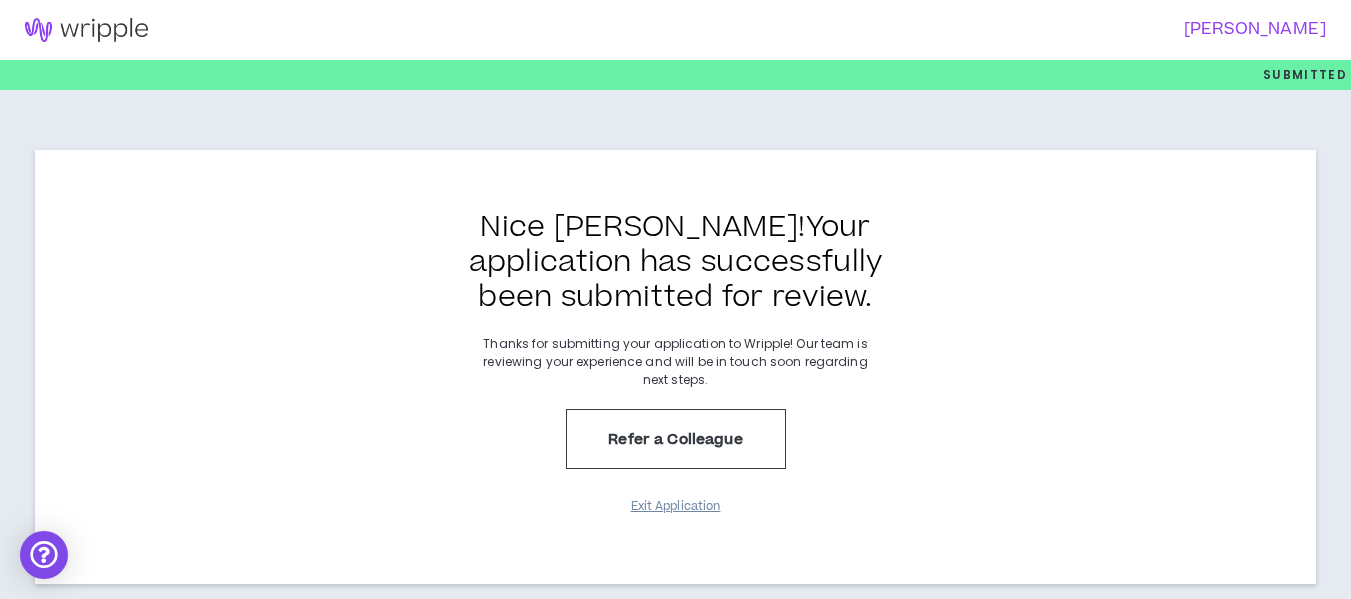 click on "Exit Application" at bounding box center [676, 506] 